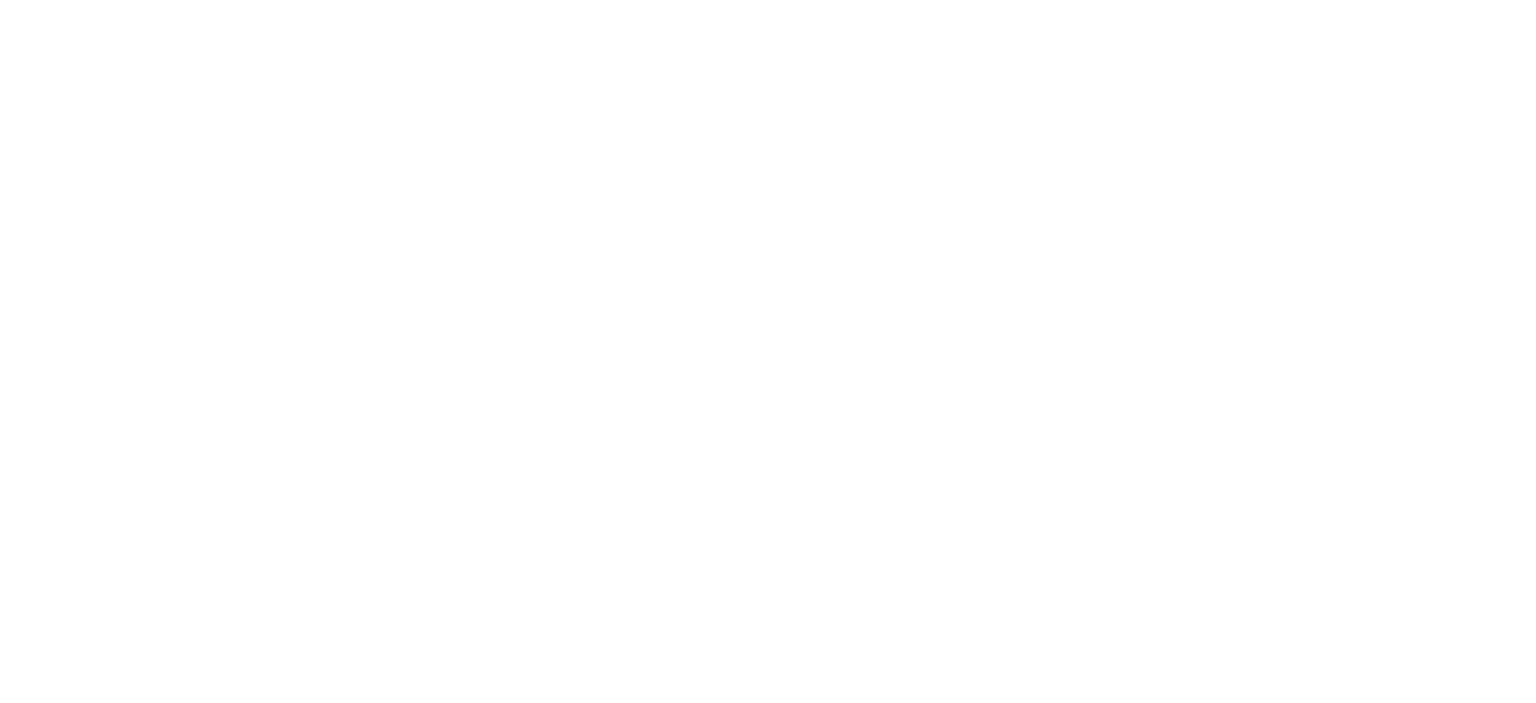 scroll, scrollTop: 0, scrollLeft: 0, axis: both 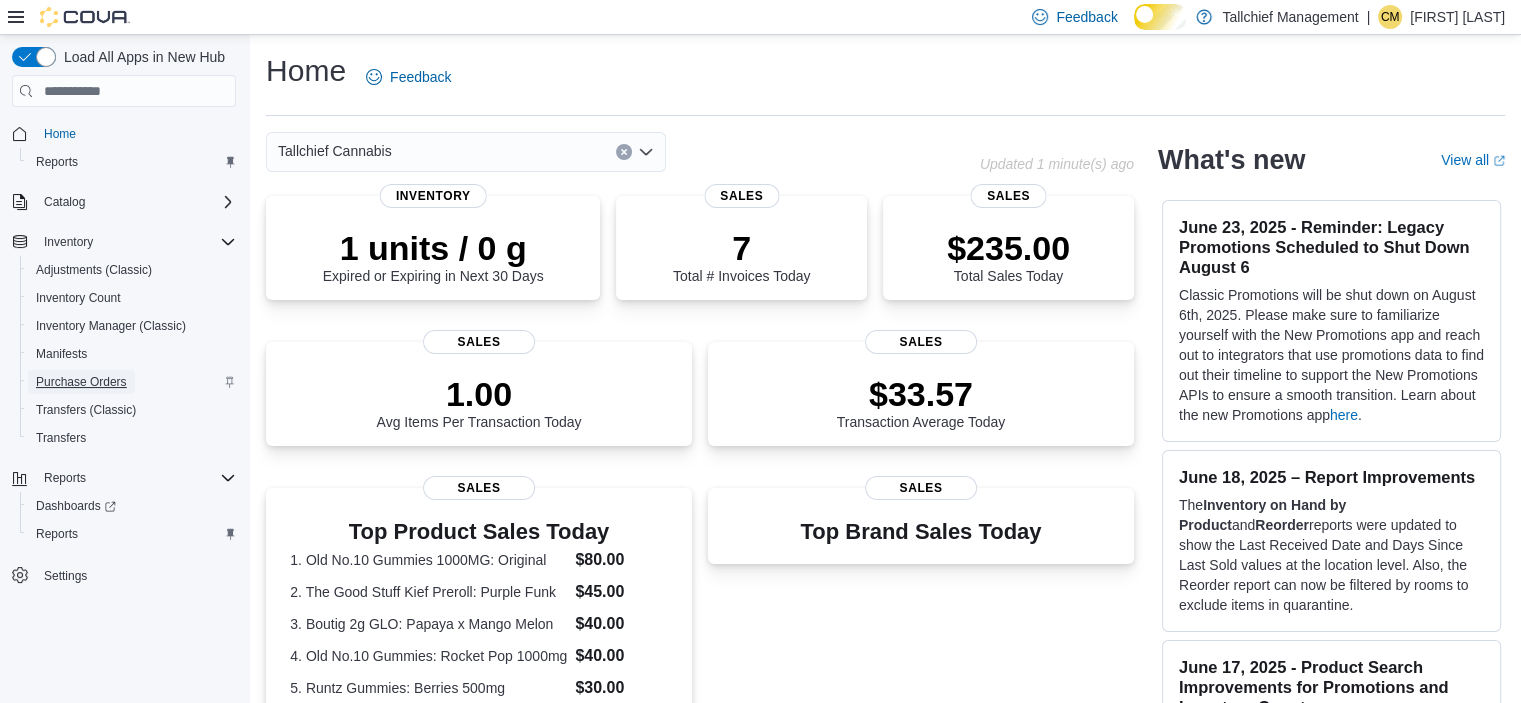 click on "Purchase Orders" at bounding box center [81, 382] 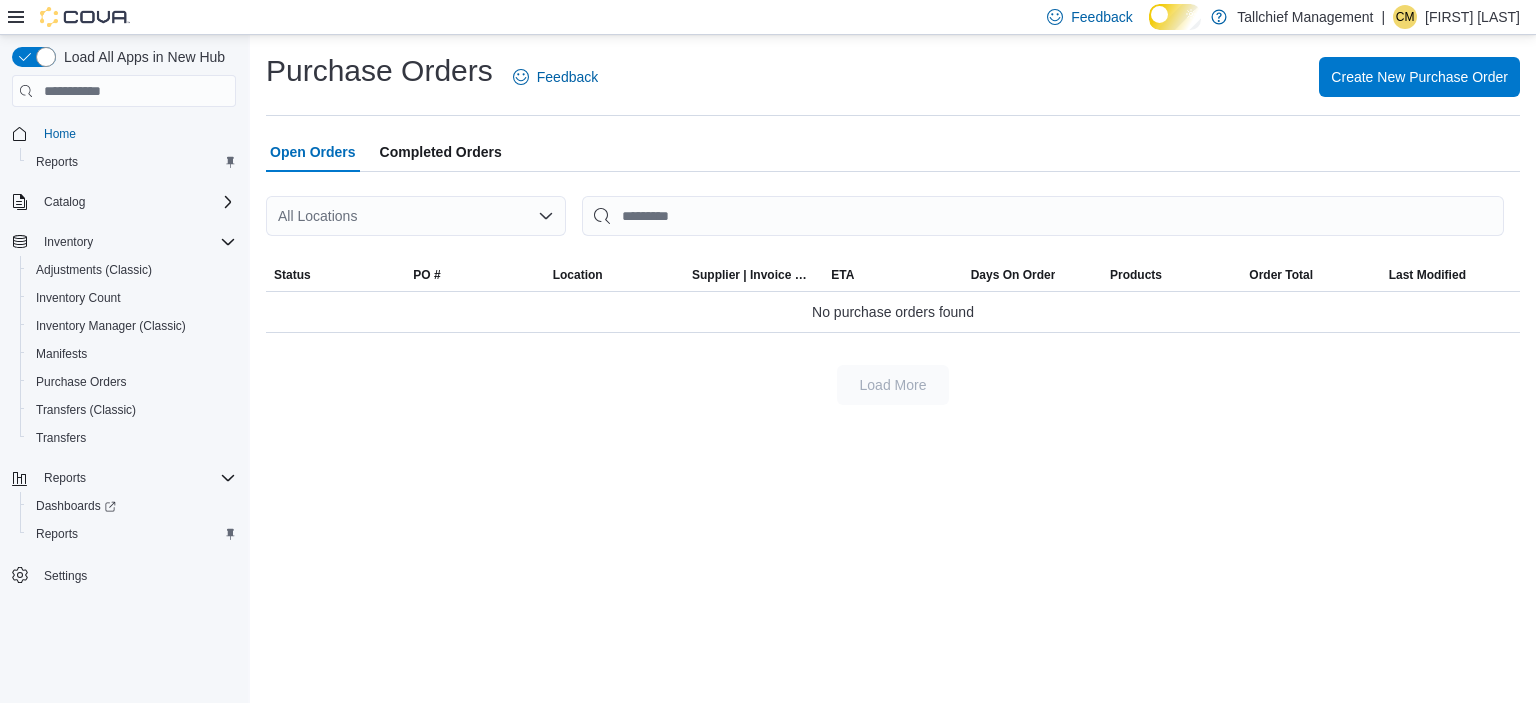 click on "Completed Orders" at bounding box center (441, 152) 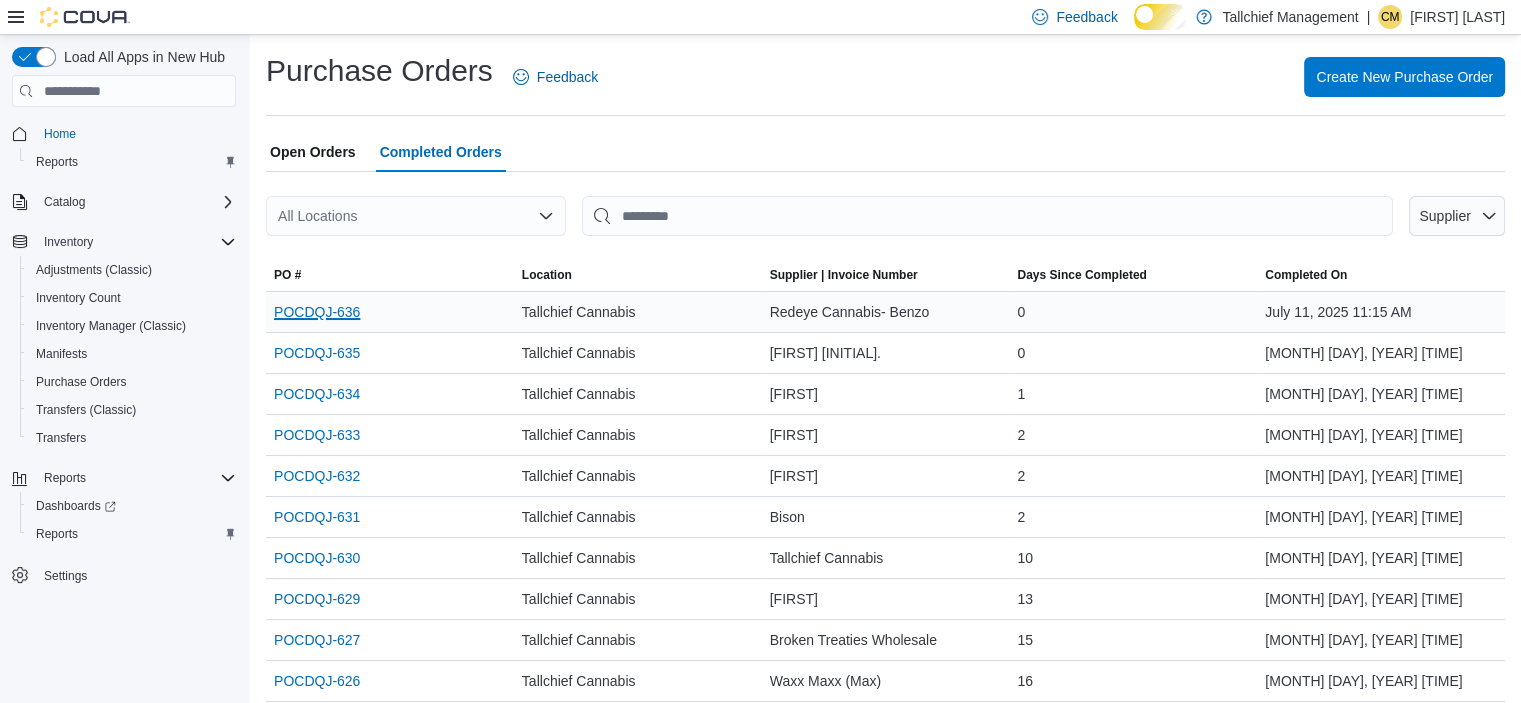 click on "POCDQJ-636" at bounding box center (317, 312) 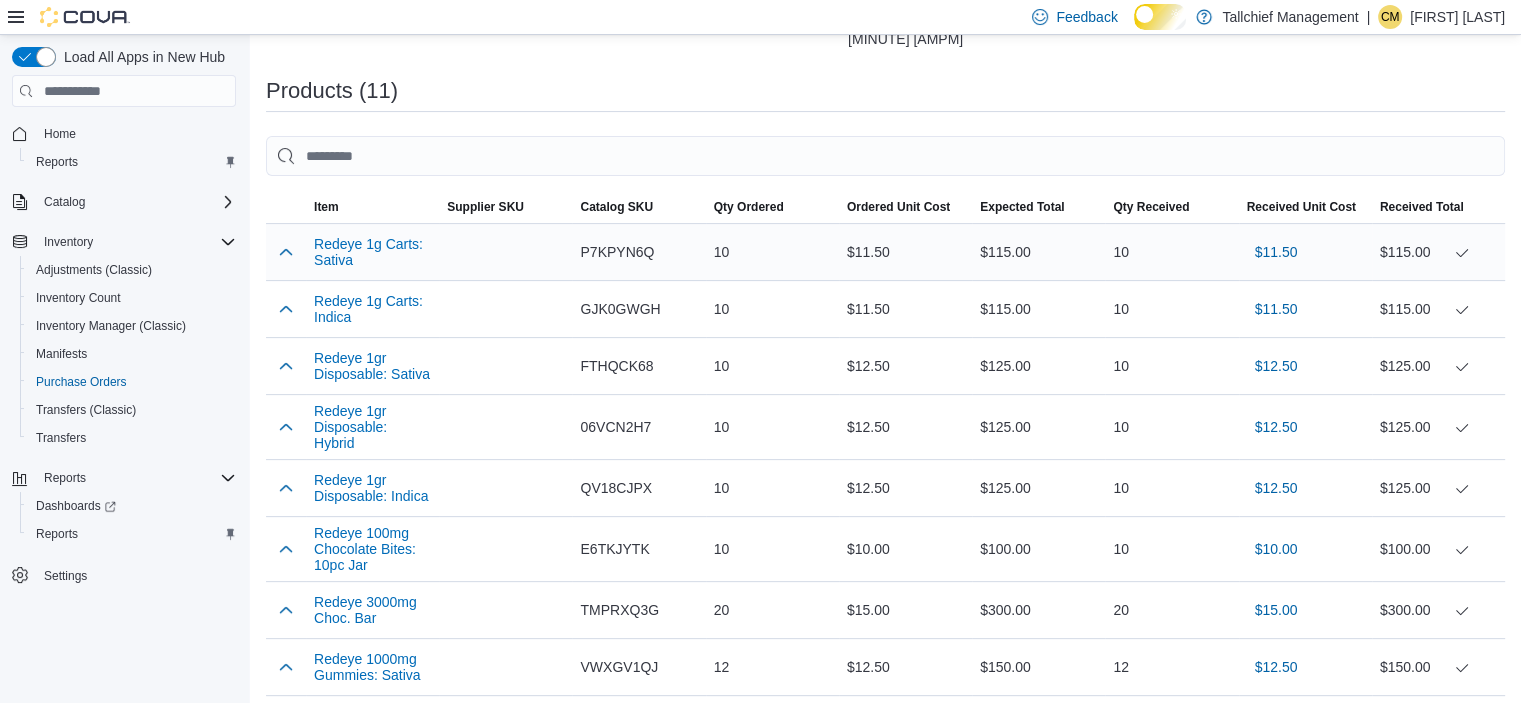 scroll, scrollTop: 500, scrollLeft: 0, axis: vertical 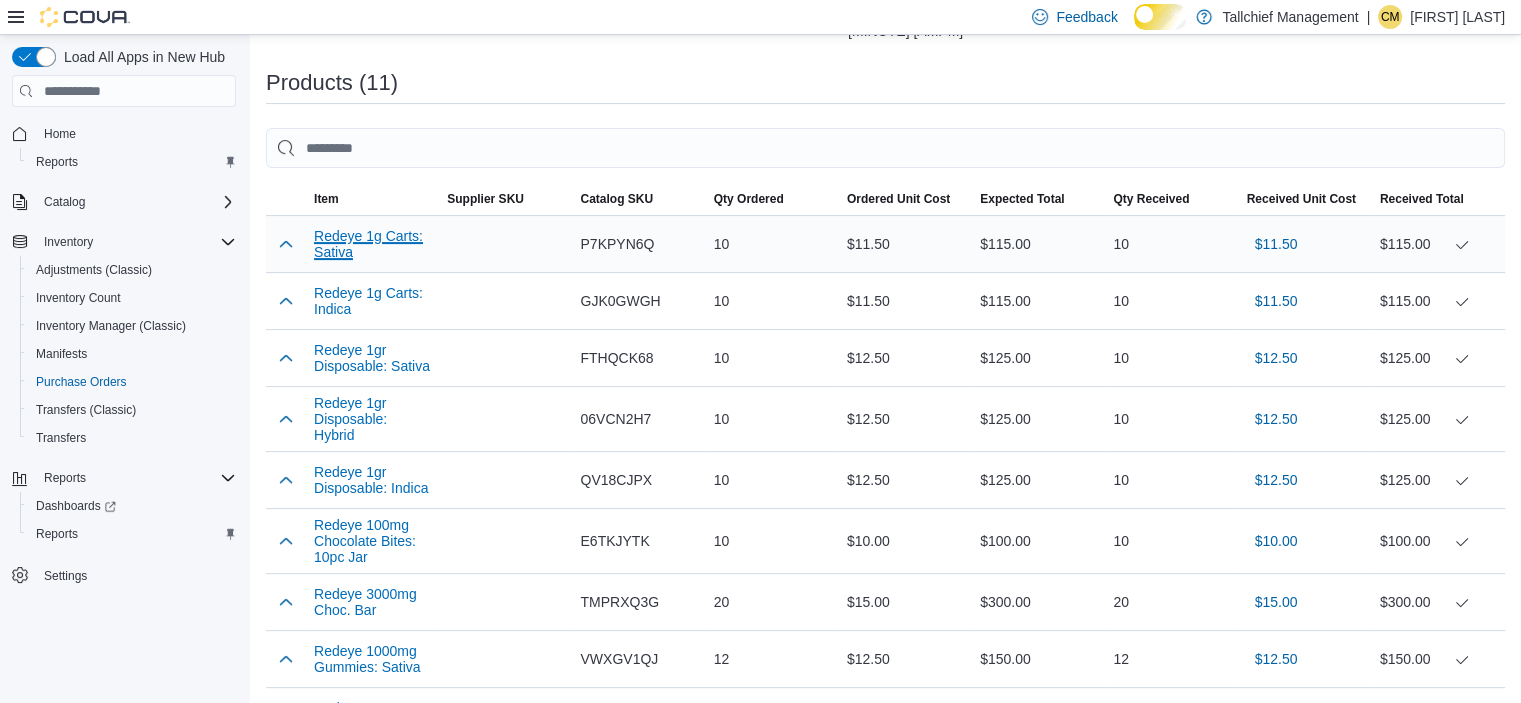 click on "Redeye 1g Carts: Sativa" at bounding box center (372, 244) 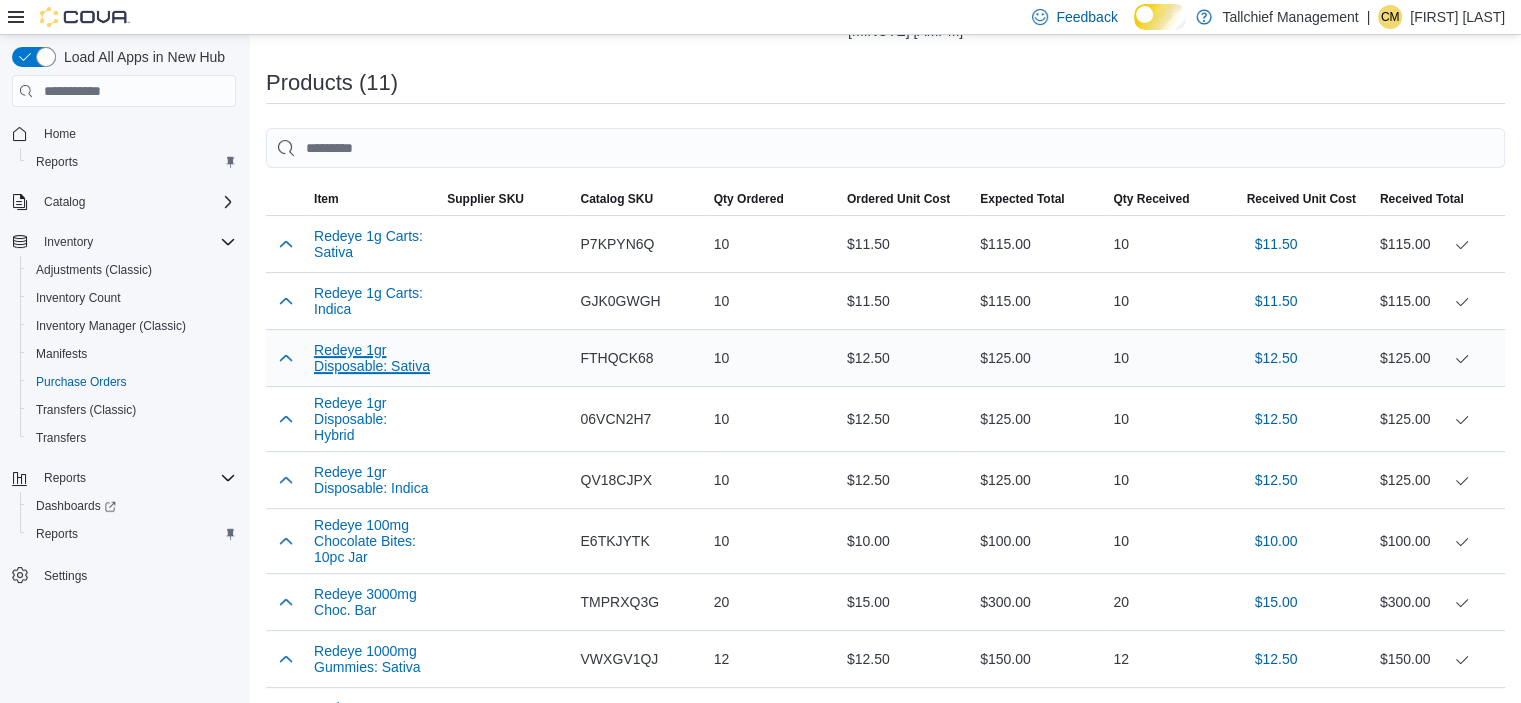 click on "Redeye 1gr Disposable: Sativa" at bounding box center [372, 358] 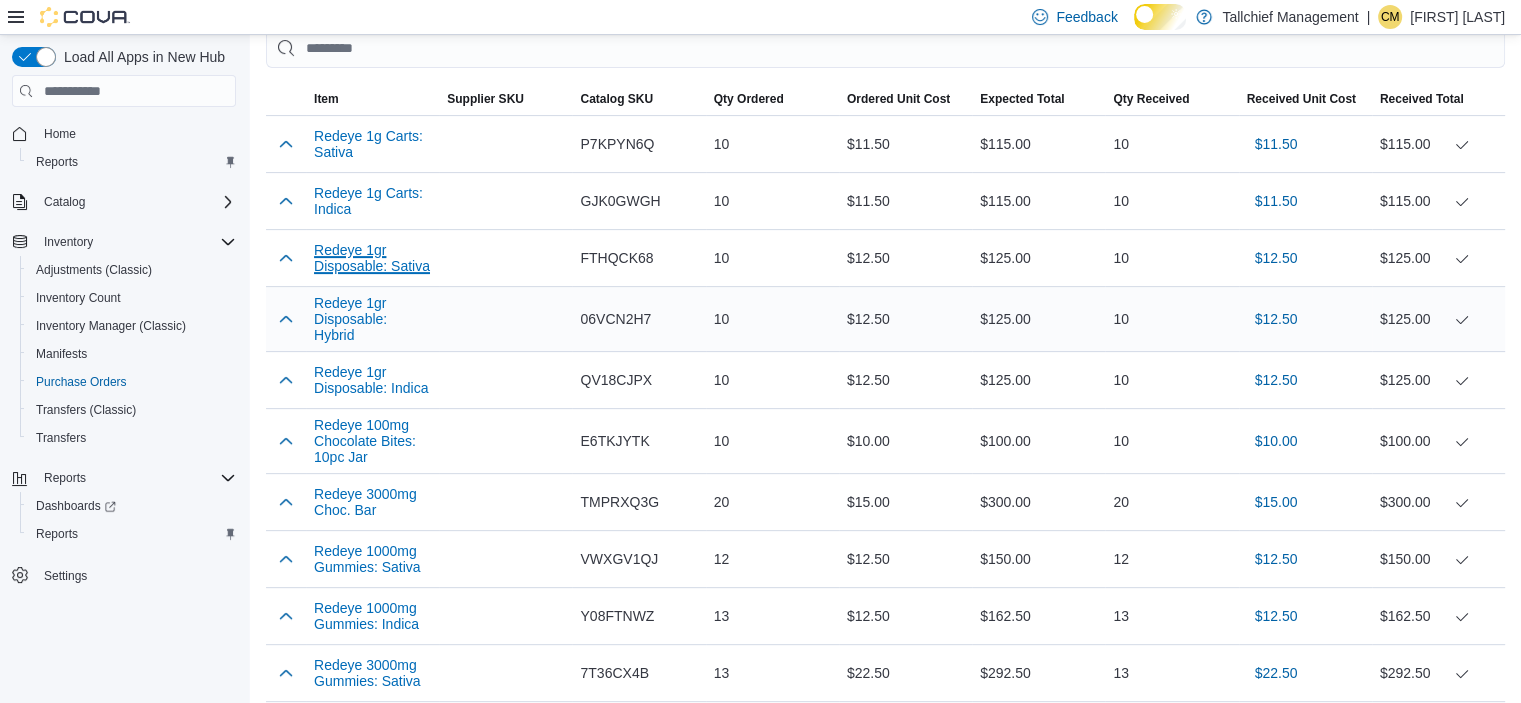 scroll, scrollTop: 700, scrollLeft: 0, axis: vertical 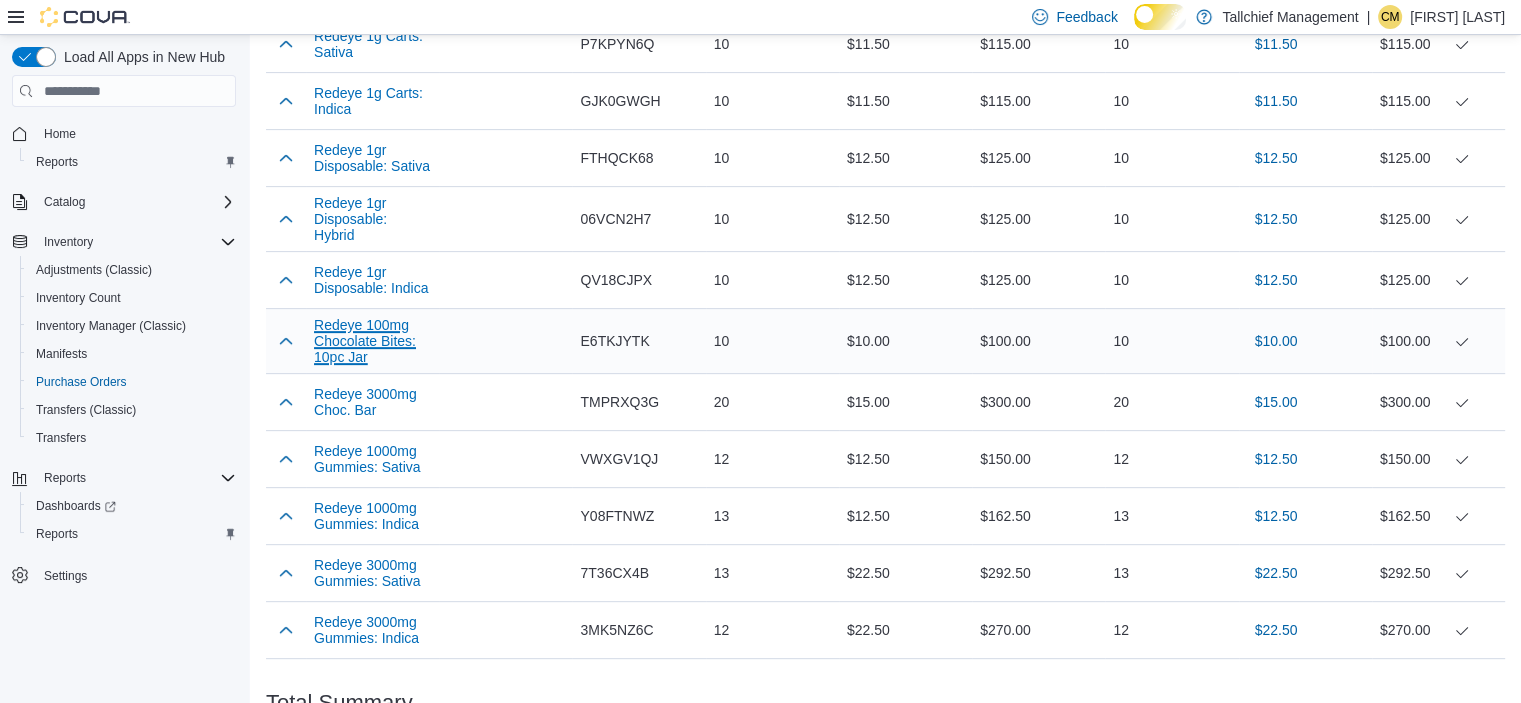 click on "Redeye 100mg Chocolate Bites: 10pc Jar" at bounding box center (372, 341) 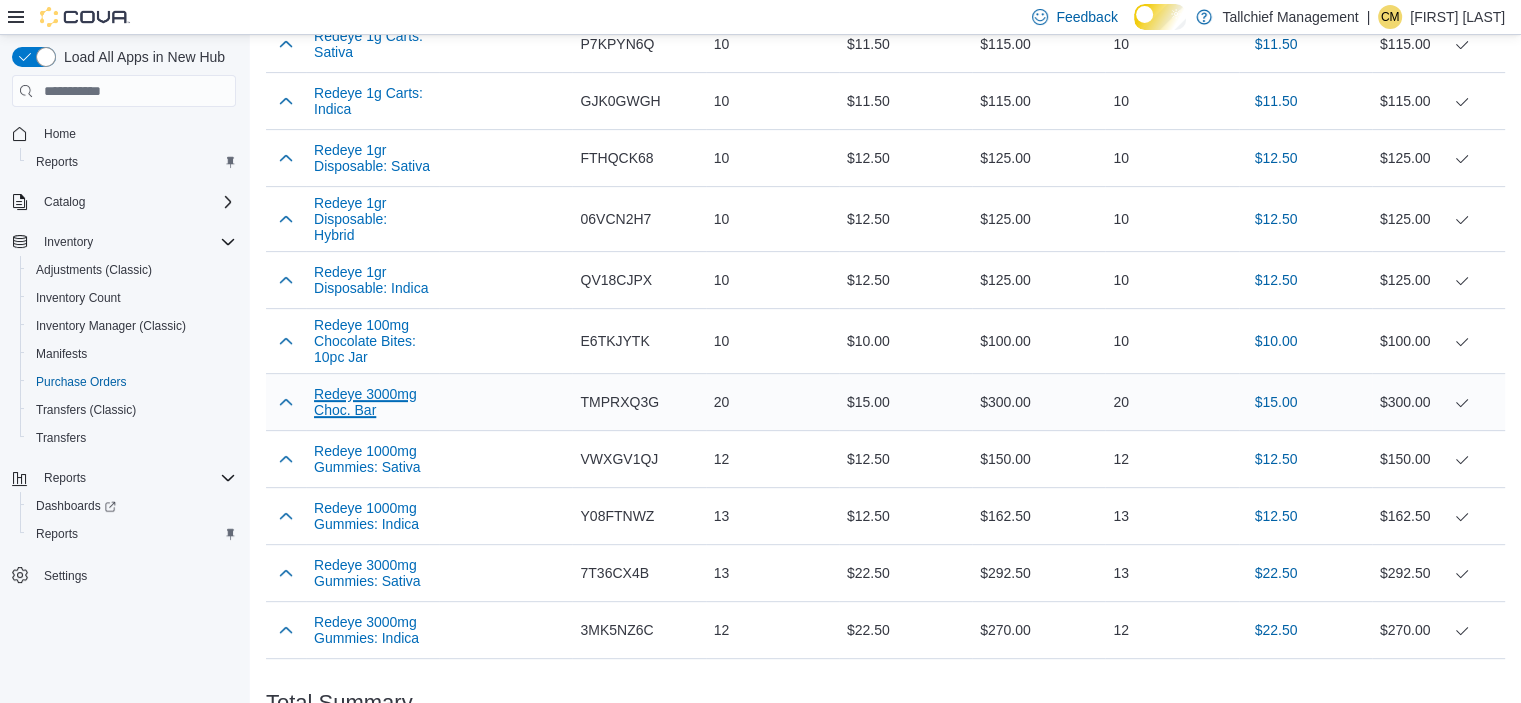 click on "Redeye 3000mg Choc. Bar" at bounding box center [372, 402] 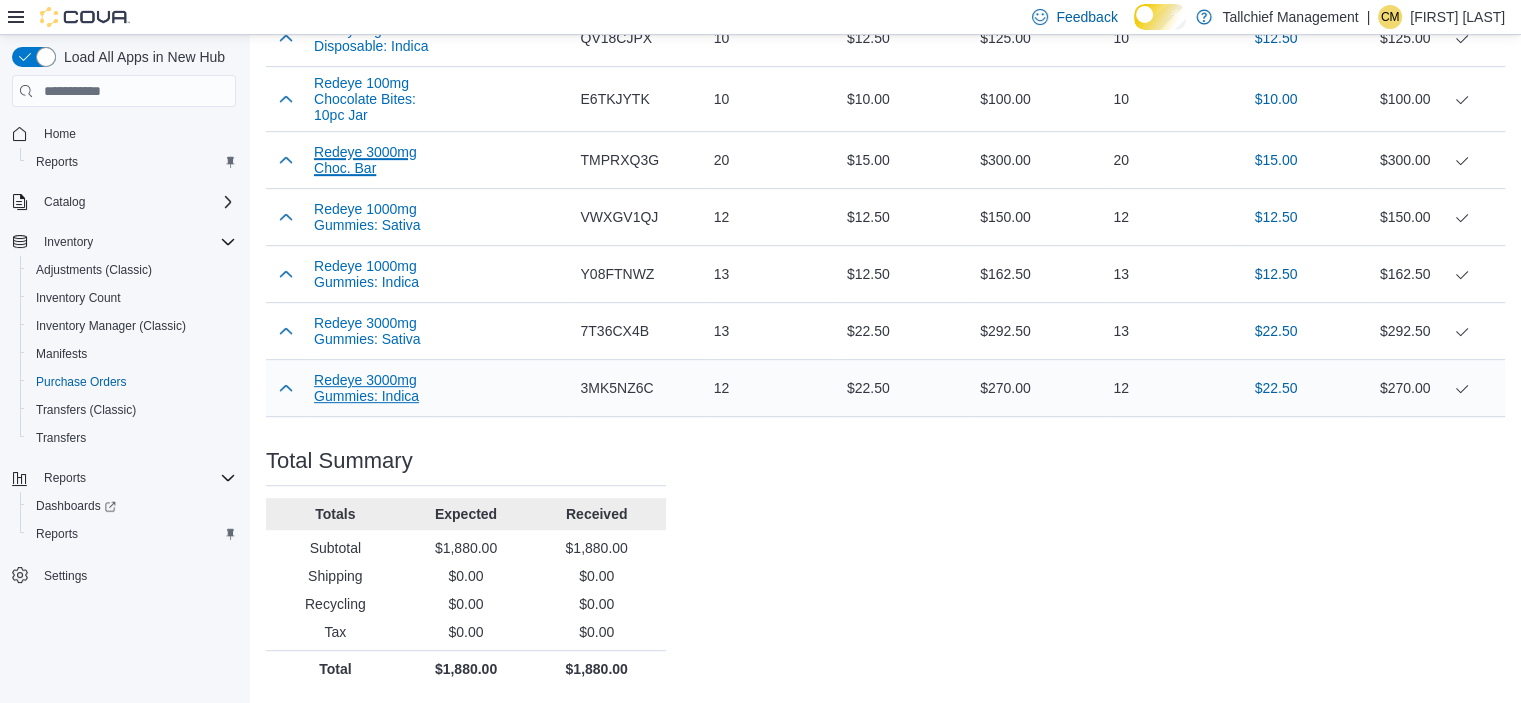 scroll, scrollTop: 1100, scrollLeft: 0, axis: vertical 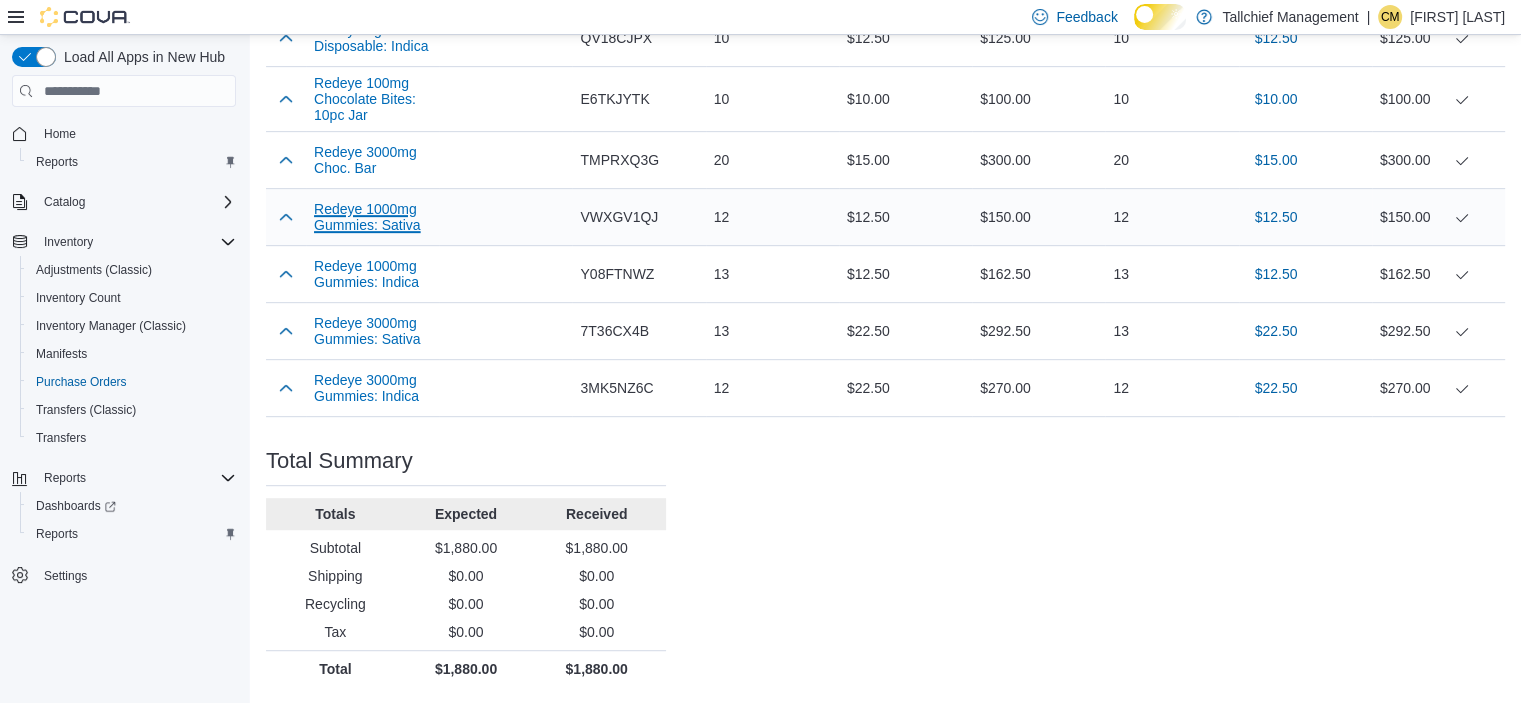 click on "Redeye 1000mg Gummies: Sativa" at bounding box center [372, 217] 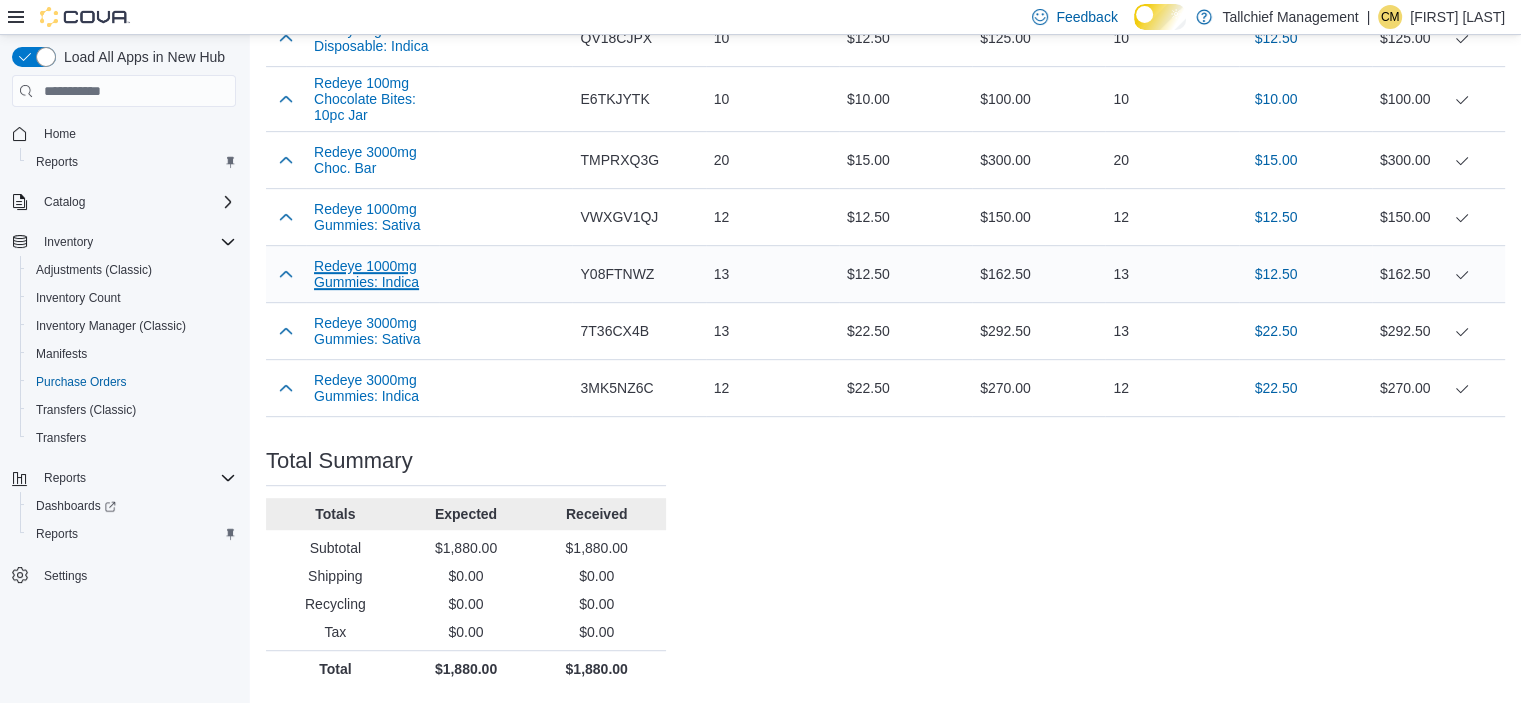 click on "Redeye 1000mg Gummies: Indica" at bounding box center (372, 274) 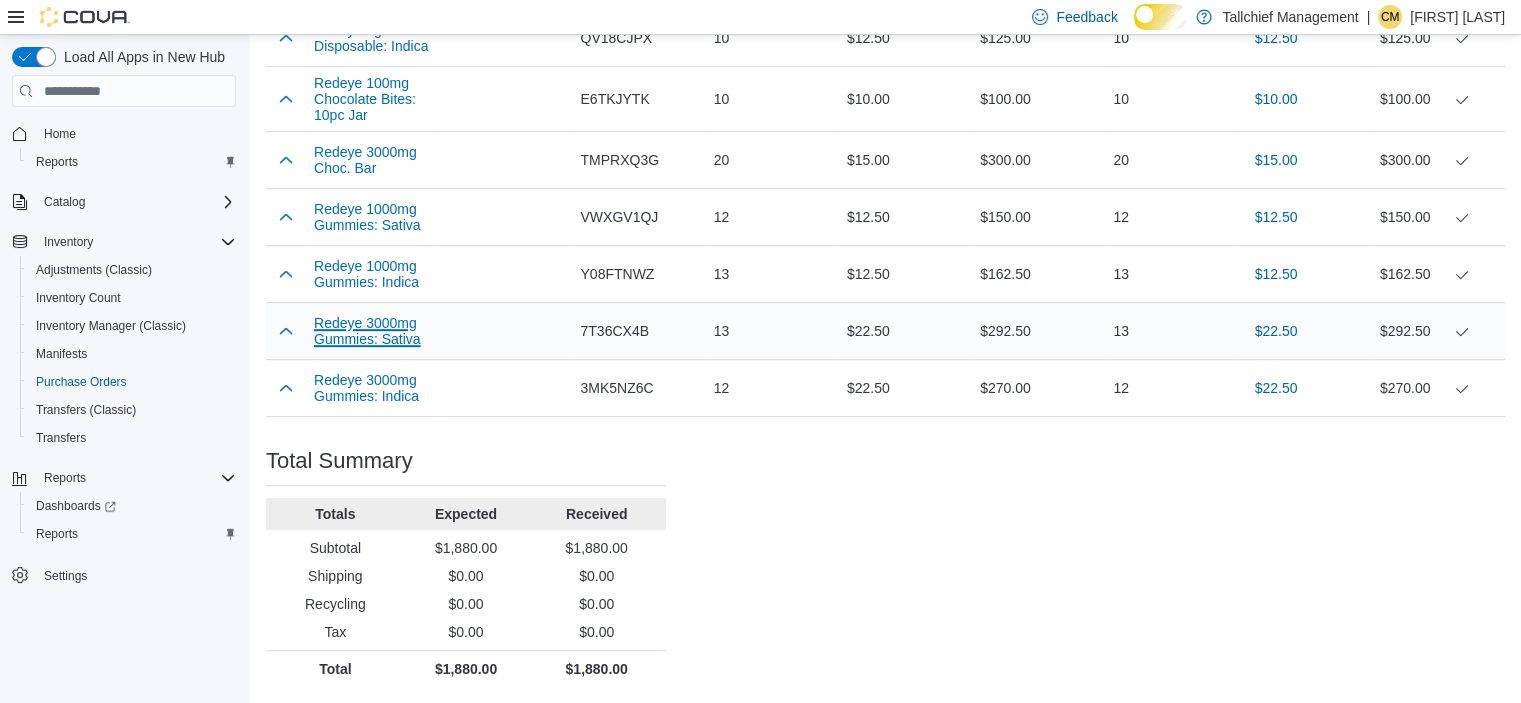 click on "Redeye 3000mg Gummies: Sativa" at bounding box center (372, 331) 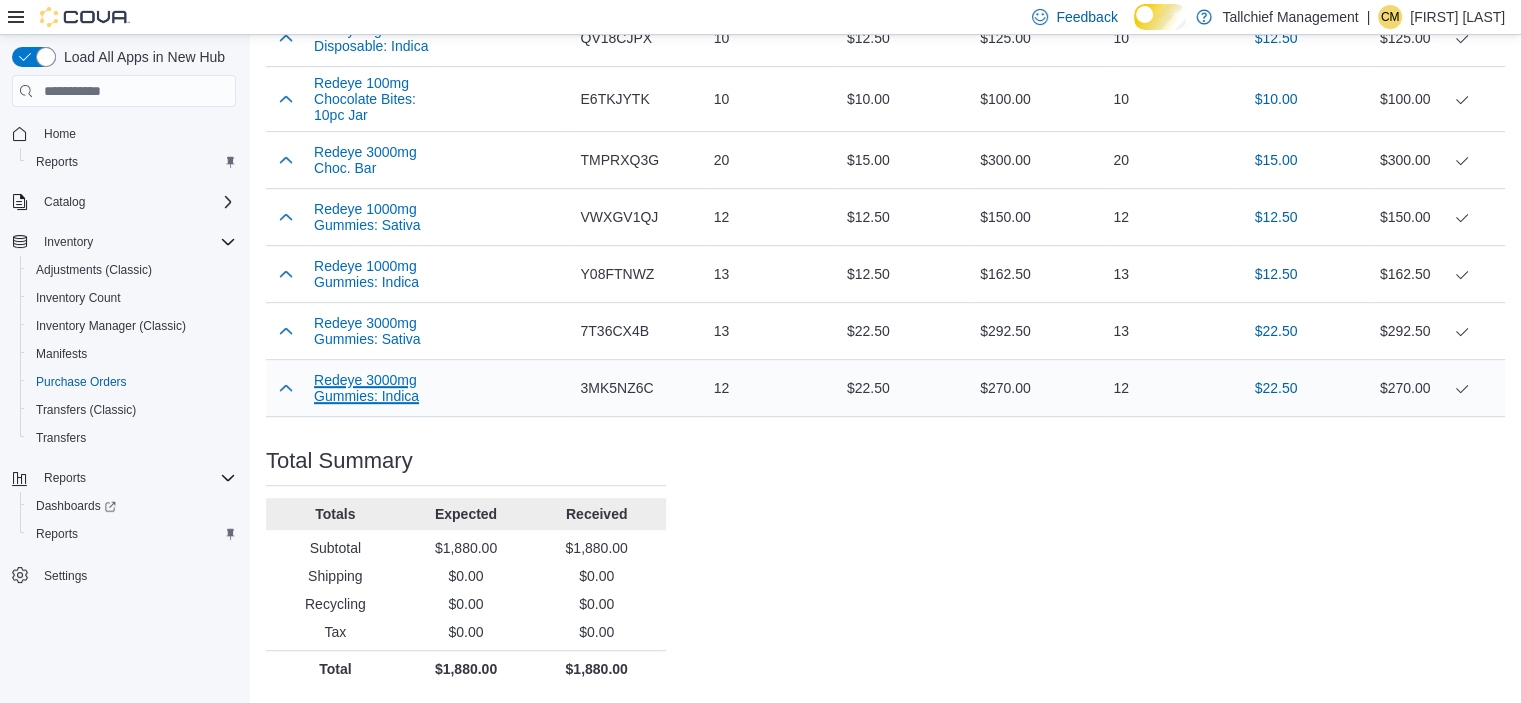 click on "Redeye 3000mg Gummies: Indica" at bounding box center [372, 388] 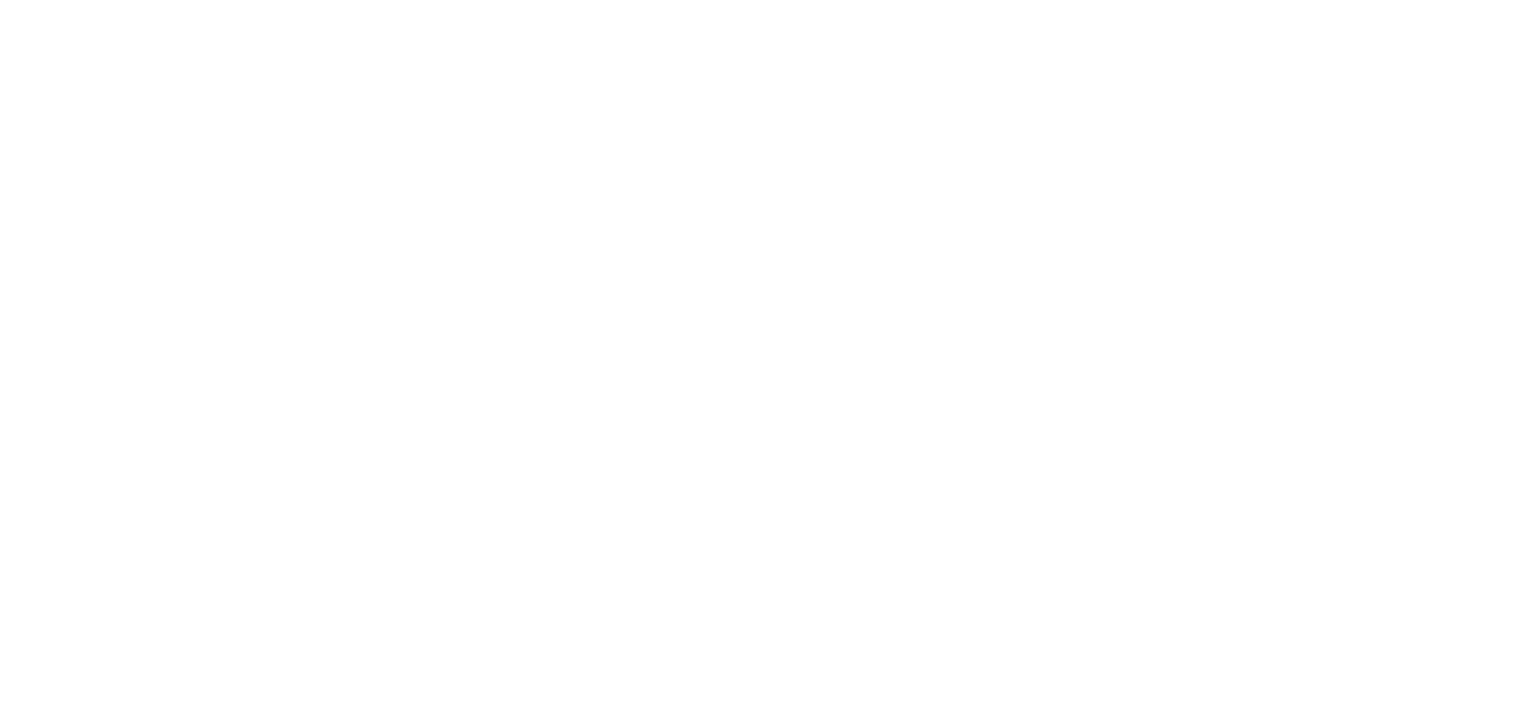 scroll, scrollTop: 0, scrollLeft: 0, axis: both 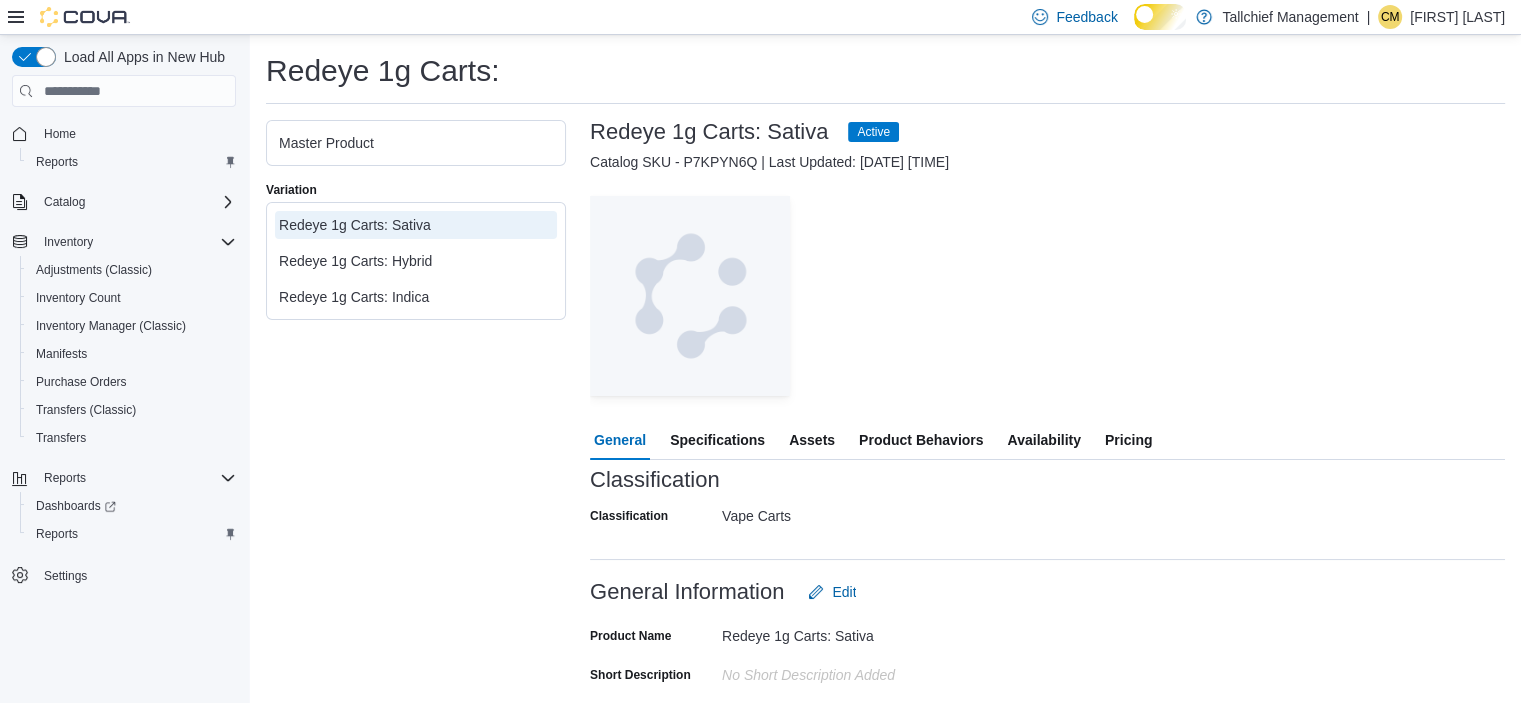 click on "—  Click to open this image in fullscreen mode" at bounding box center [1047, 296] 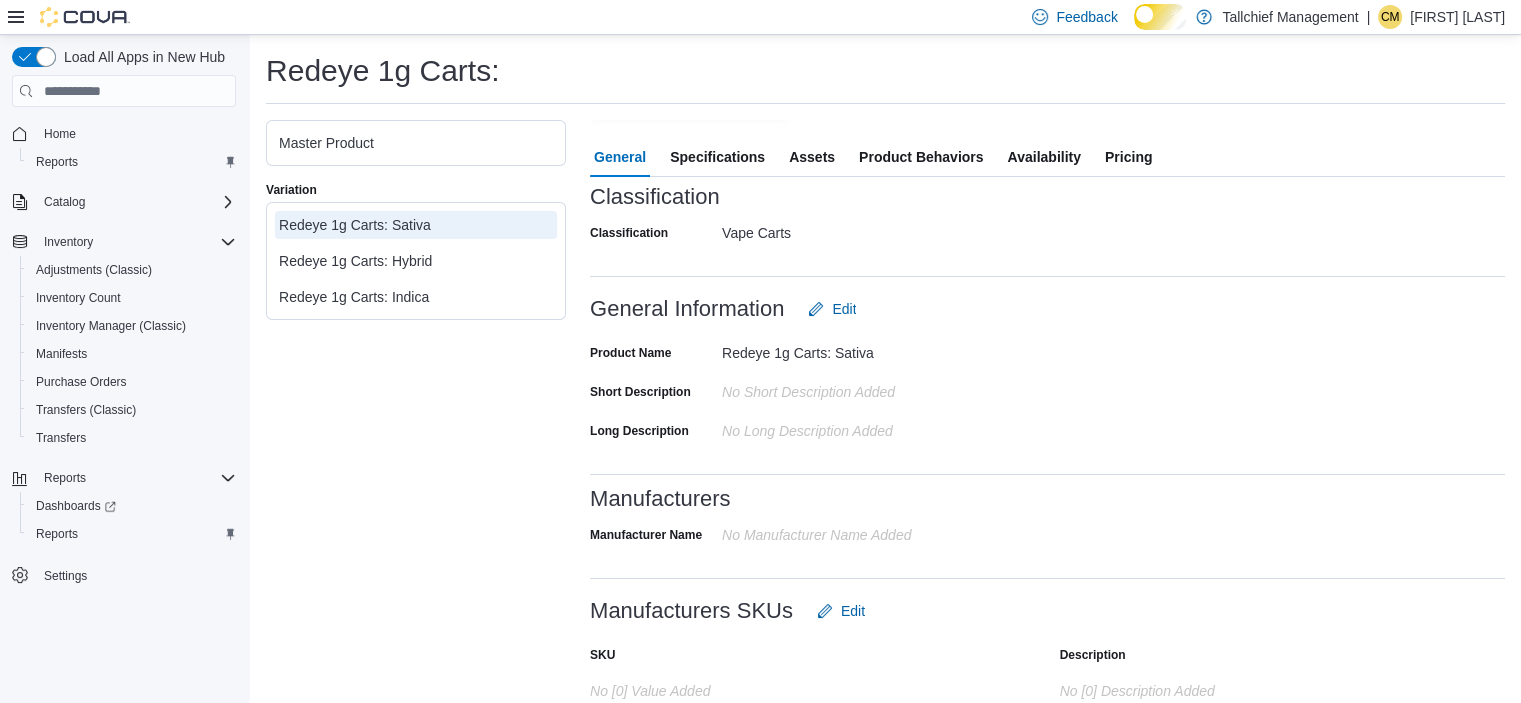 scroll, scrollTop: 583, scrollLeft: 0, axis: vertical 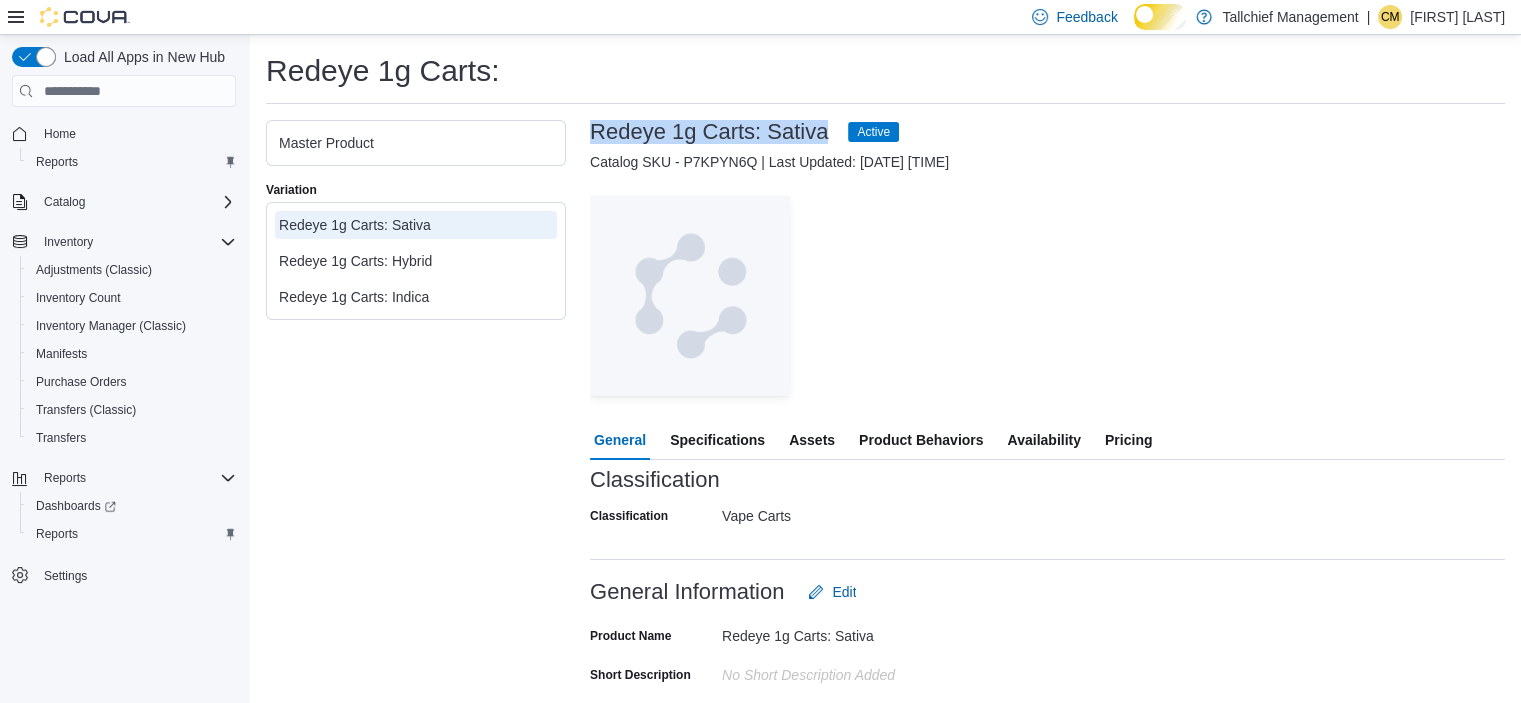 drag, startPoint x: 593, startPoint y: 146, endPoint x: 885, endPoint y: 144, distance: 292.00684 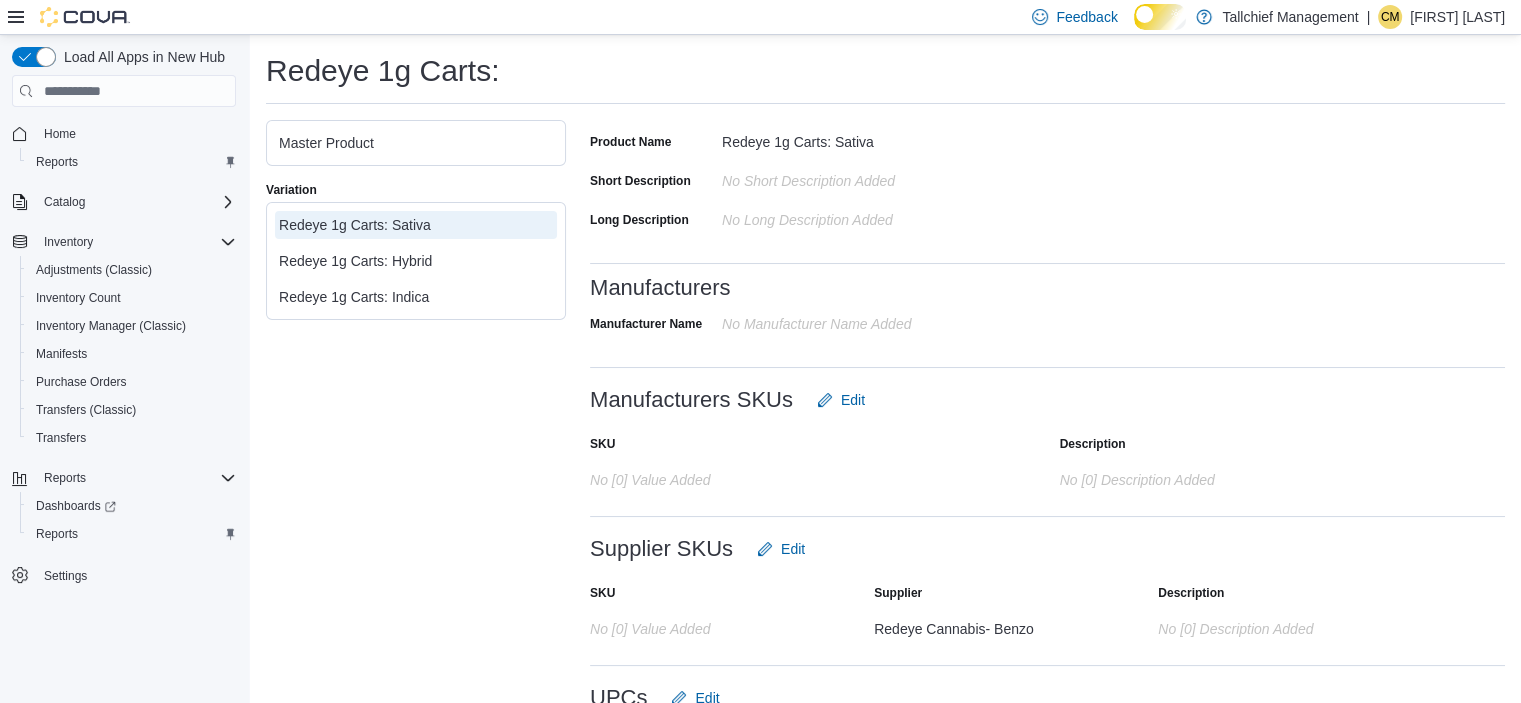 scroll, scrollTop: 583, scrollLeft: 0, axis: vertical 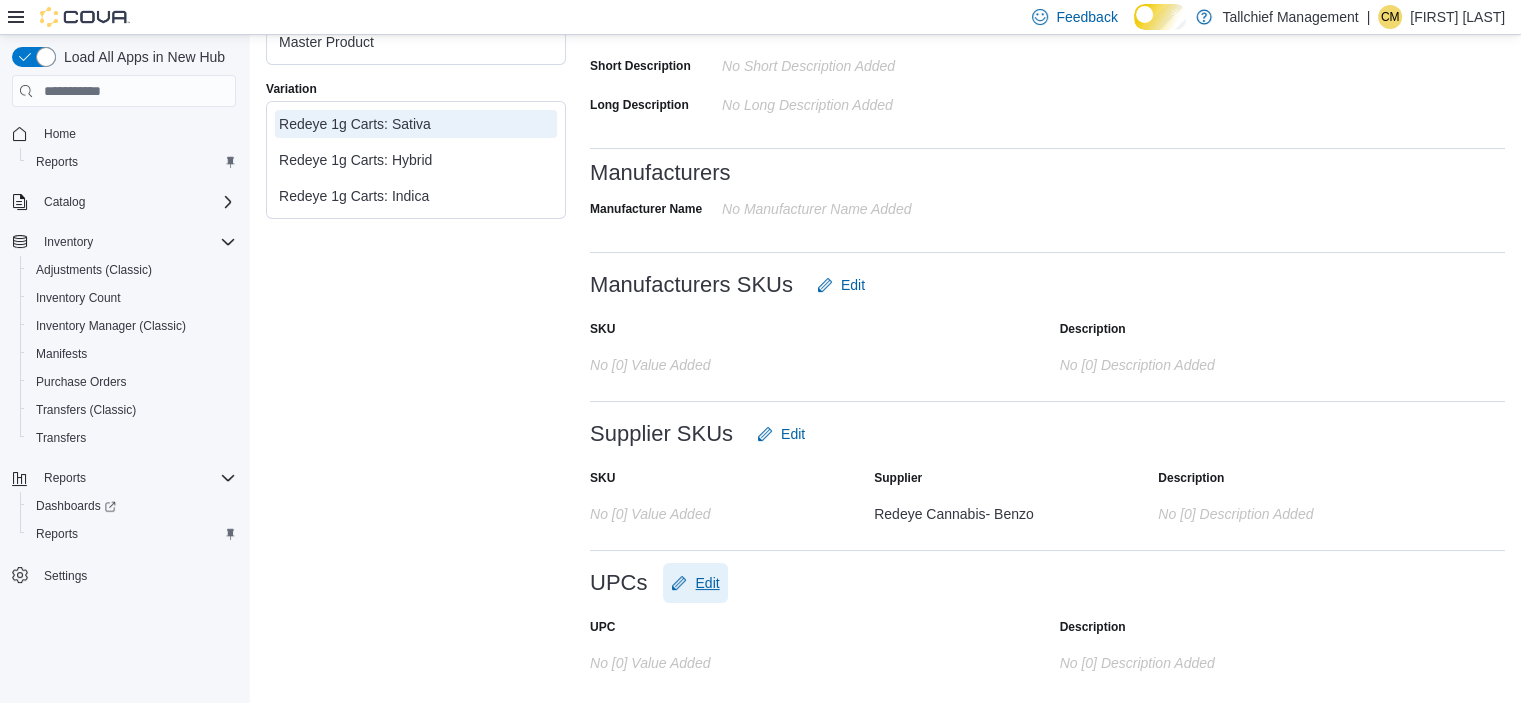 click on "Edit" at bounding box center (707, 583) 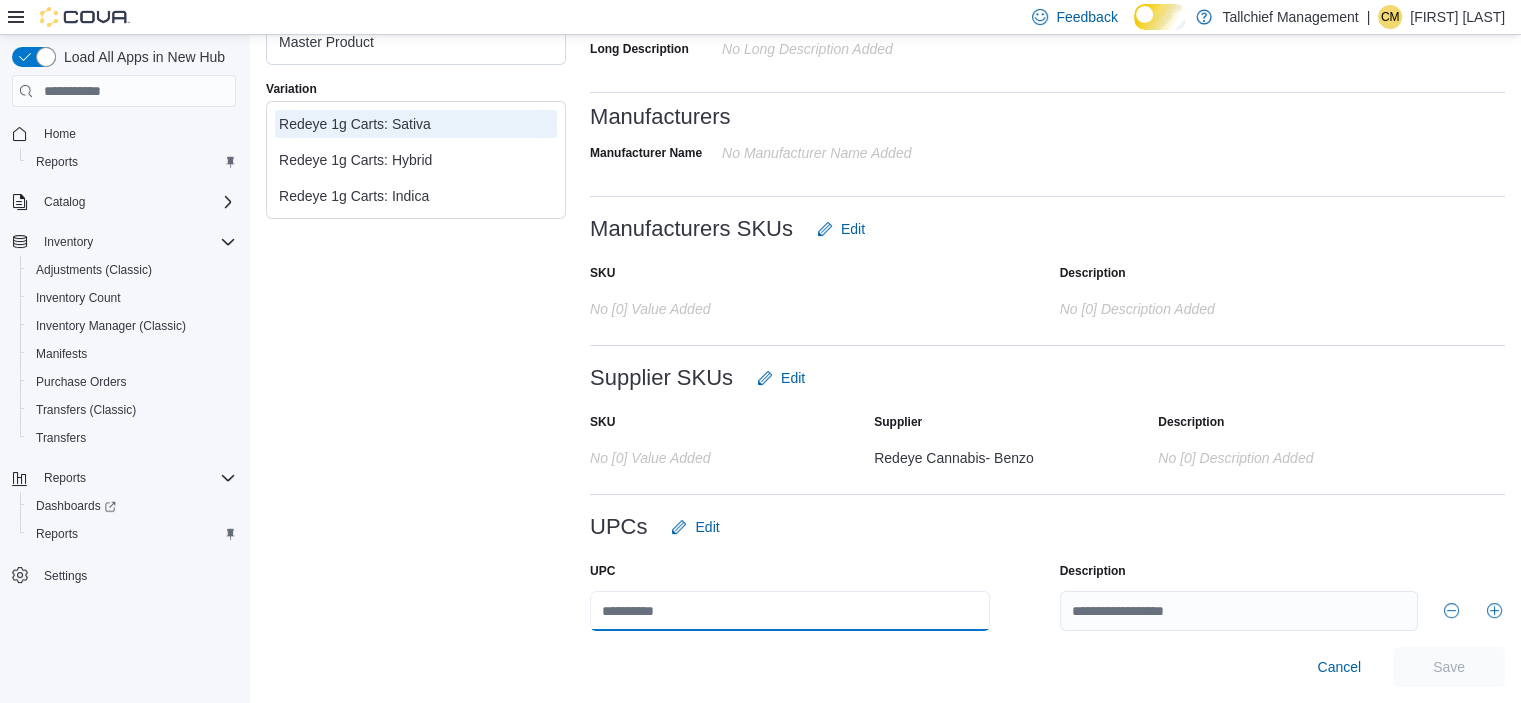 click at bounding box center (790, 611) 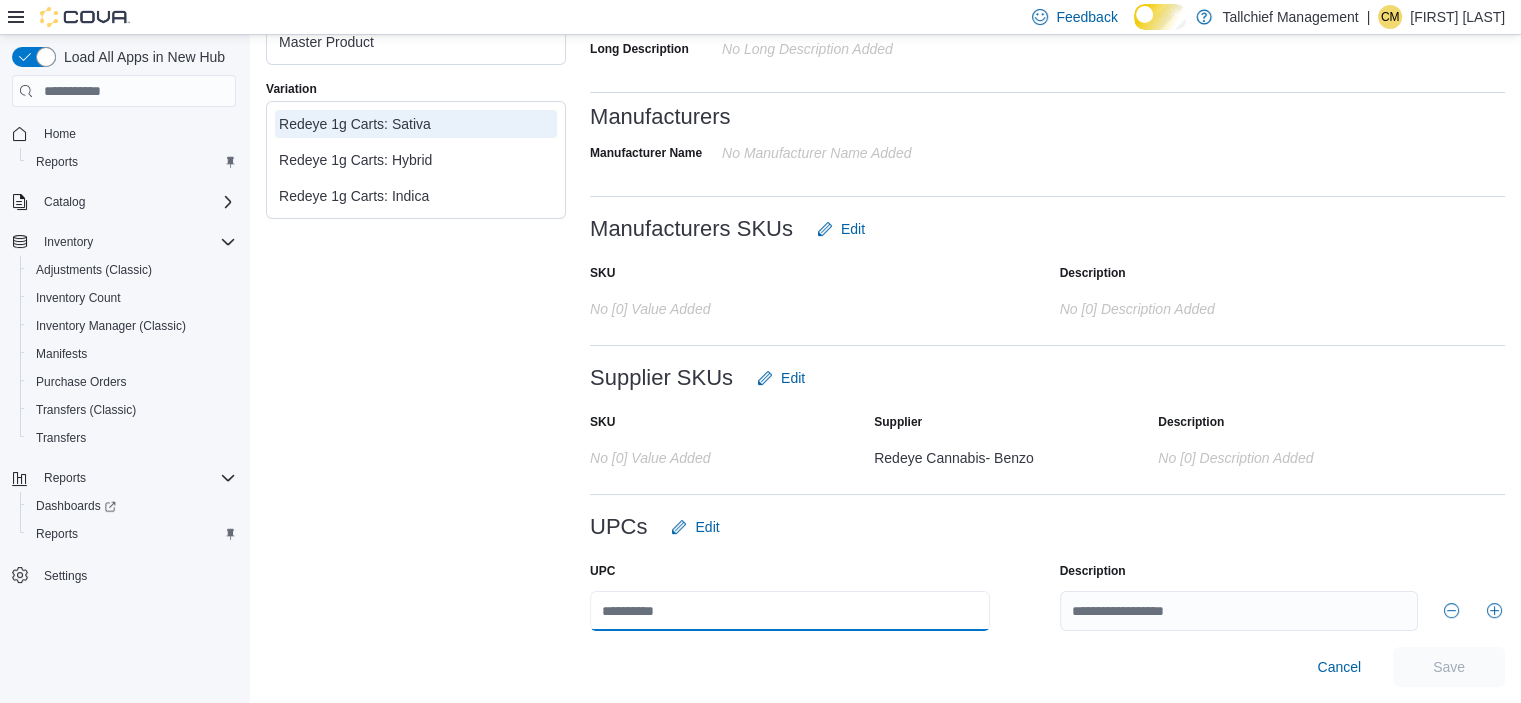 click at bounding box center [790, 611] 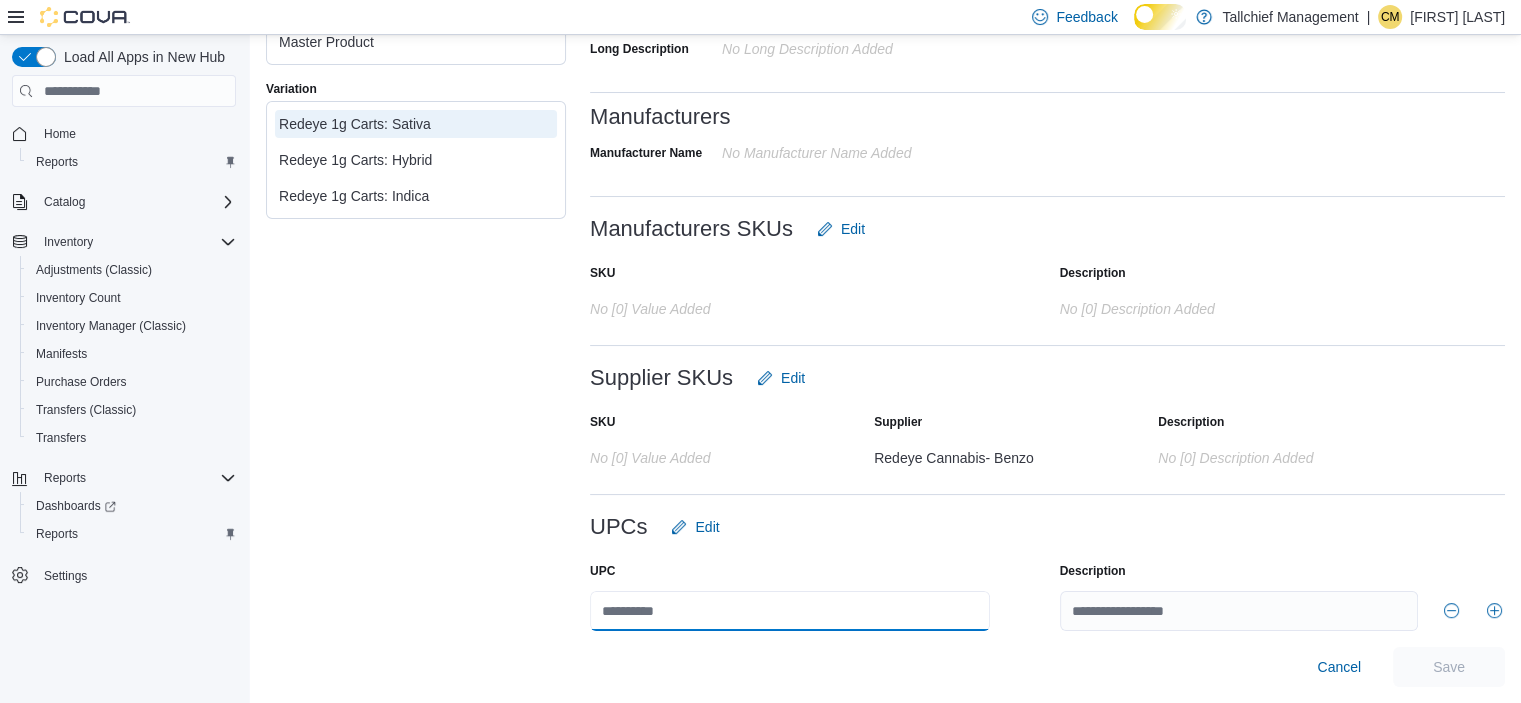 paste on "**********" 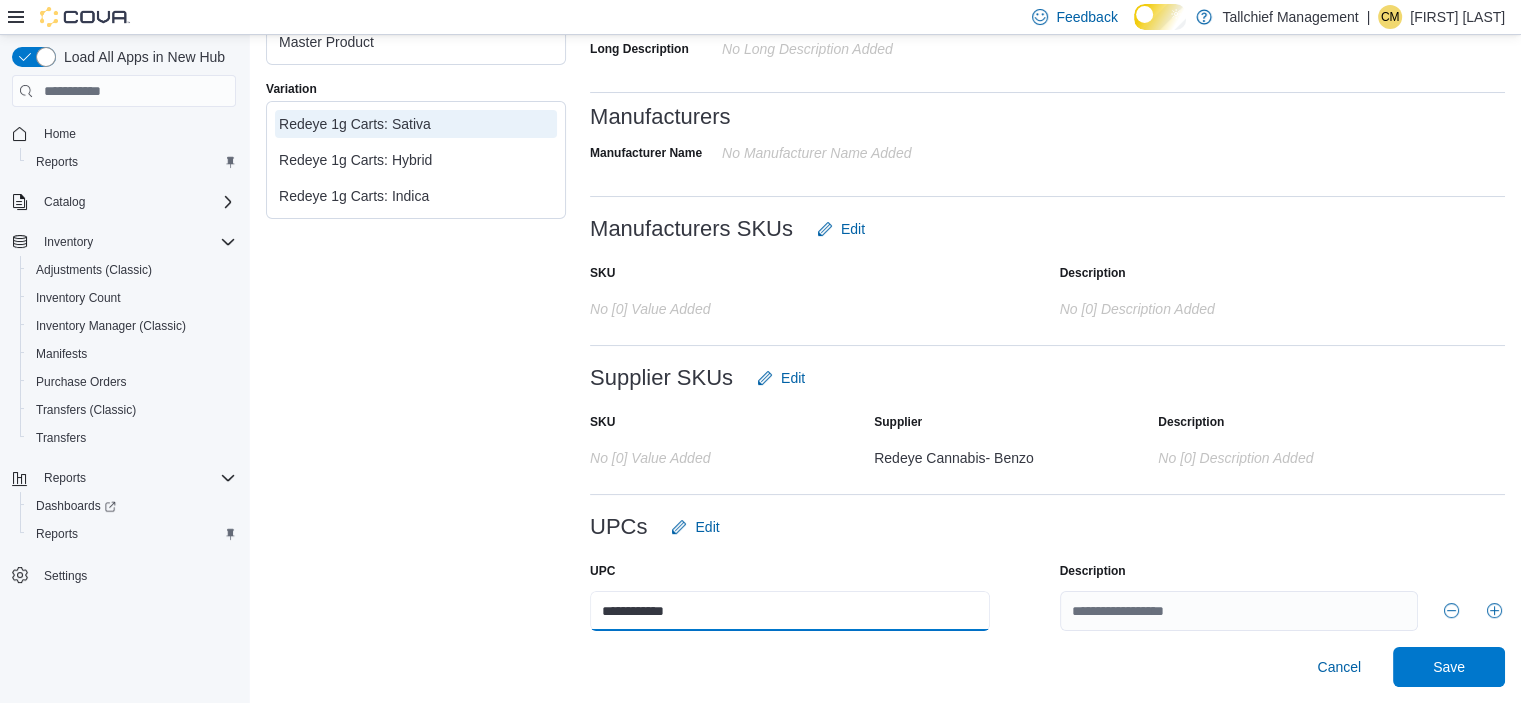 scroll, scrollTop: 635, scrollLeft: 0, axis: vertical 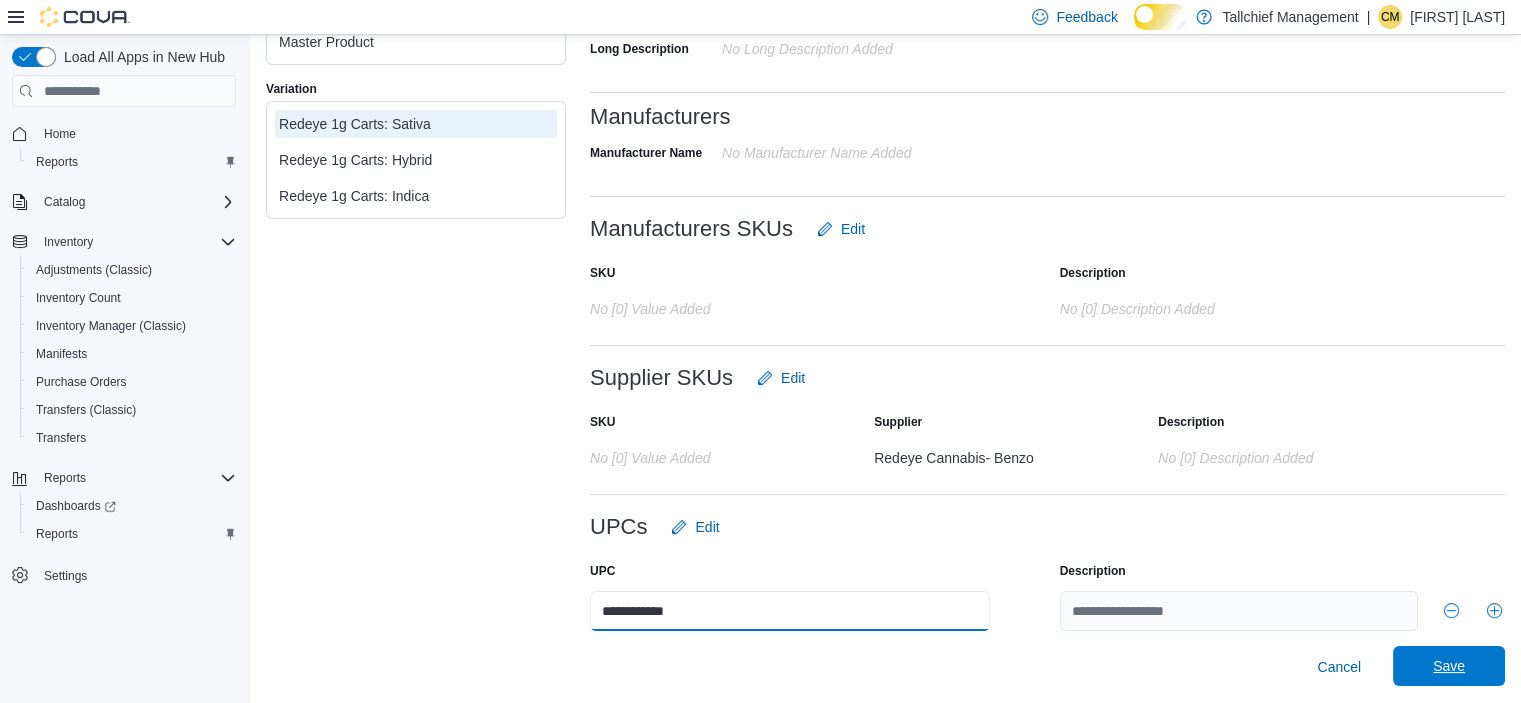 type on "**********" 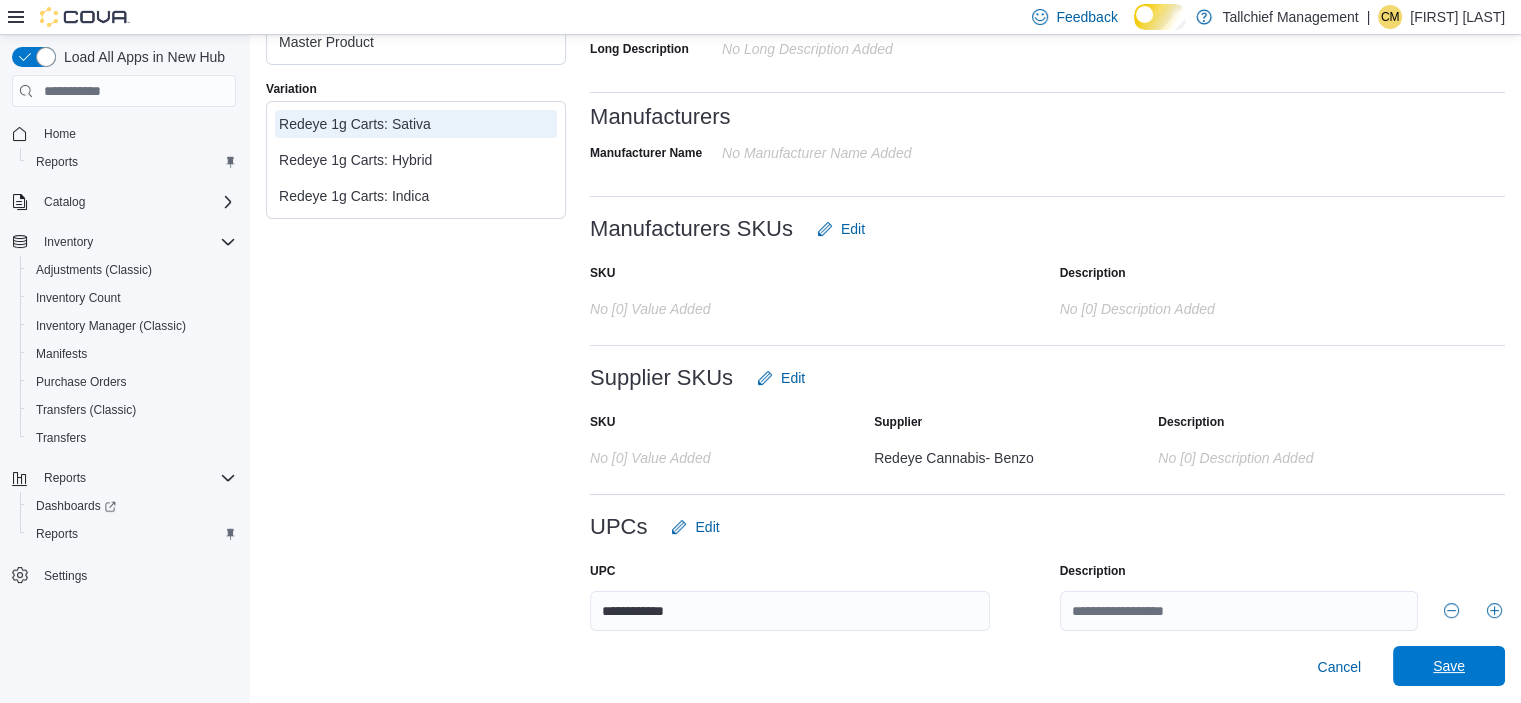 click on "Save" at bounding box center [1449, 666] 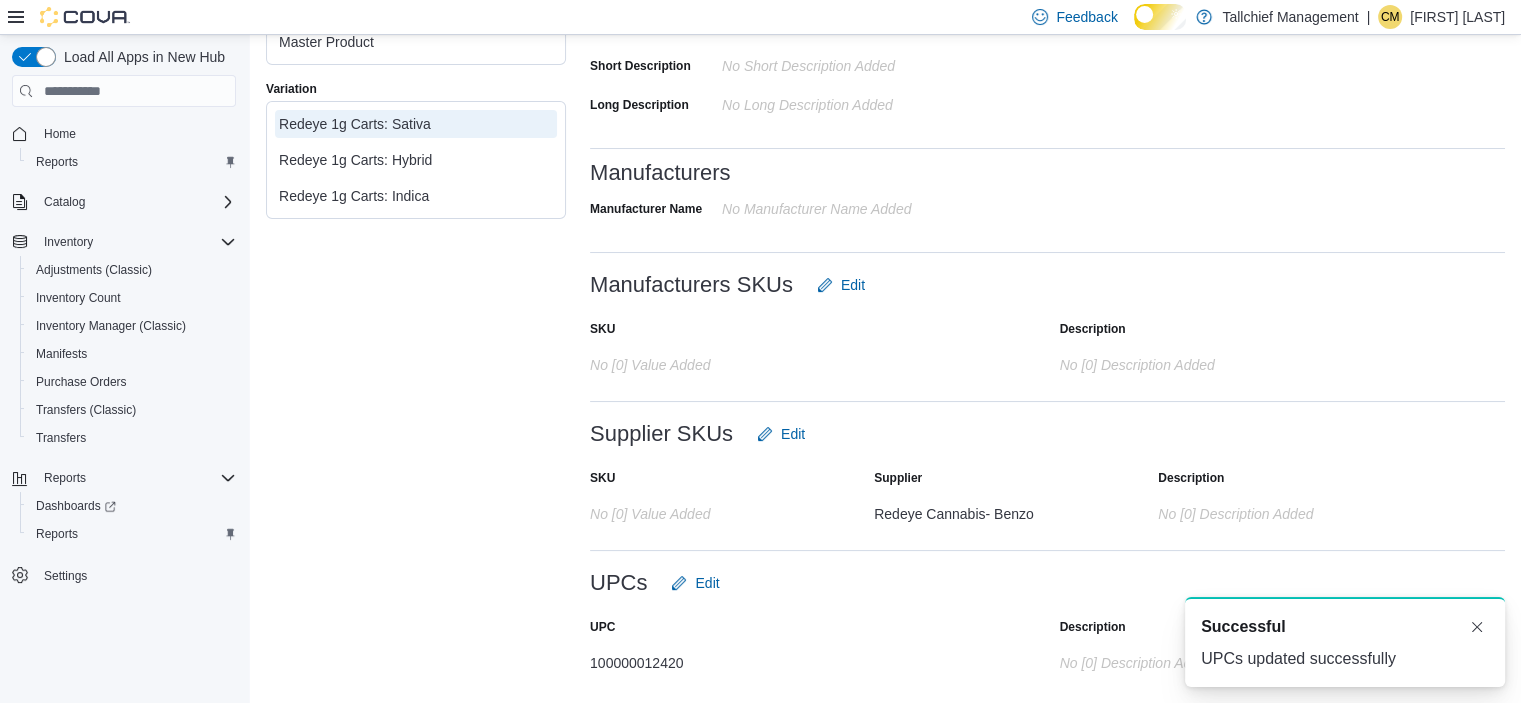 scroll, scrollTop: 584, scrollLeft: 0, axis: vertical 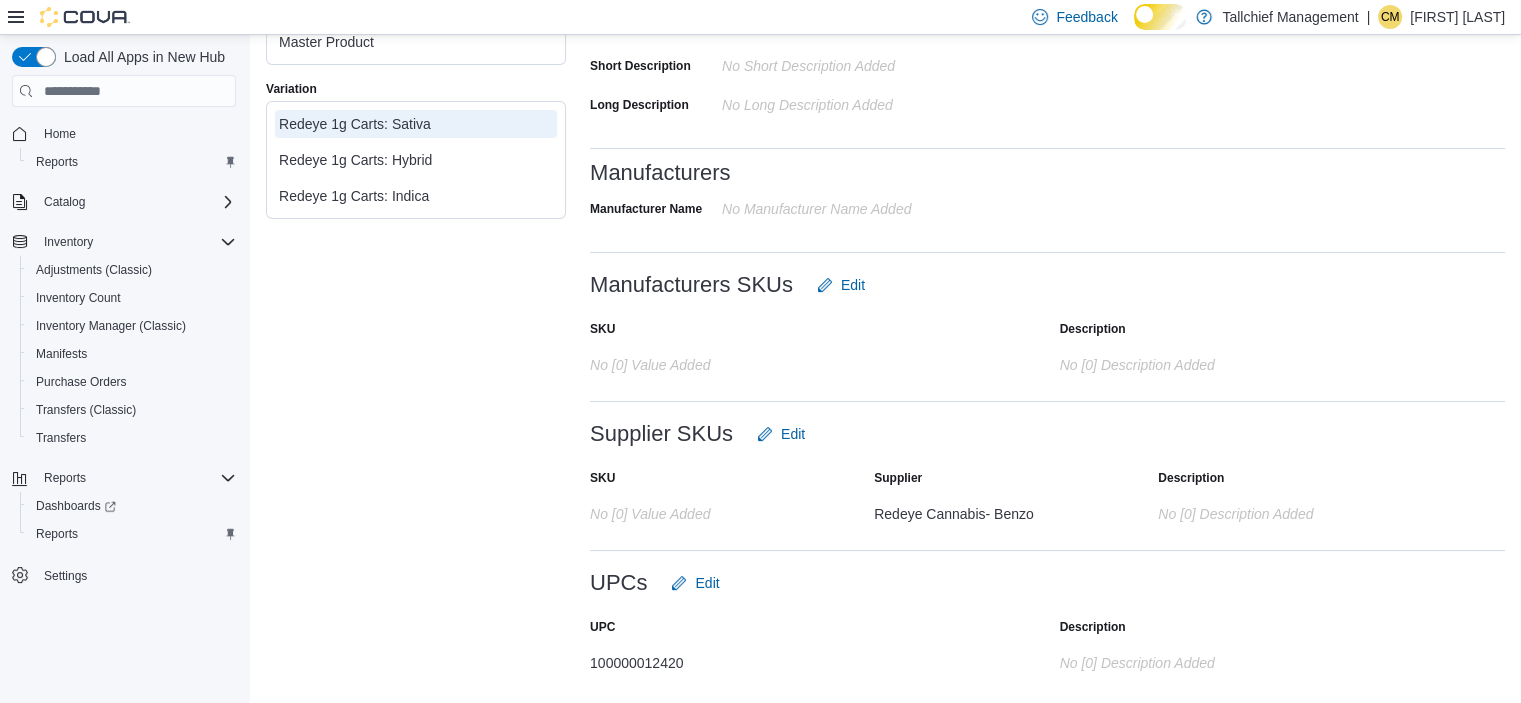 click on "Variation" at bounding box center [416, 89] 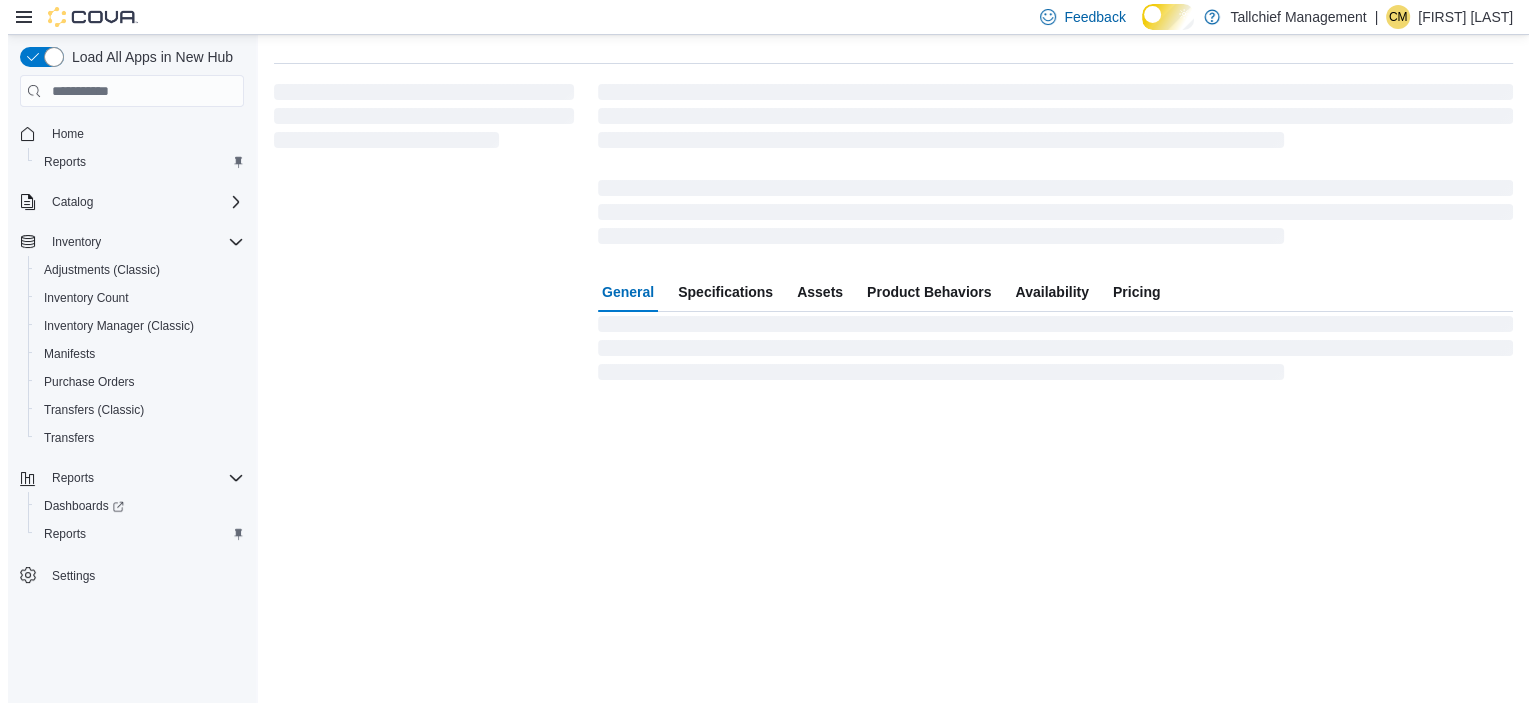 scroll, scrollTop: 0, scrollLeft: 0, axis: both 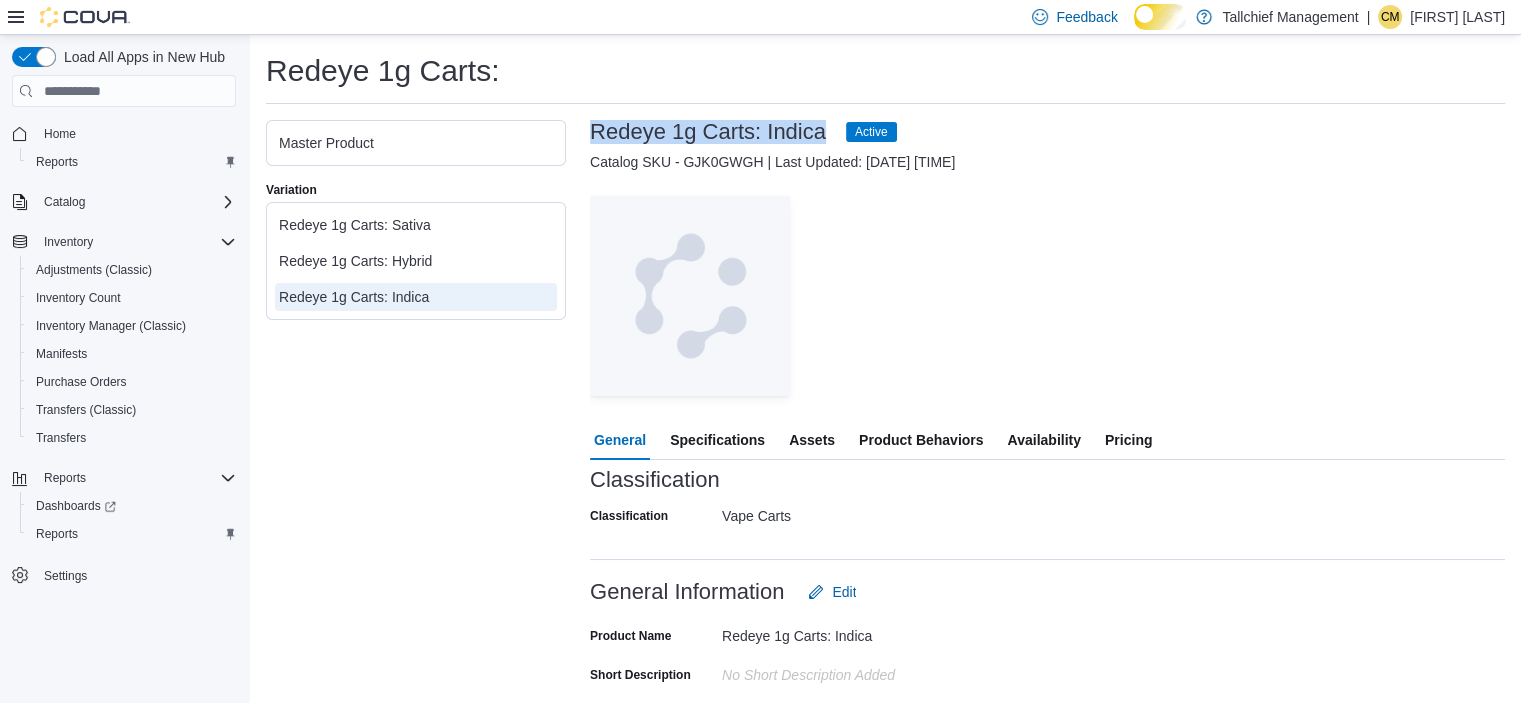drag, startPoint x: 592, startPoint y: 140, endPoint x: 885, endPoint y: 147, distance: 293.08362 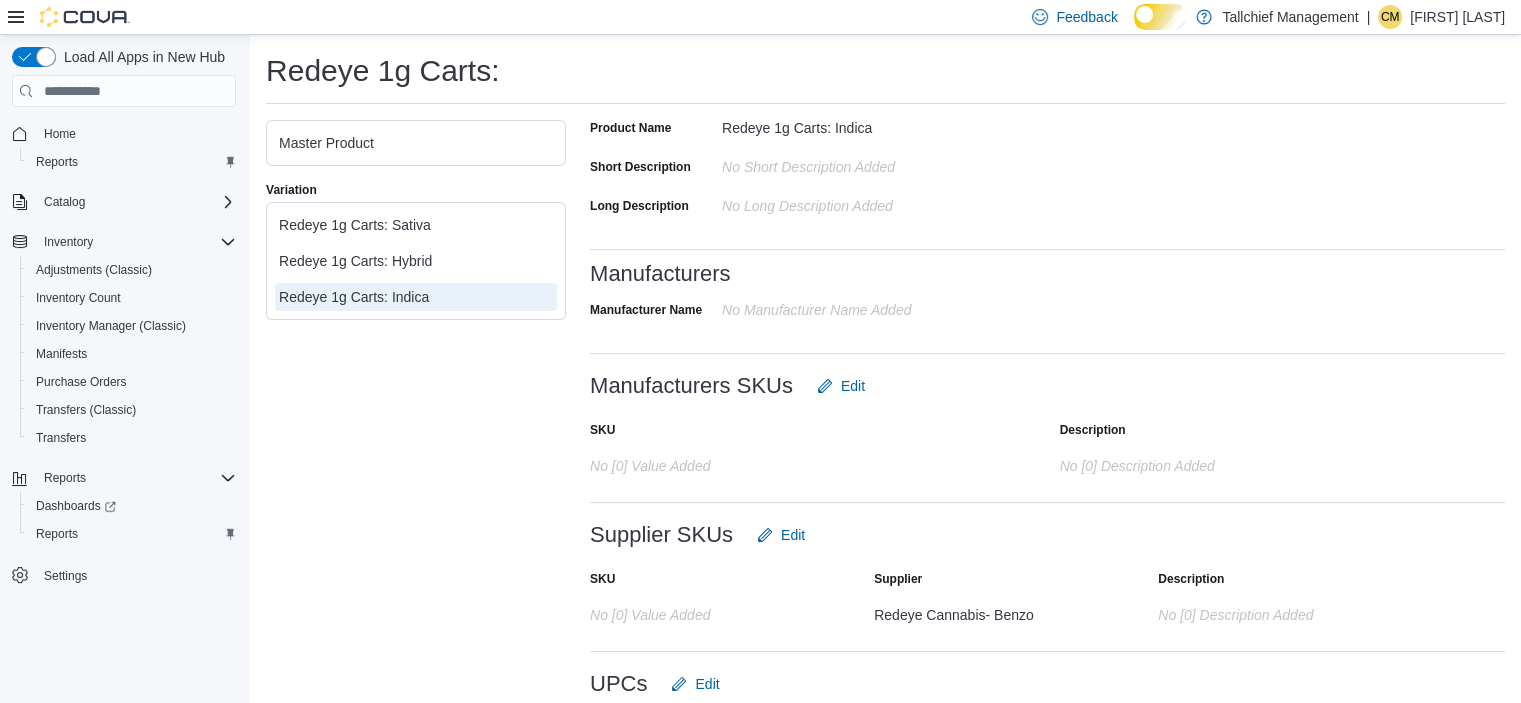 scroll, scrollTop: 583, scrollLeft: 0, axis: vertical 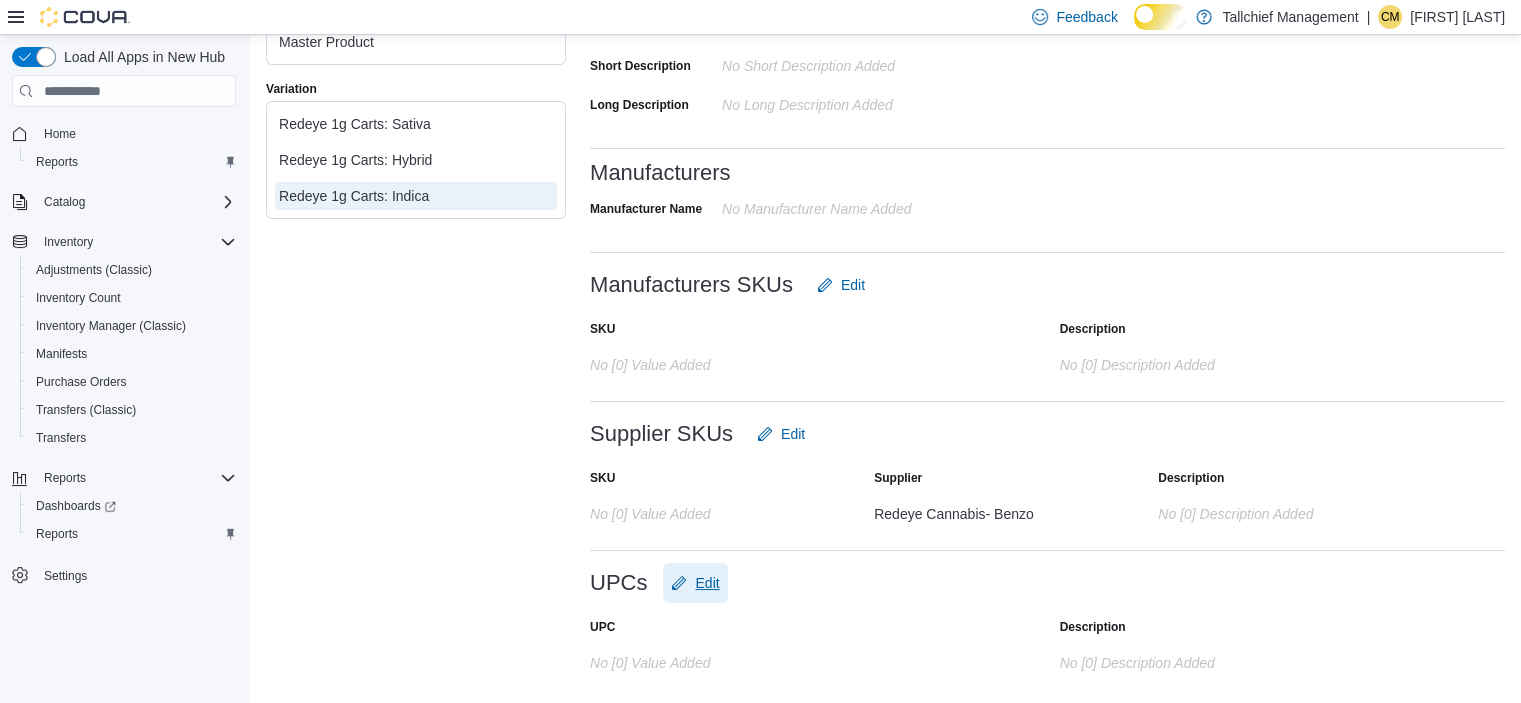 click on "Edit" at bounding box center [707, 583] 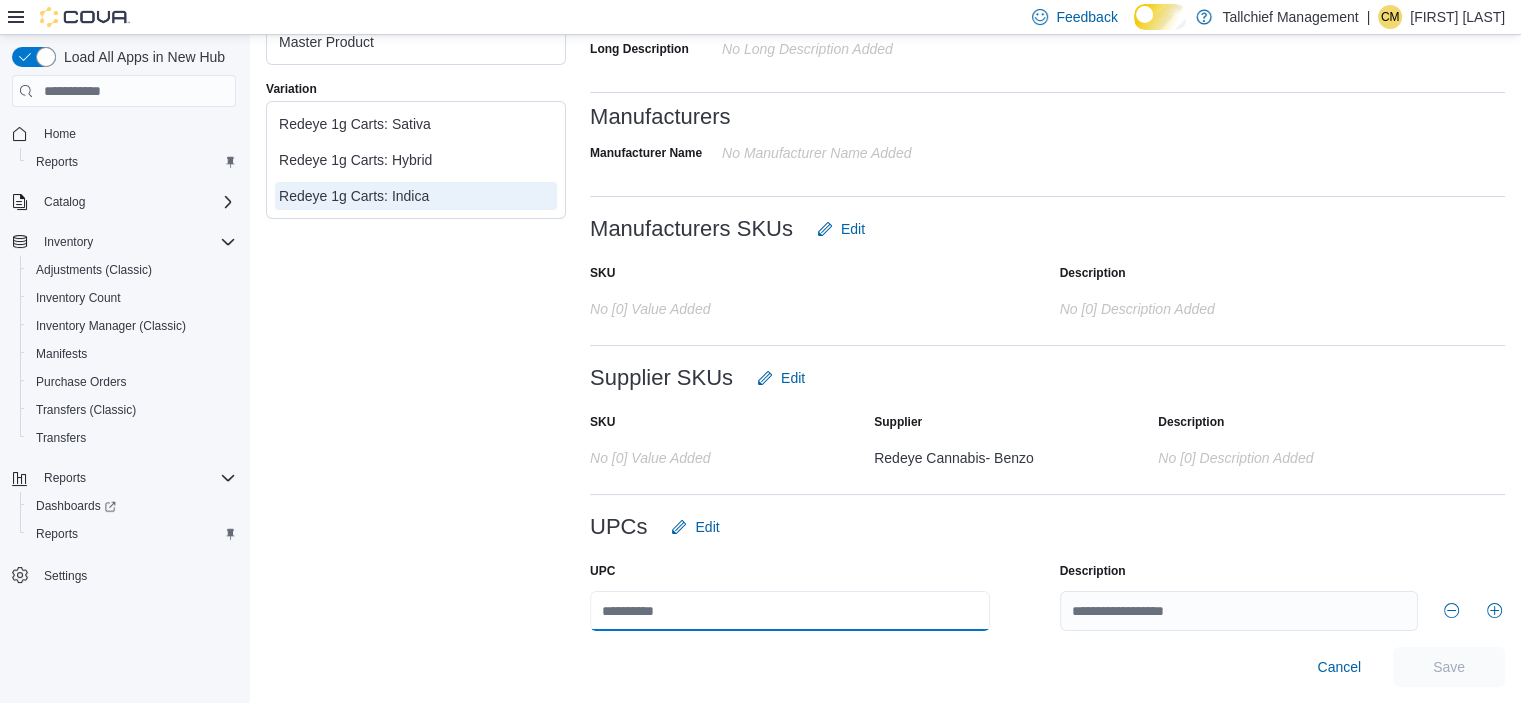 click at bounding box center [790, 611] 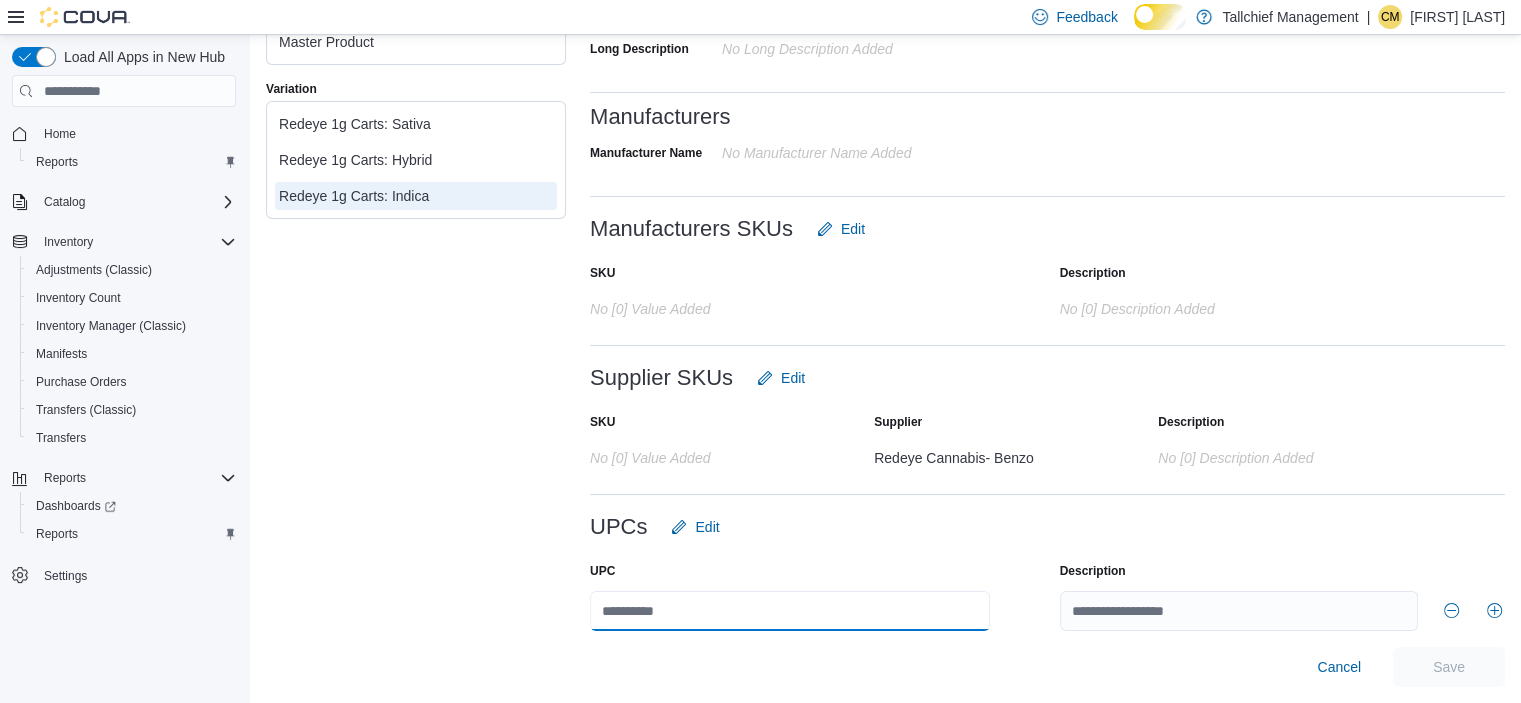 paste on "**********" 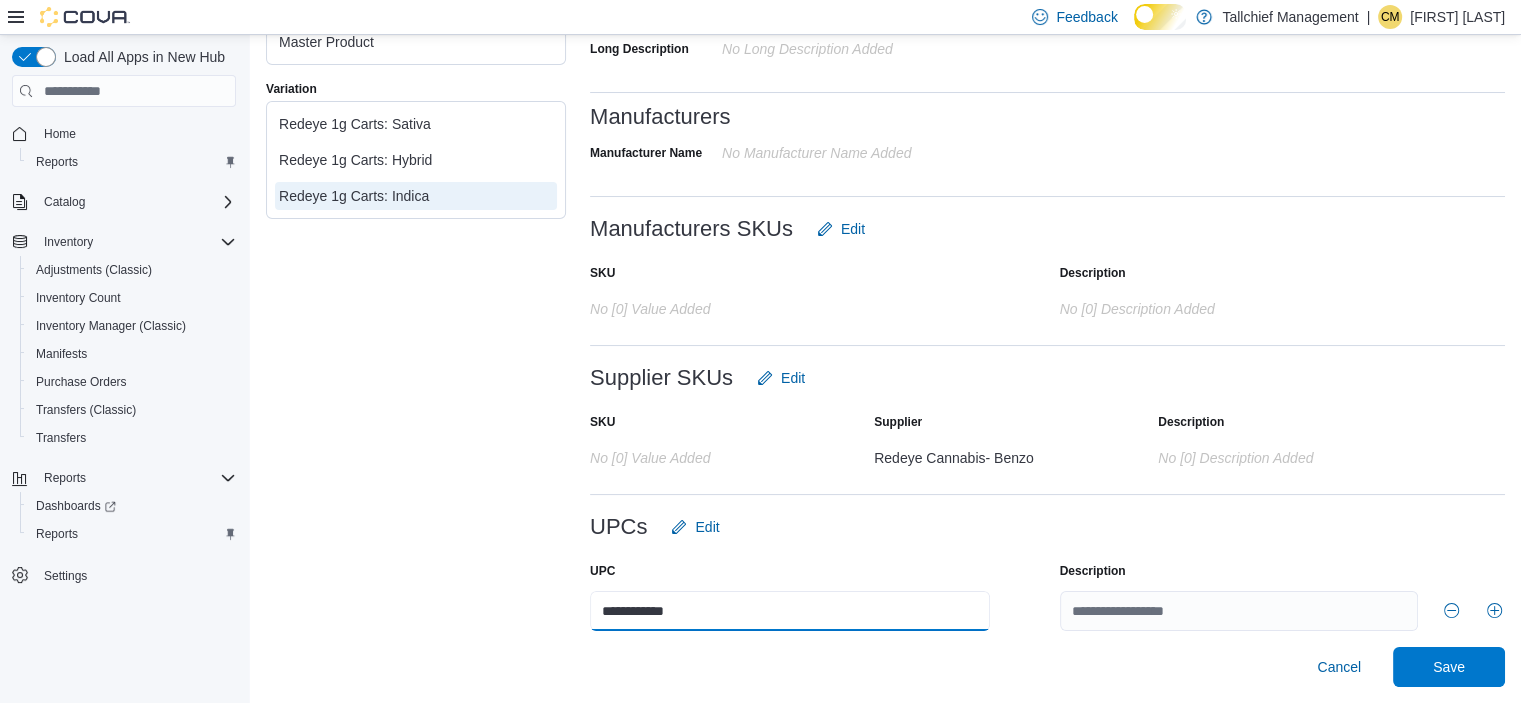 type on "**********" 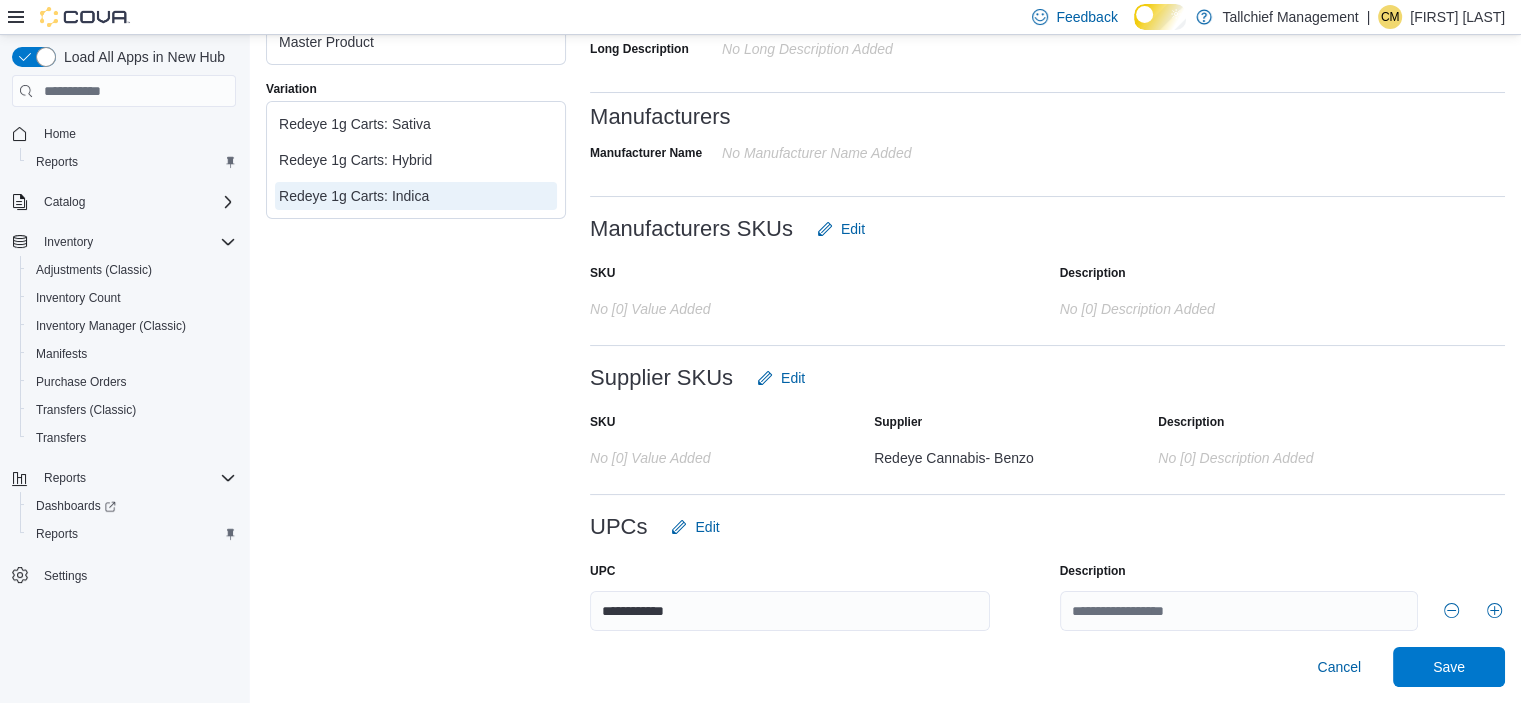 click on "UPCs Edit" at bounding box center [1047, 527] 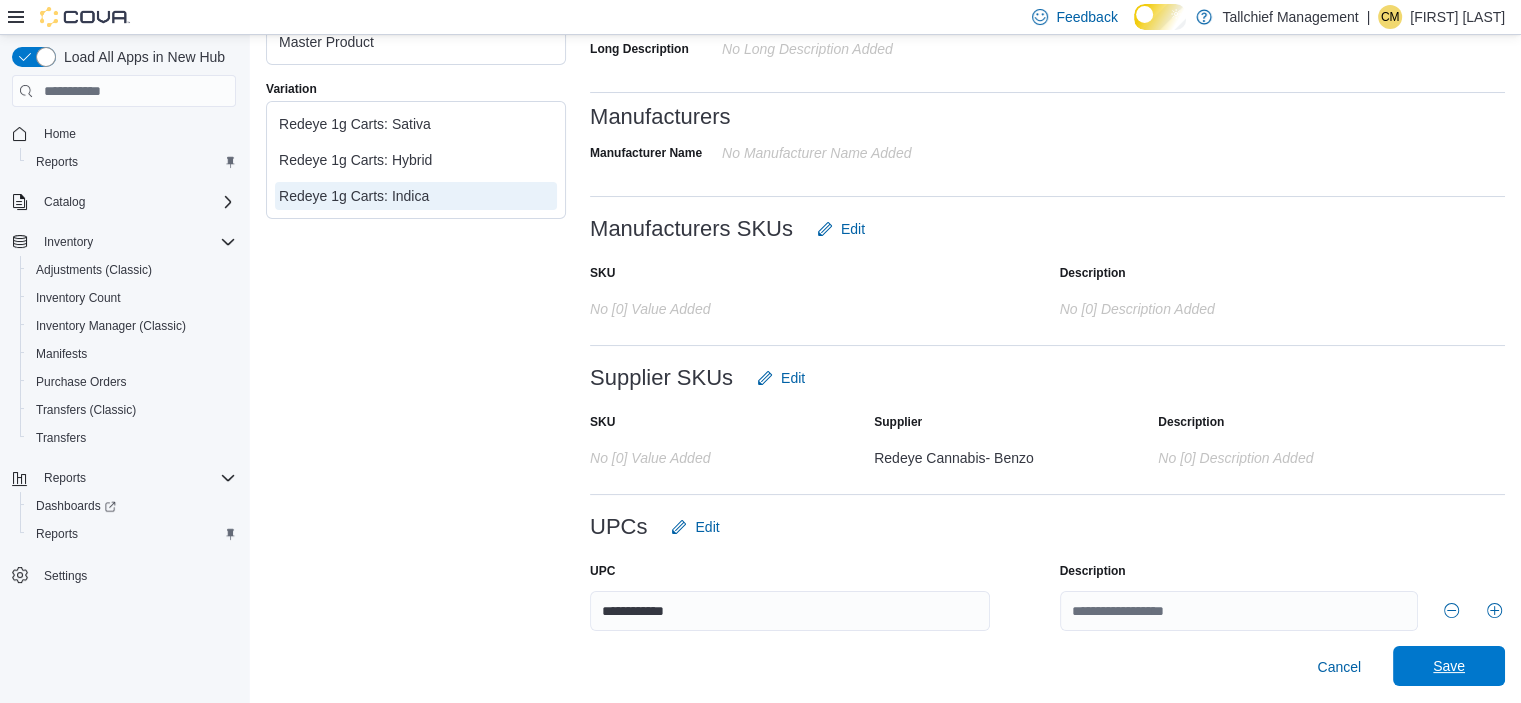 click on "Save" at bounding box center (1449, 666) 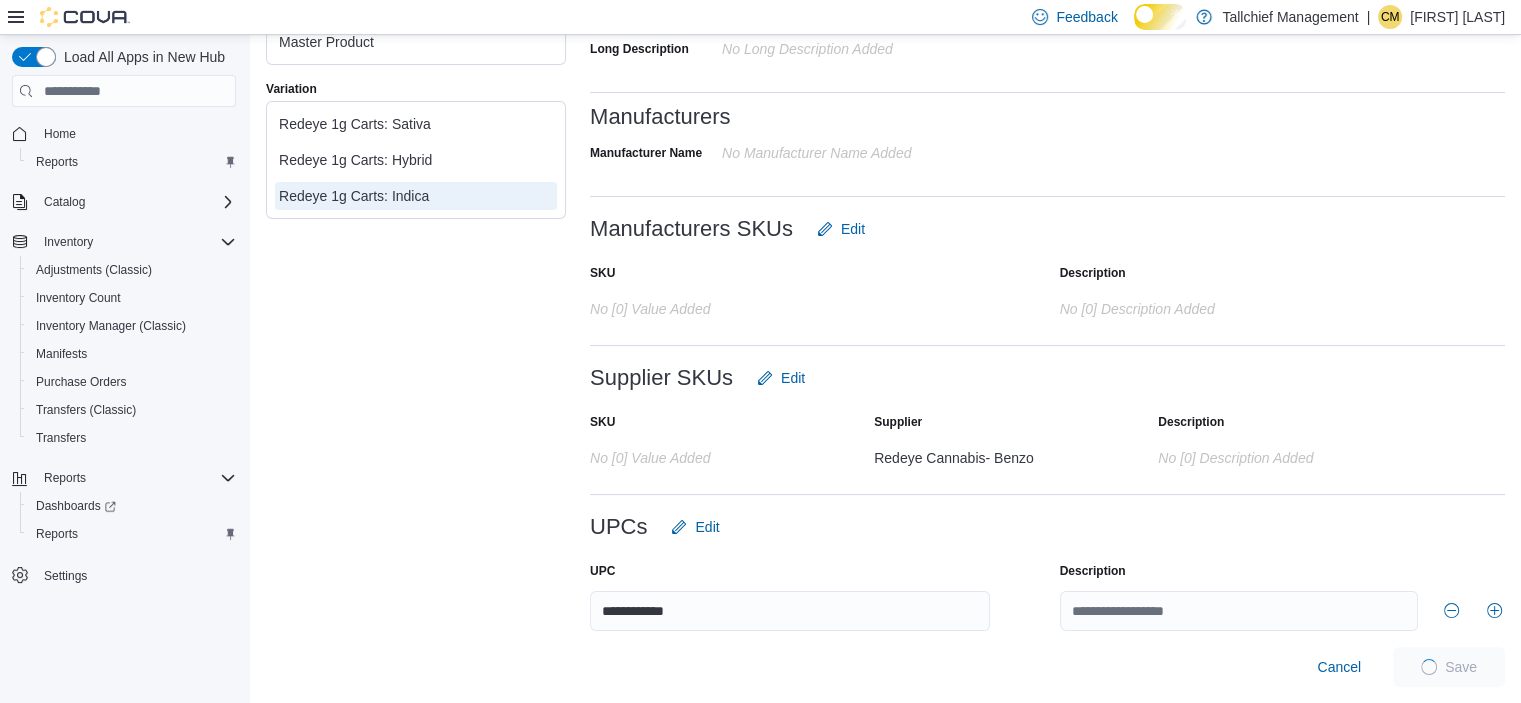 scroll, scrollTop: 584, scrollLeft: 0, axis: vertical 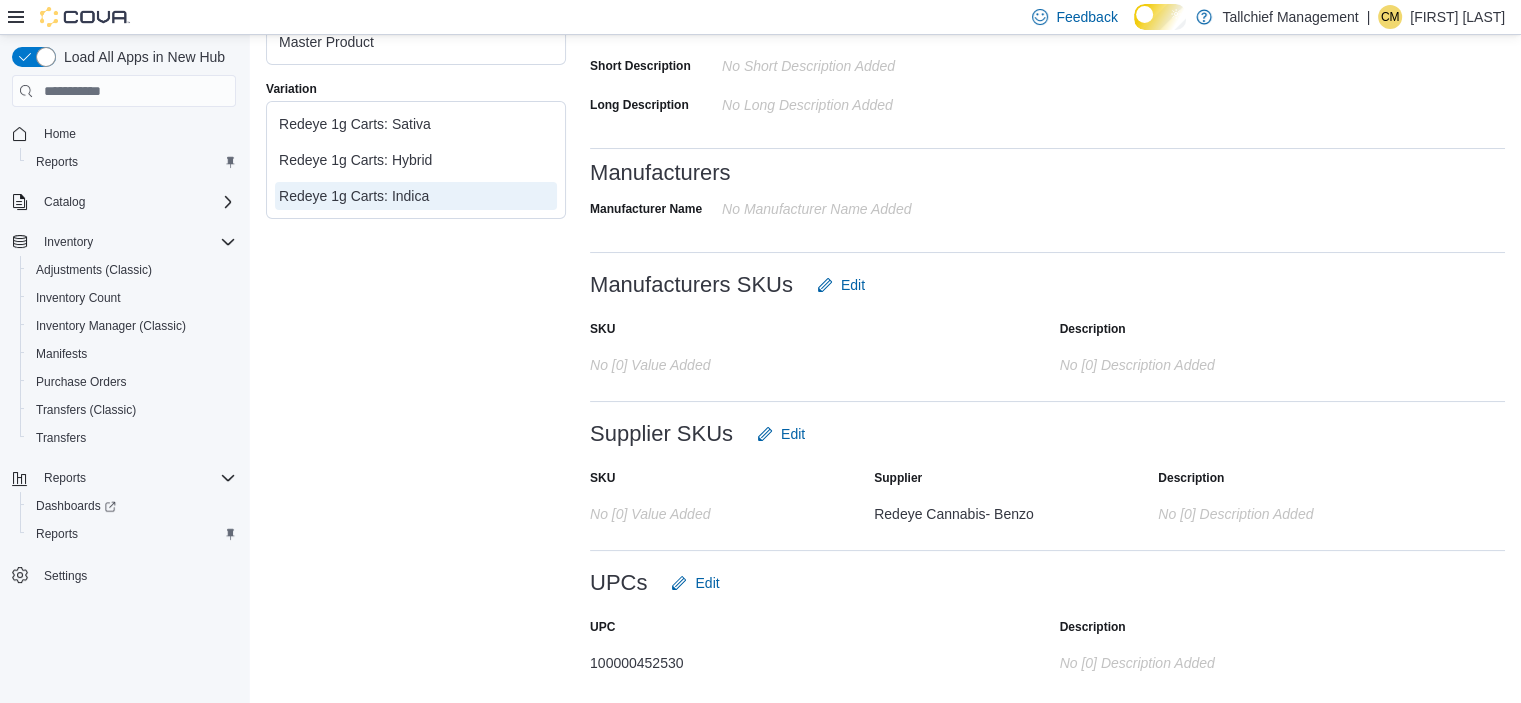click on "Feedback Dark Mode Tallchief Management | CM [FIRST] [LAST]" at bounding box center (760, 17) 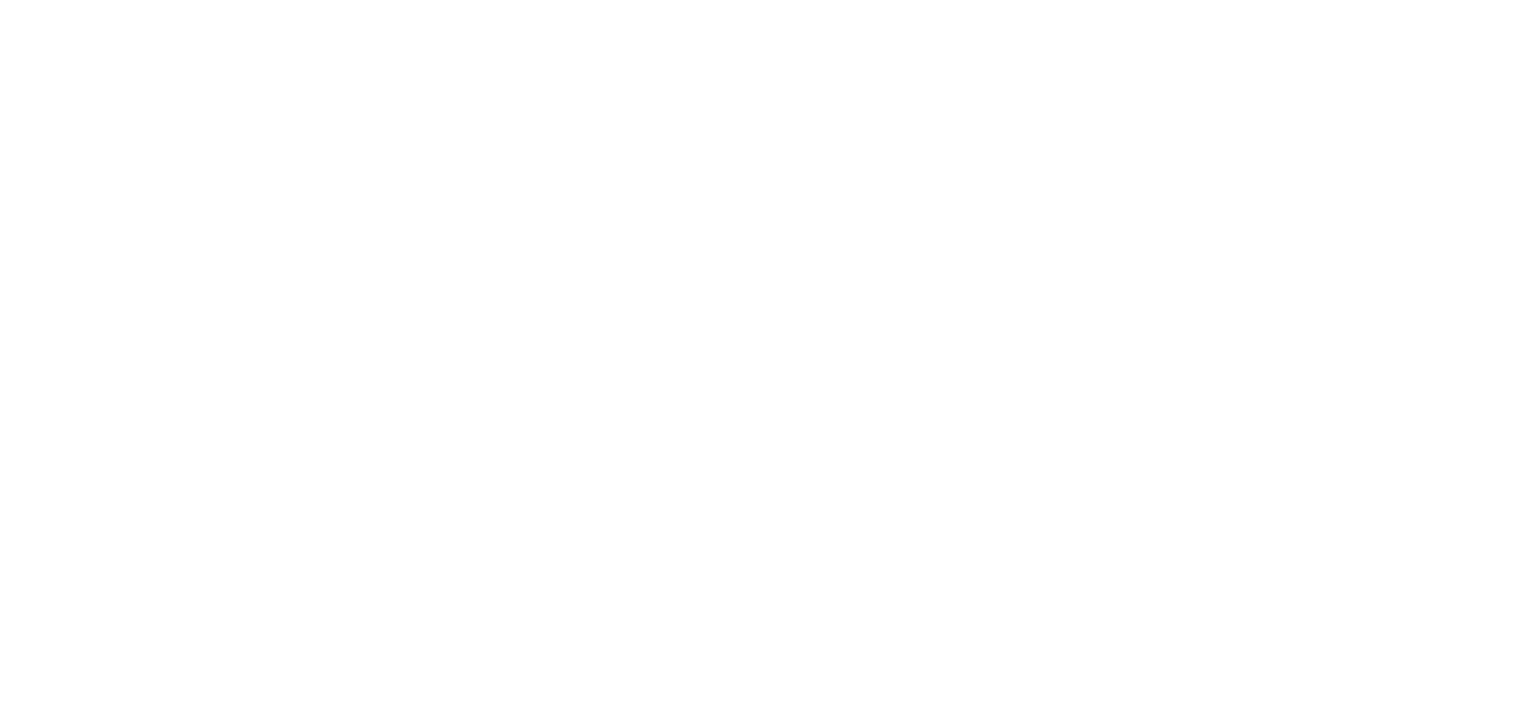 scroll, scrollTop: 0, scrollLeft: 0, axis: both 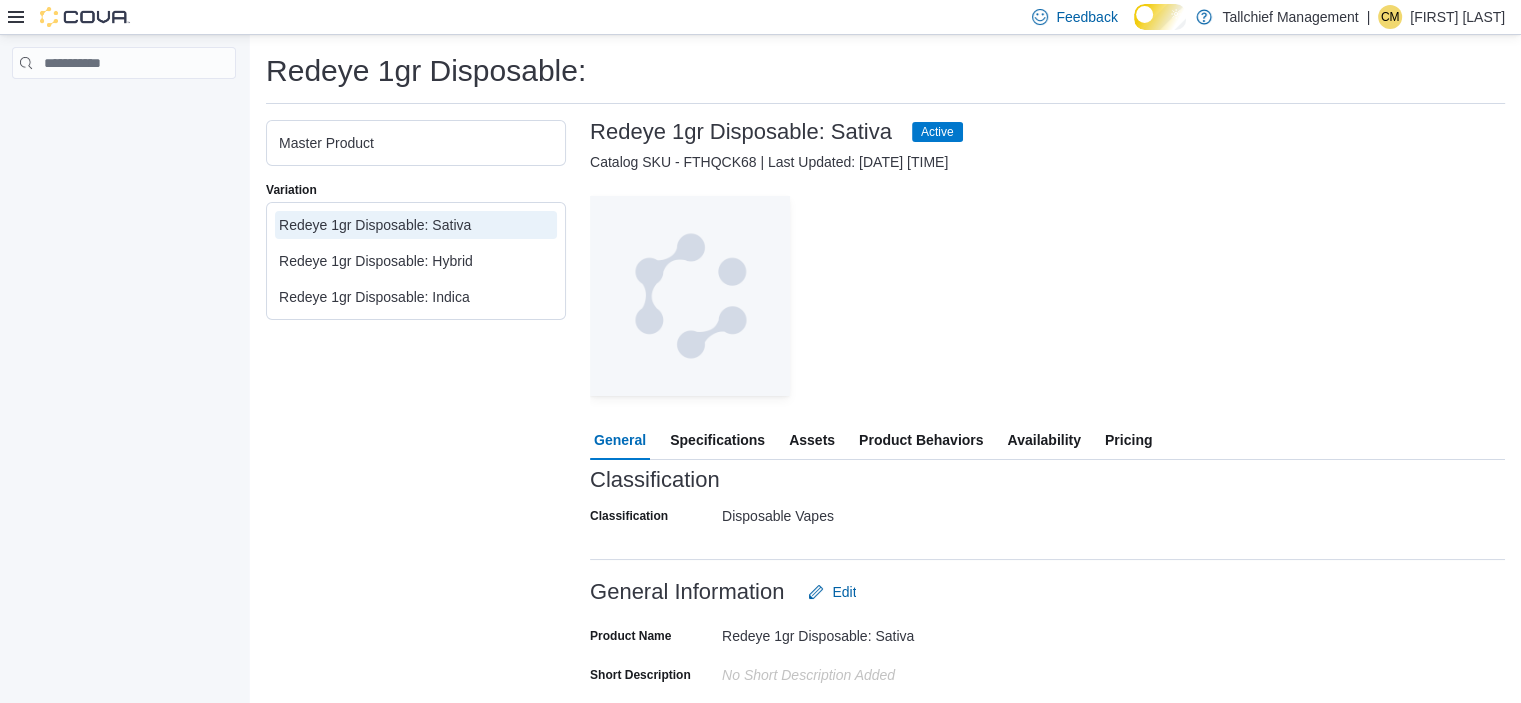 click on "—  Click to open this image in fullscreen mode" at bounding box center [1047, 296] 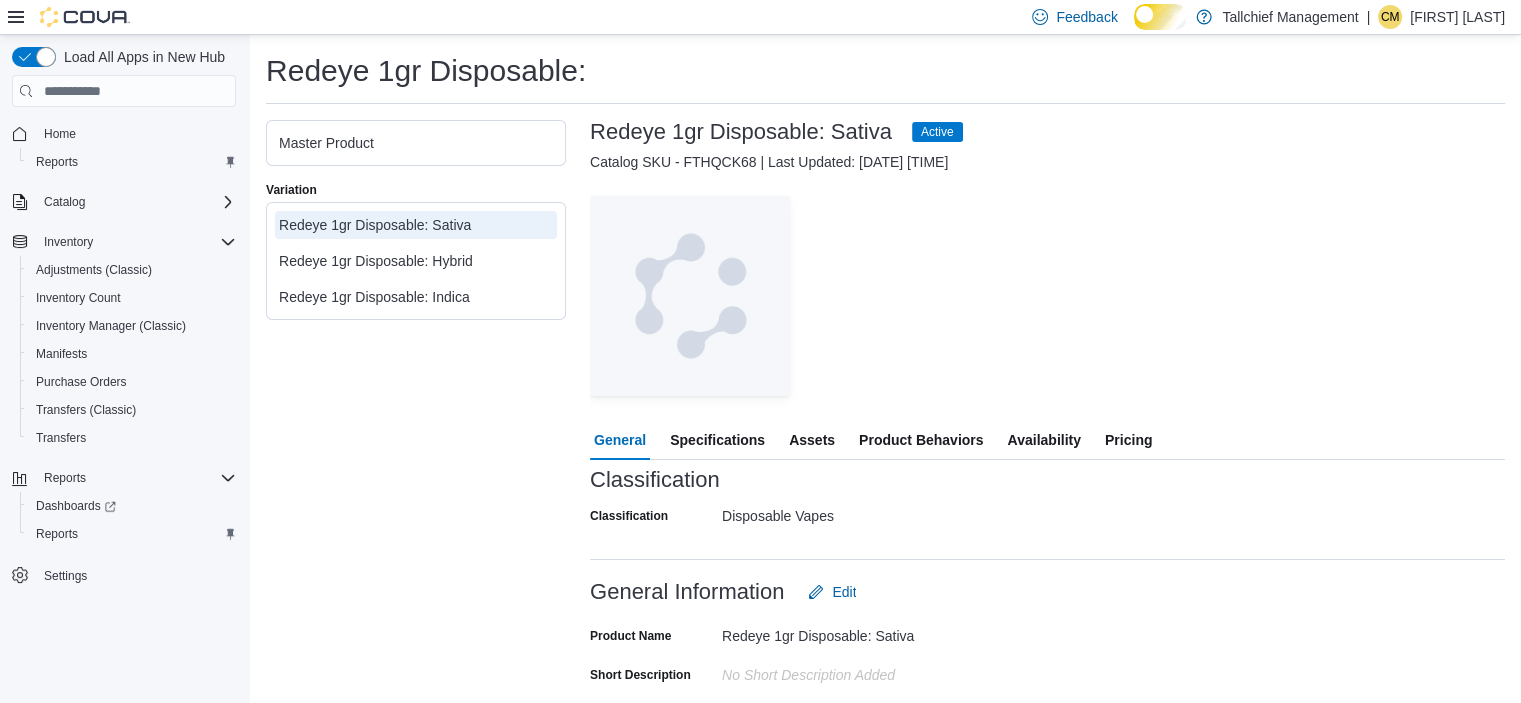 click on "Catalog SKU - FTHQCK68  |  Last Updated: July 11, 2025 10:52 AM" at bounding box center (1047, 162) 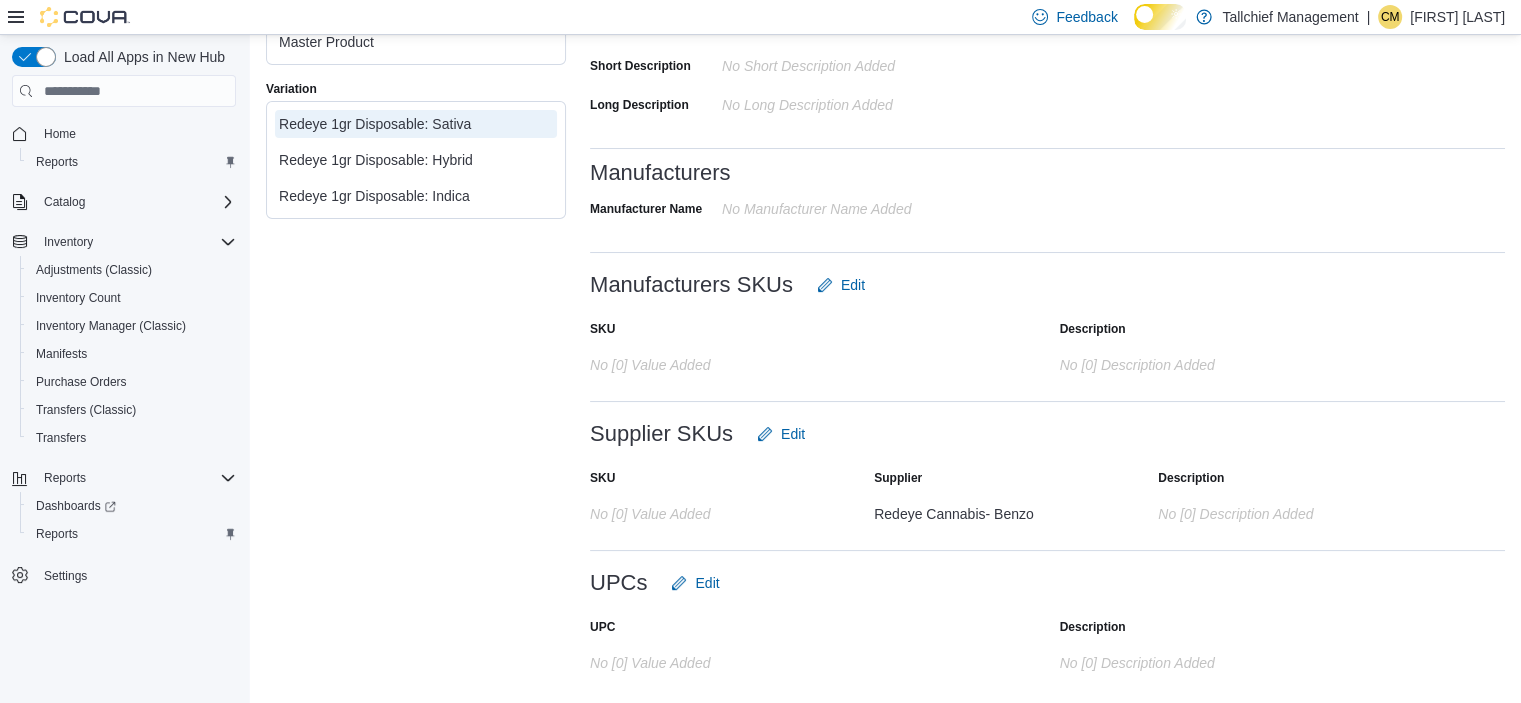 scroll, scrollTop: 0, scrollLeft: 0, axis: both 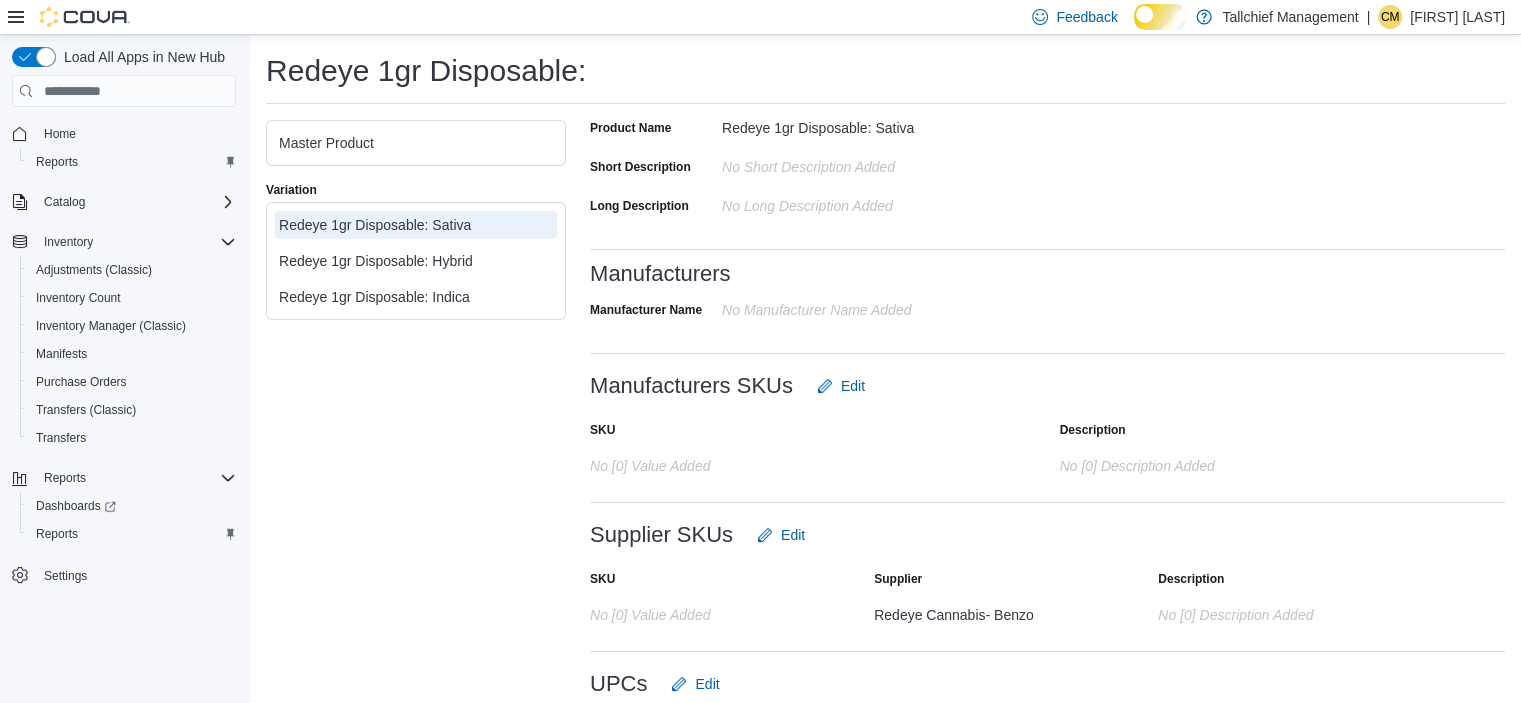click on "Redeye 1gr Disposable: Sativa" at bounding box center [416, 225] 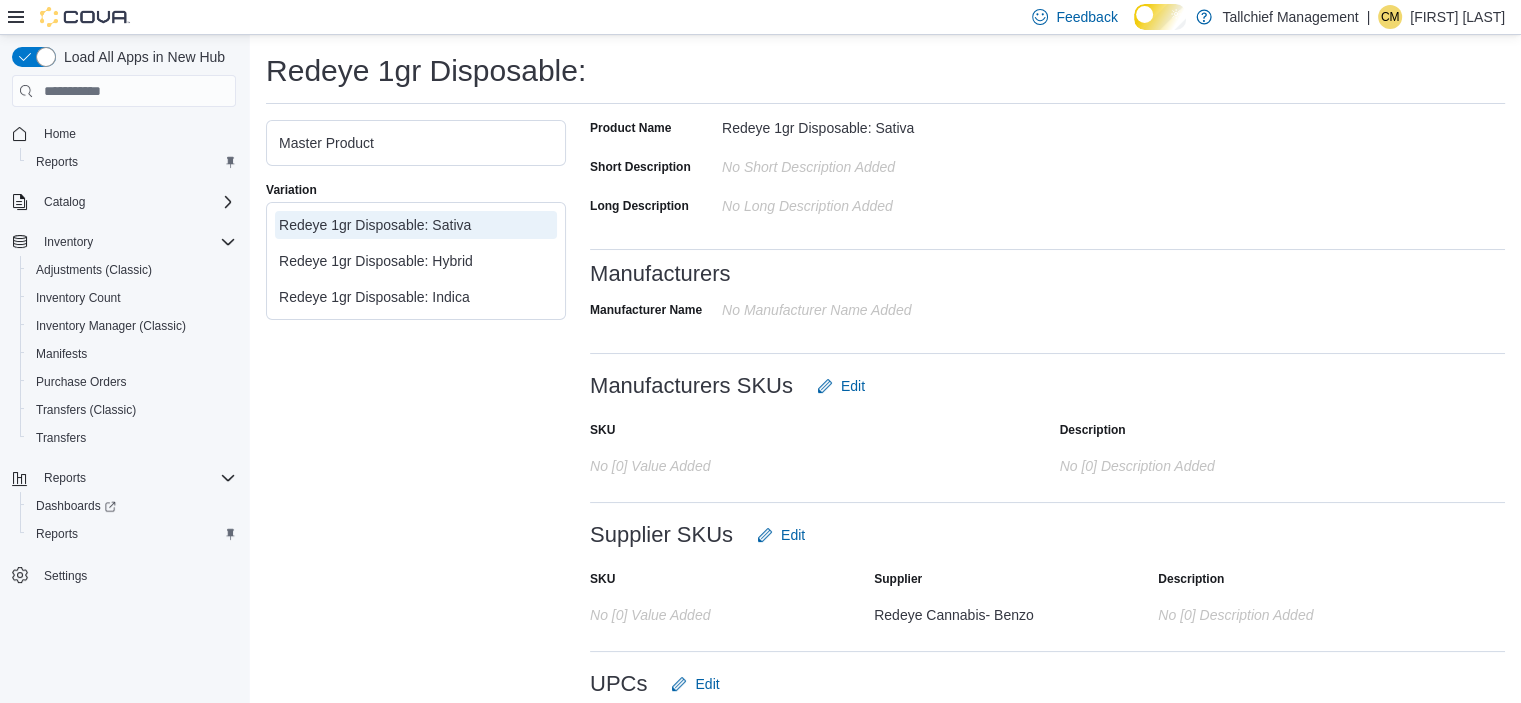 click on "Redeye 1gr Disposable: Sativa" at bounding box center (416, 225) 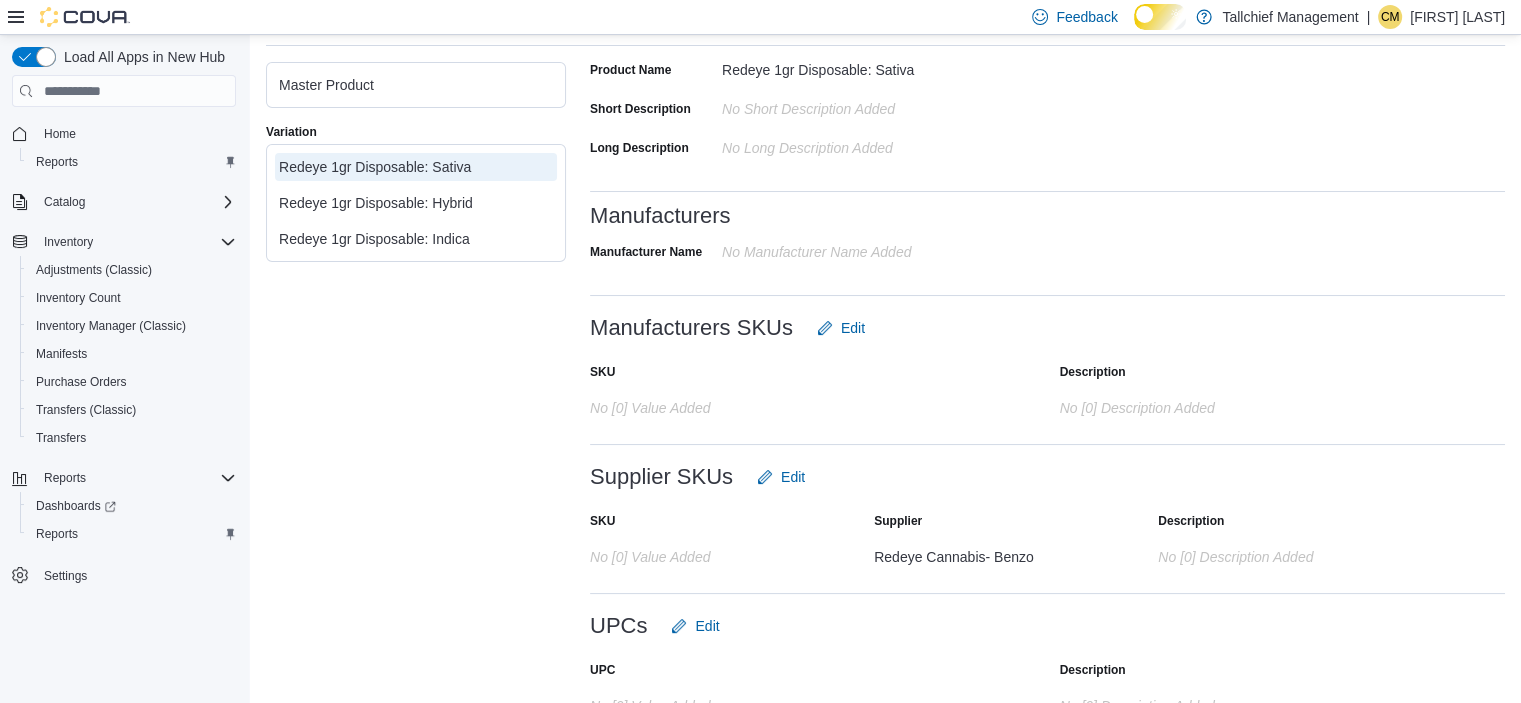 scroll, scrollTop: 111, scrollLeft: 0, axis: vertical 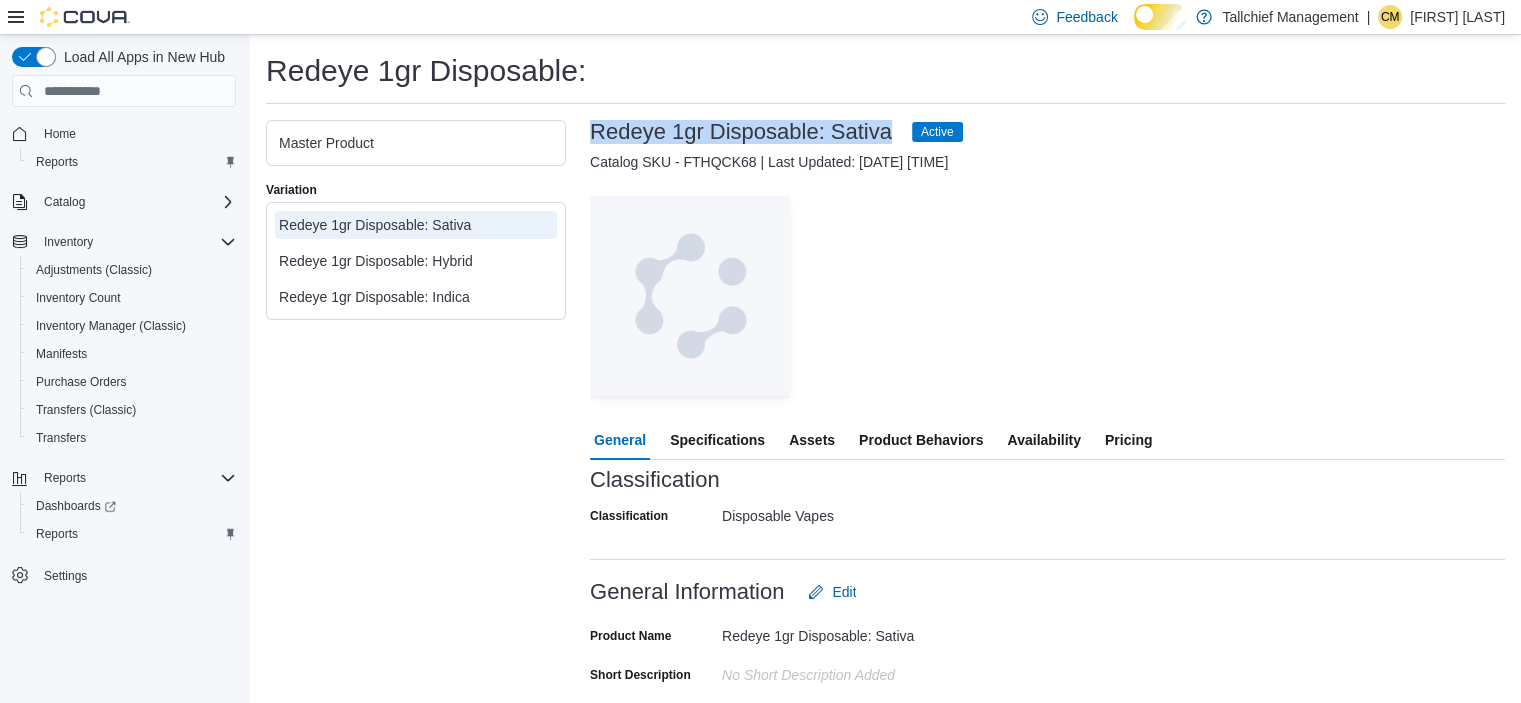 drag, startPoint x: 595, startPoint y: 142, endPoint x: 975, endPoint y: 147, distance: 380.0329 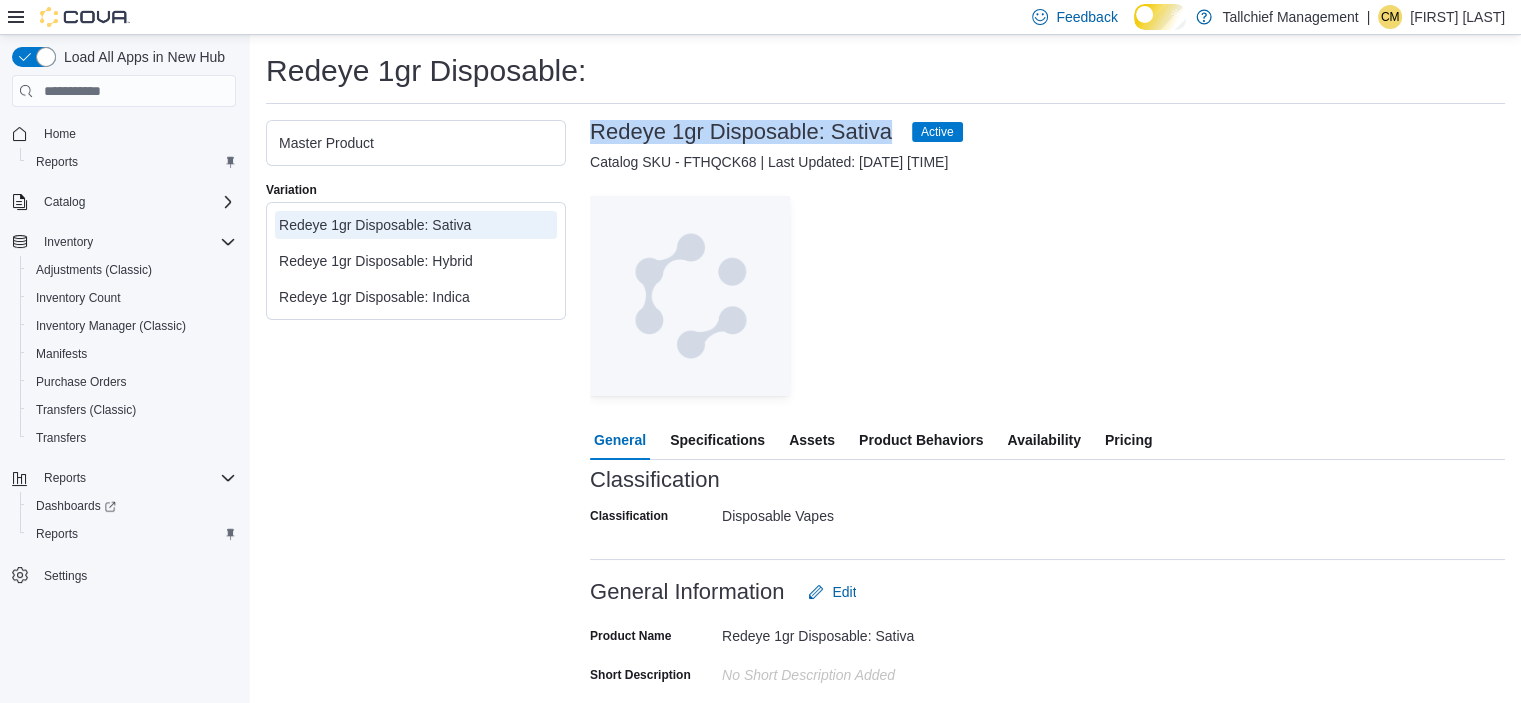 copy on "Redeye 1gr Disposable: Sativa" 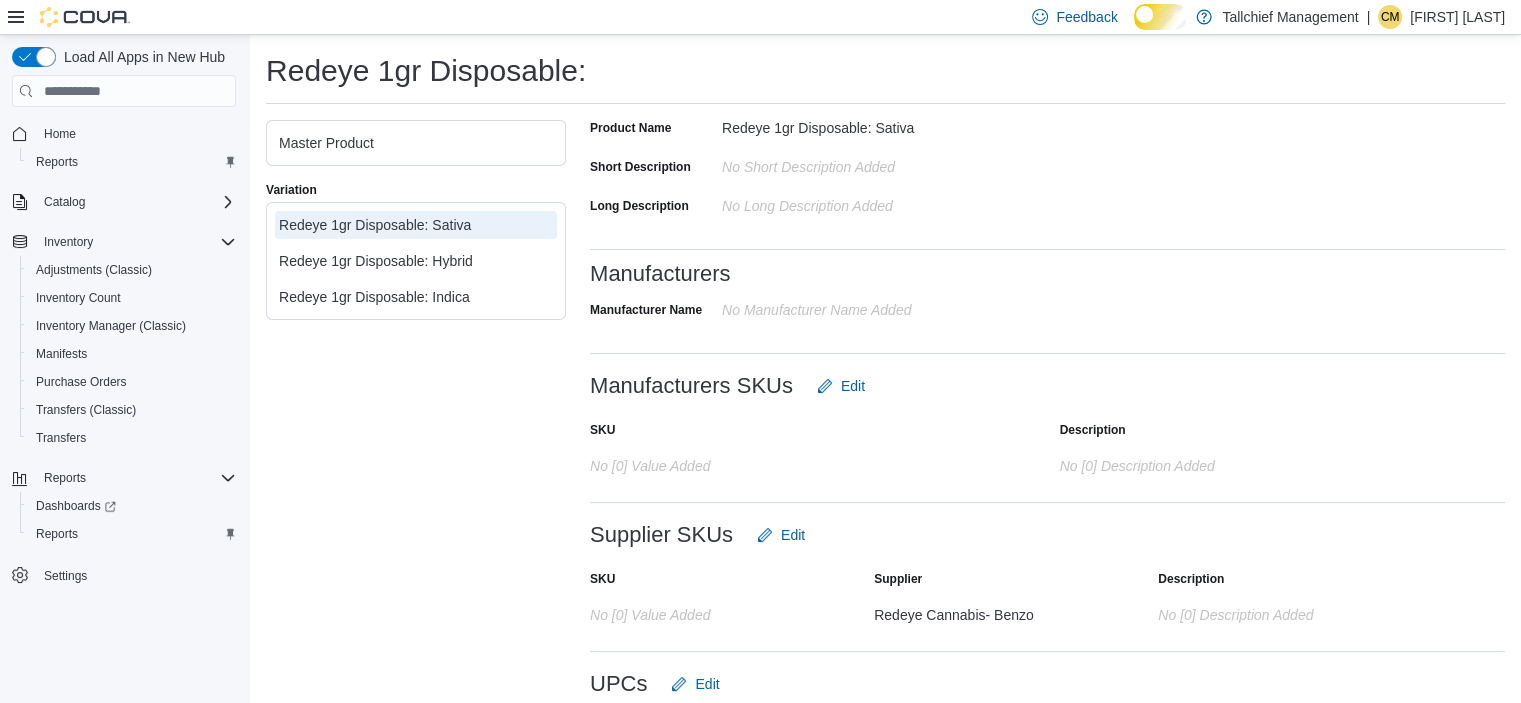 scroll, scrollTop: 583, scrollLeft: 0, axis: vertical 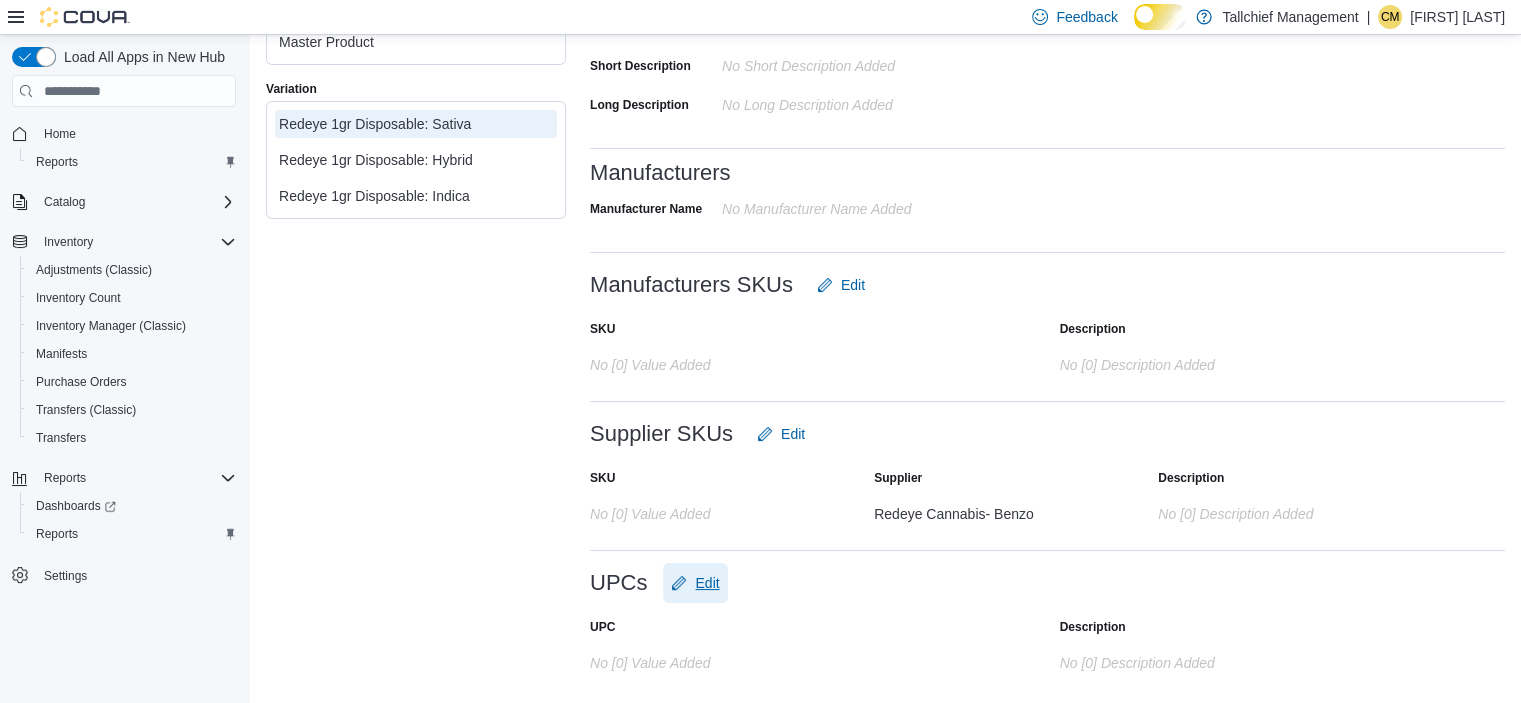 click on "Edit" at bounding box center [707, 583] 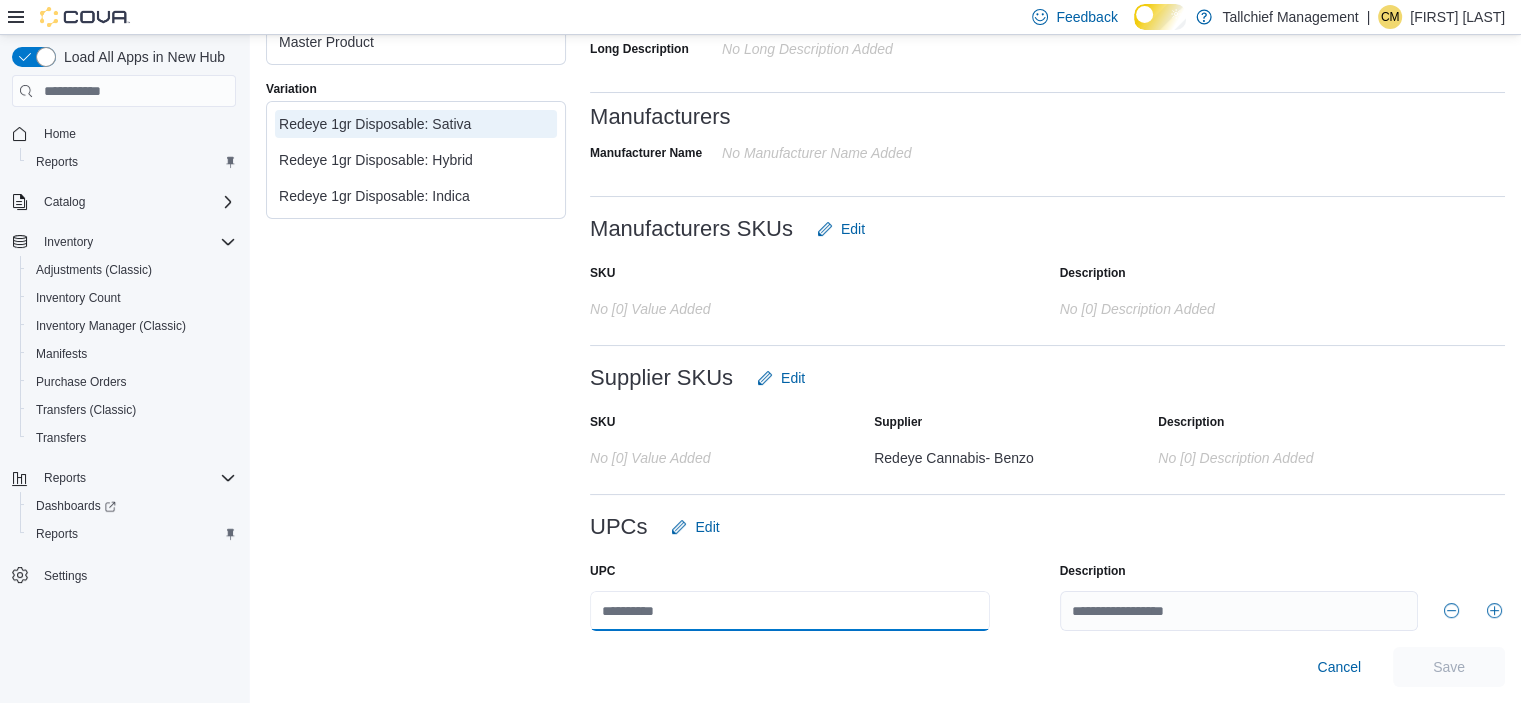 click at bounding box center (790, 611) 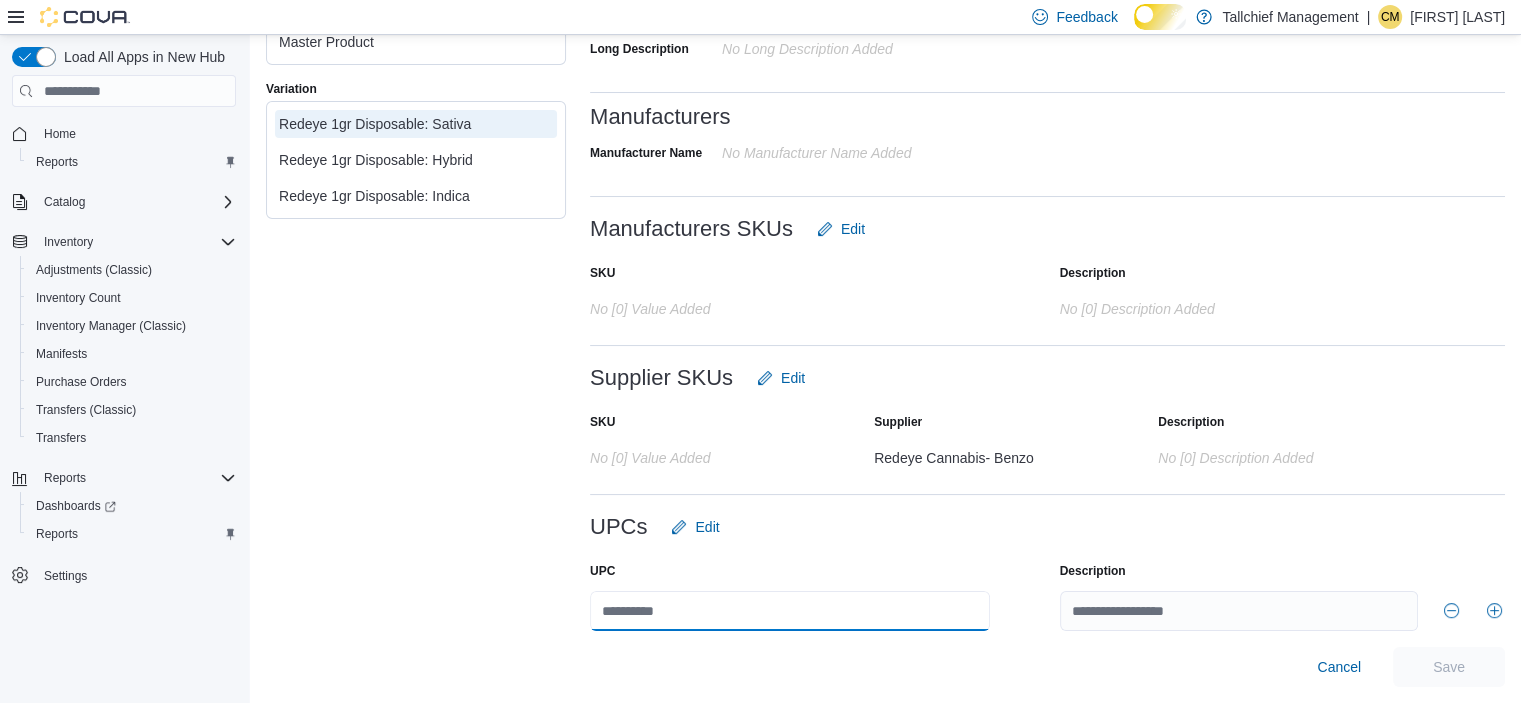 paste on "**********" 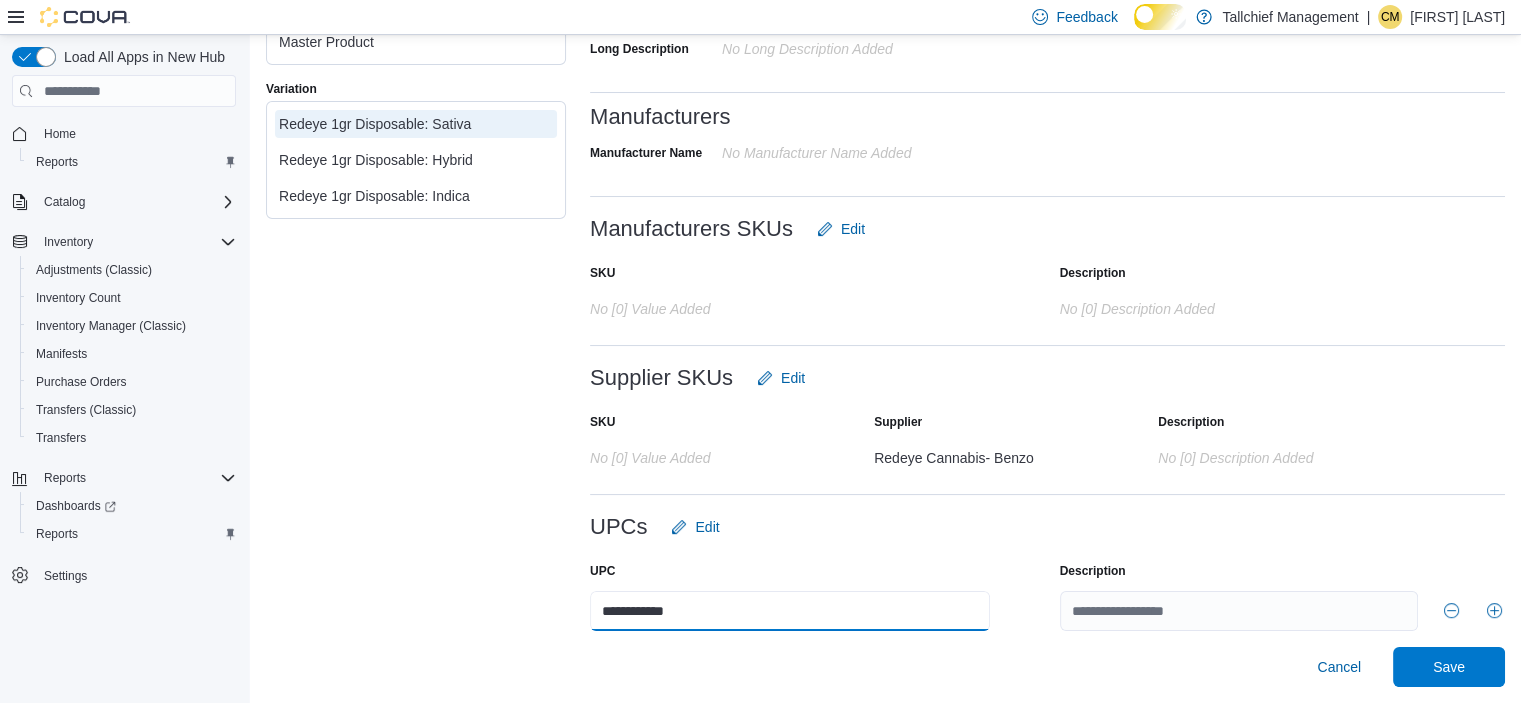 scroll, scrollTop: 635, scrollLeft: 0, axis: vertical 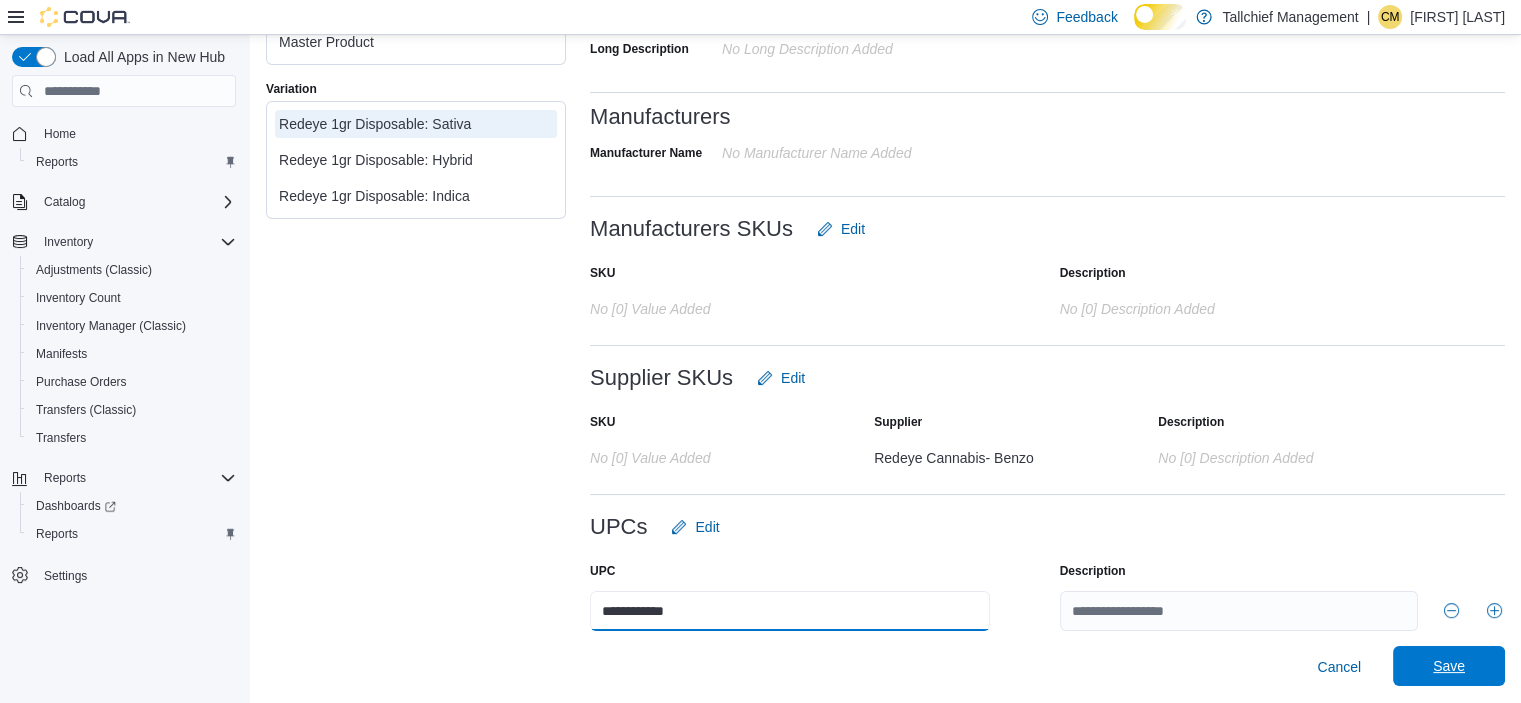 type on "**********" 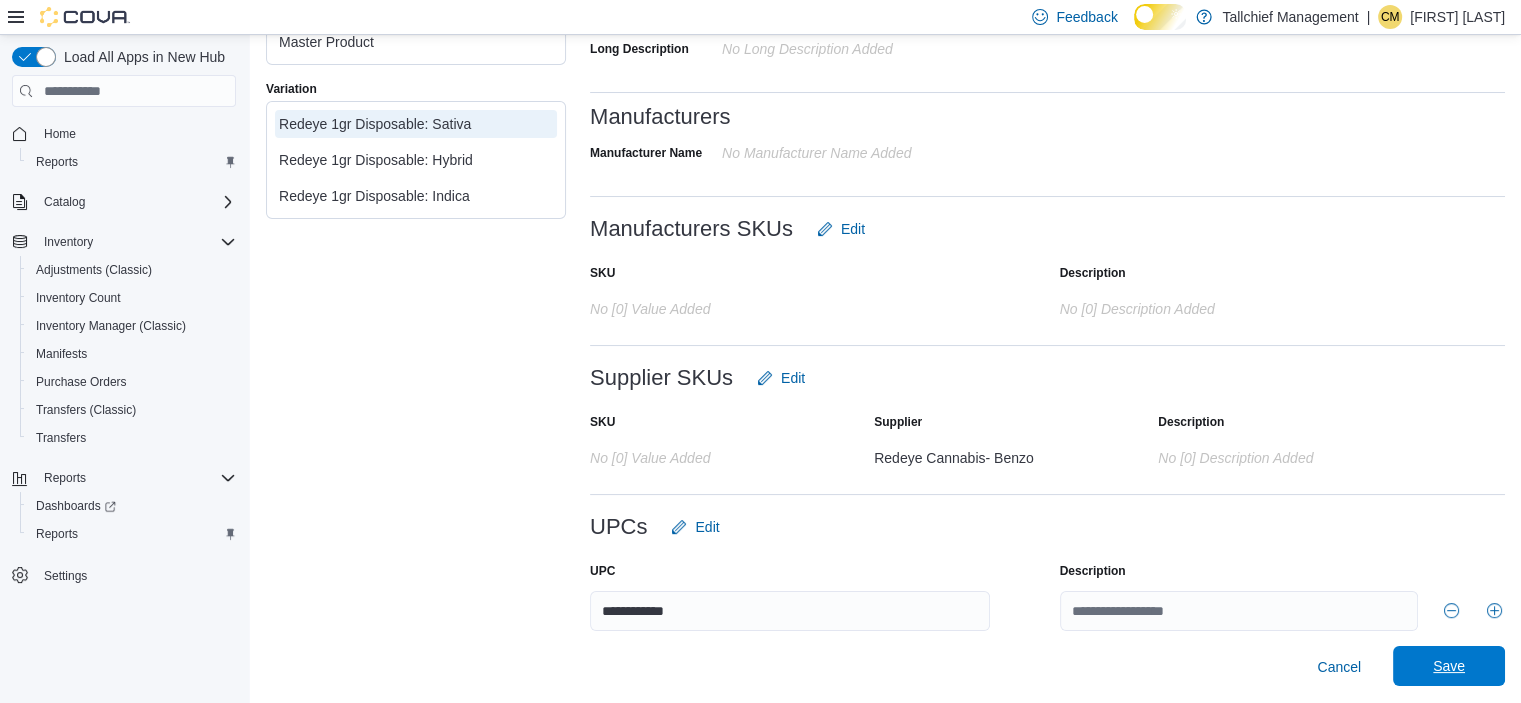 click on "Save" at bounding box center (1449, 666) 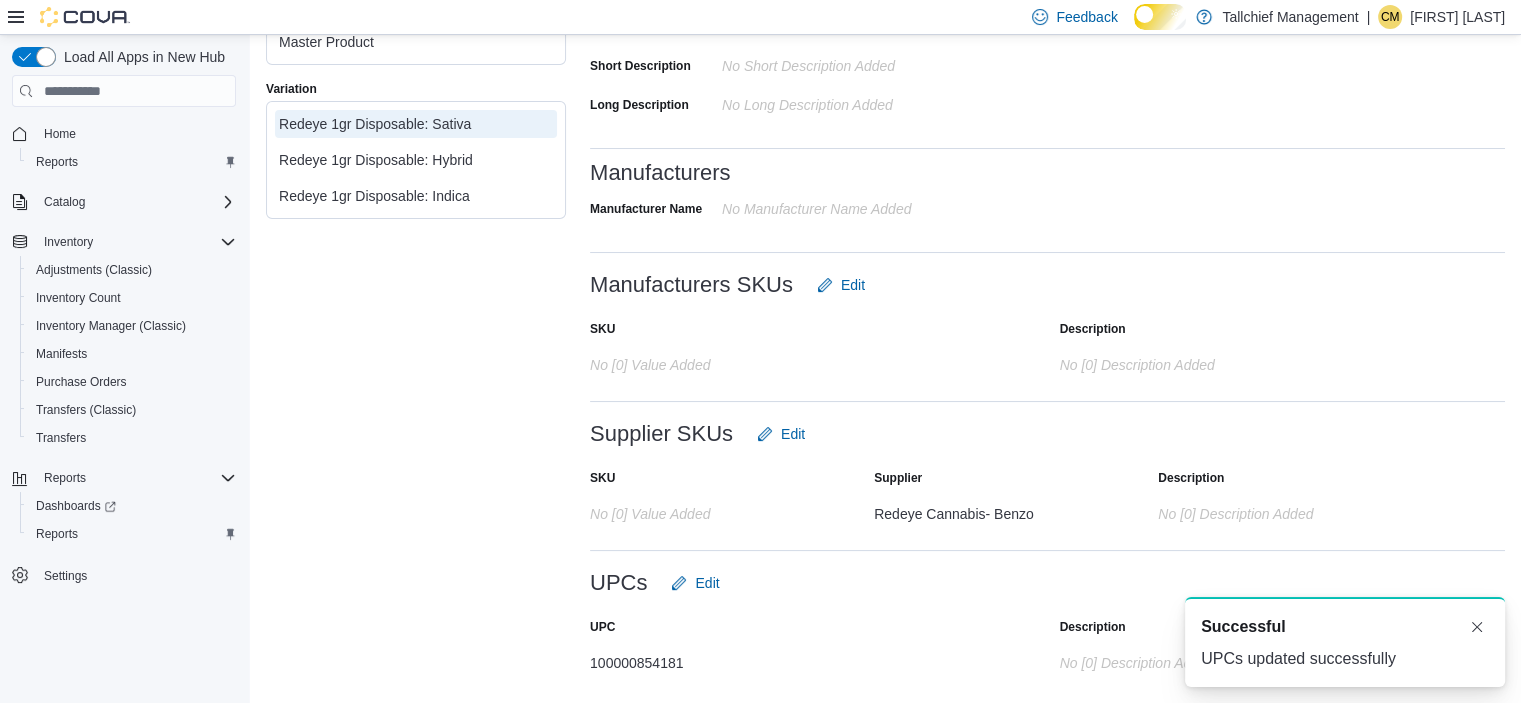 scroll, scrollTop: 584, scrollLeft: 0, axis: vertical 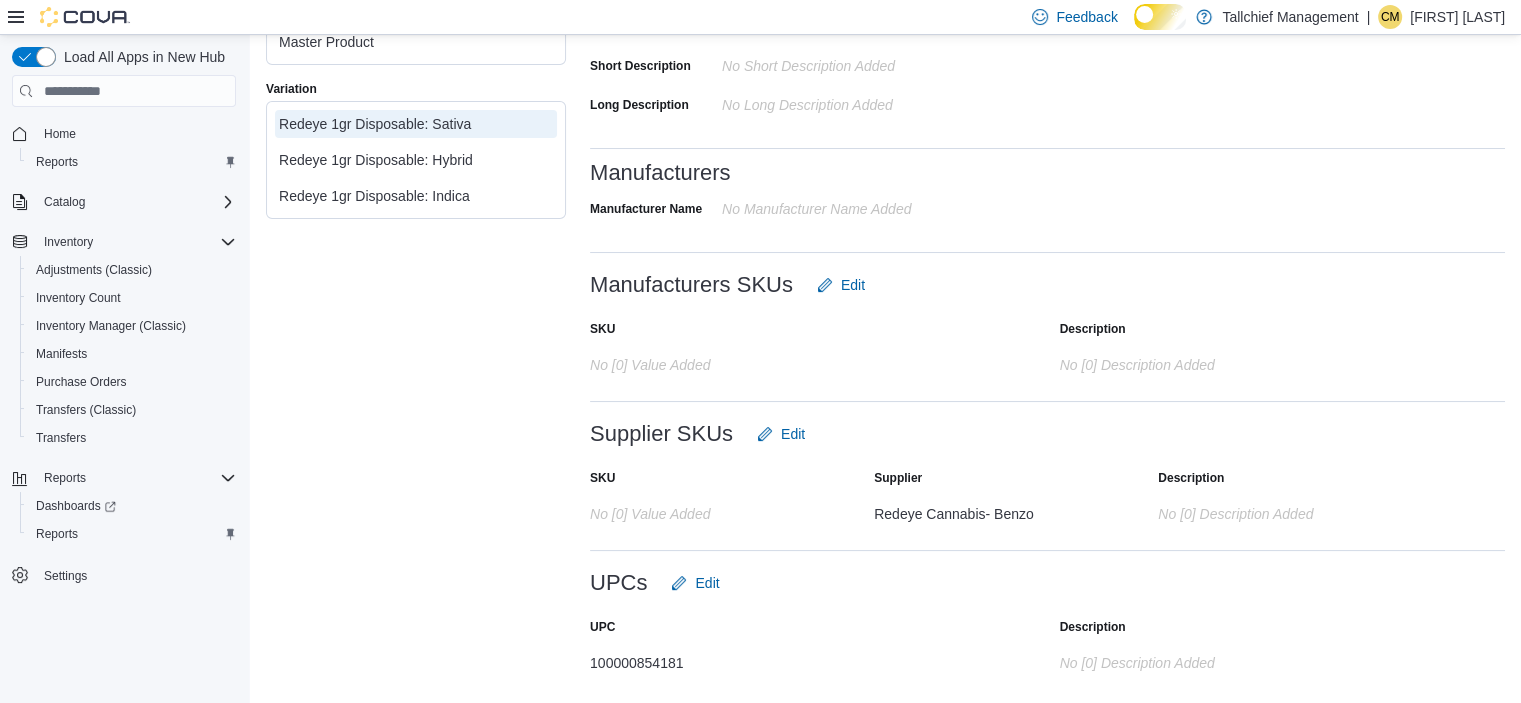 click on "Redeye 1gr Disposable: Hybrid" at bounding box center (416, 160) 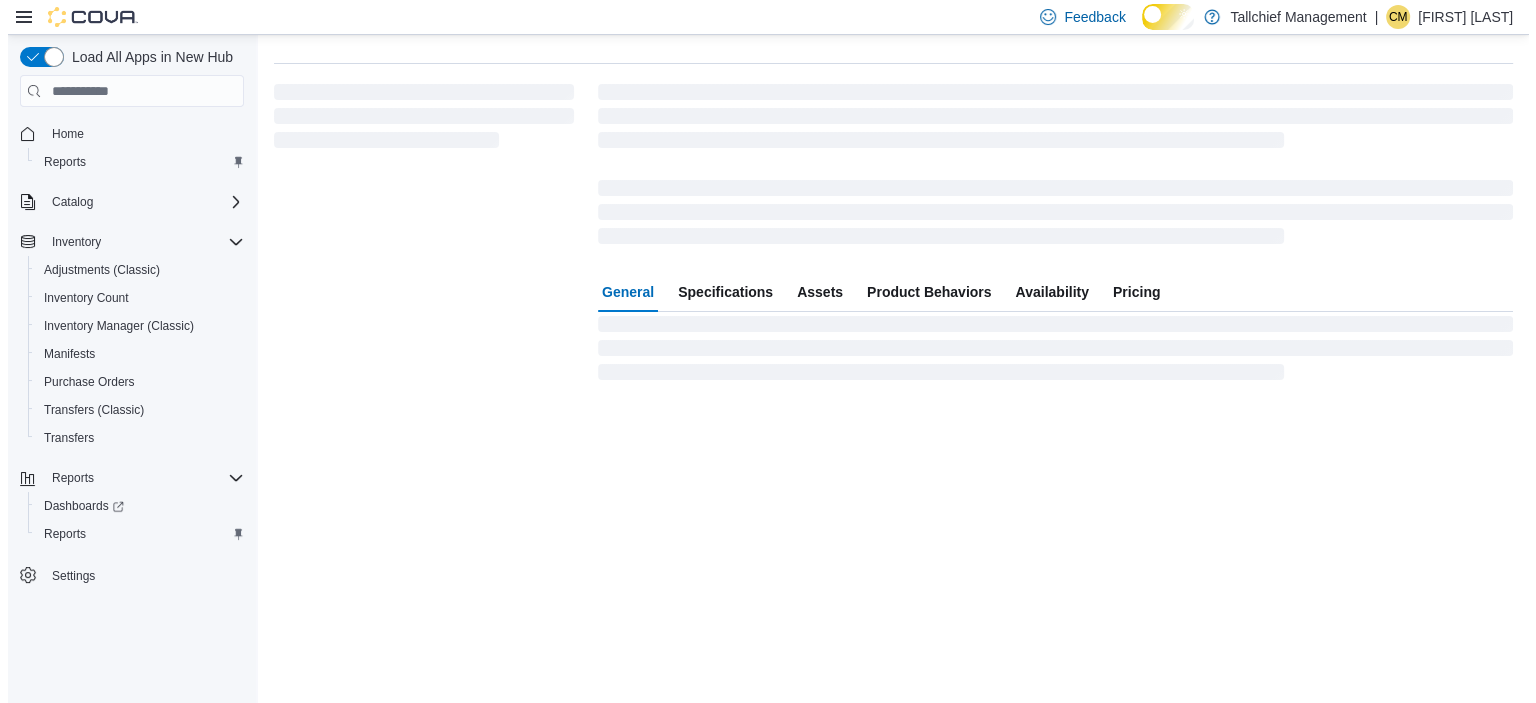 scroll, scrollTop: 0, scrollLeft: 0, axis: both 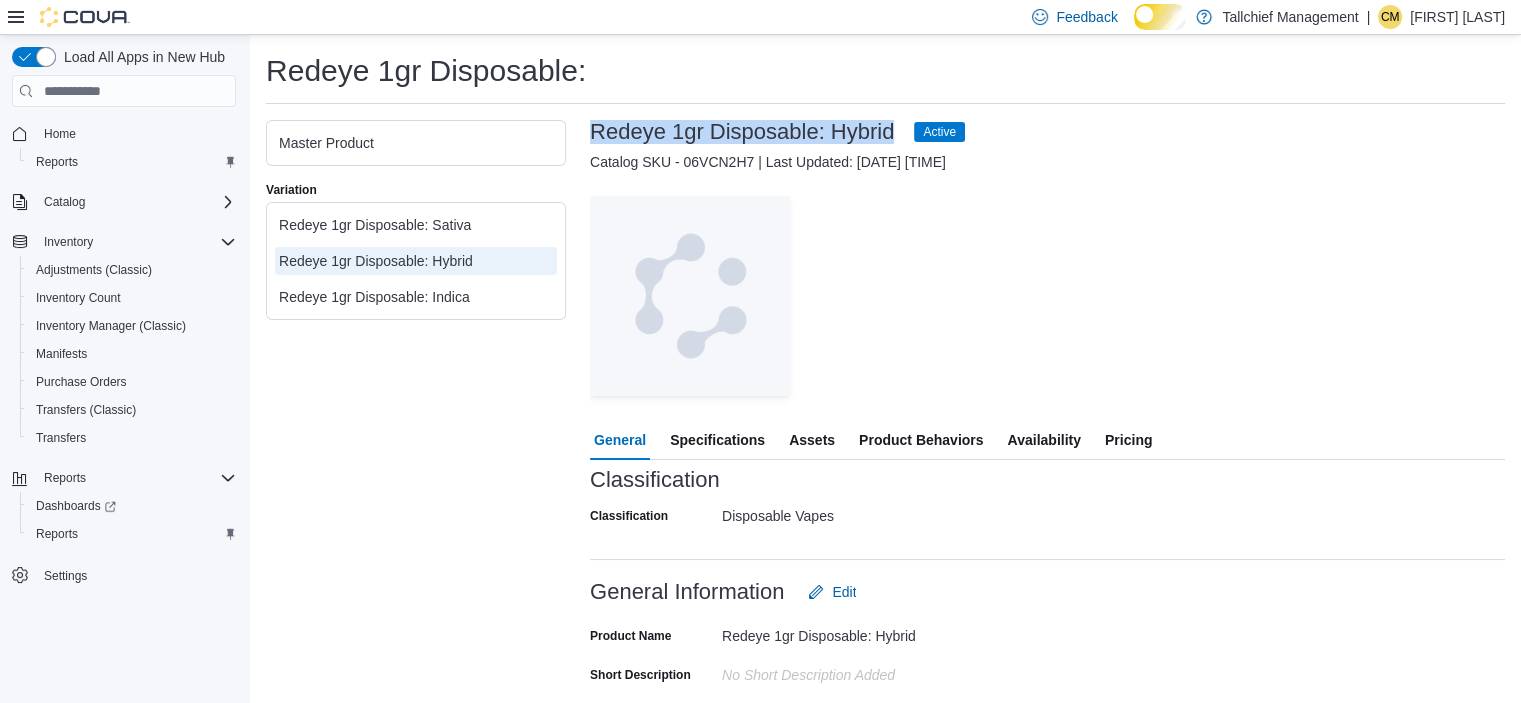 drag, startPoint x: 590, startPoint y: 136, endPoint x: 963, endPoint y: 147, distance: 373.16217 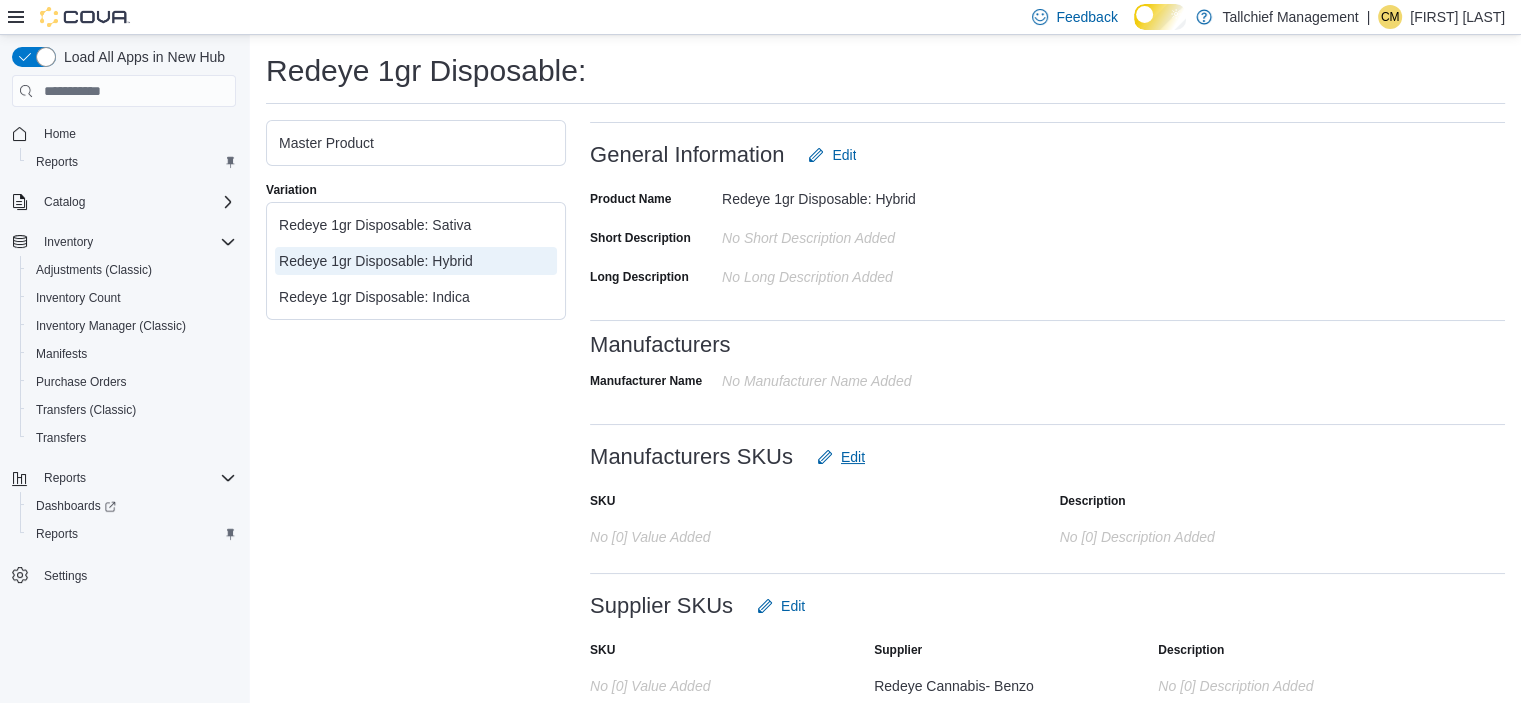 scroll, scrollTop: 583, scrollLeft: 0, axis: vertical 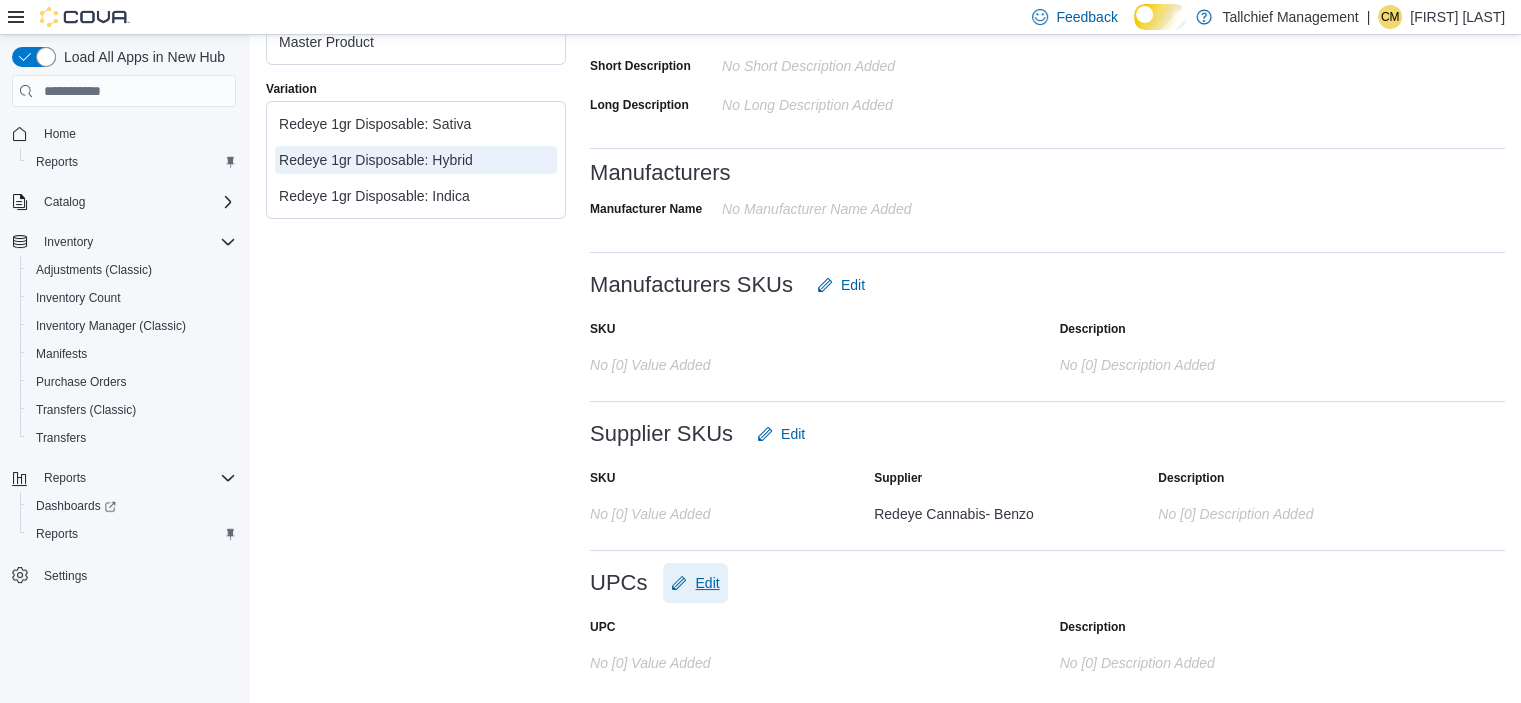 click on "Edit" at bounding box center (707, 583) 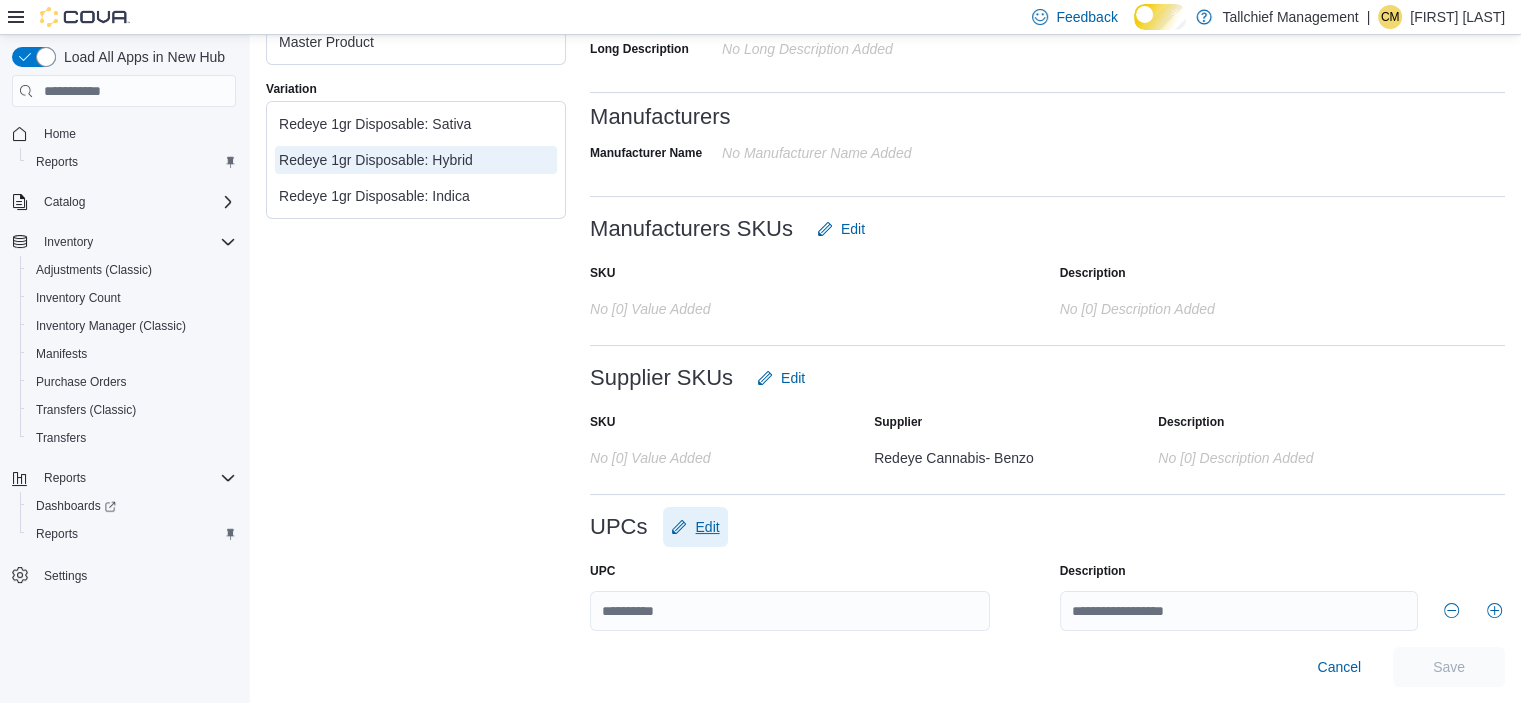 scroll, scrollTop: 635, scrollLeft: 0, axis: vertical 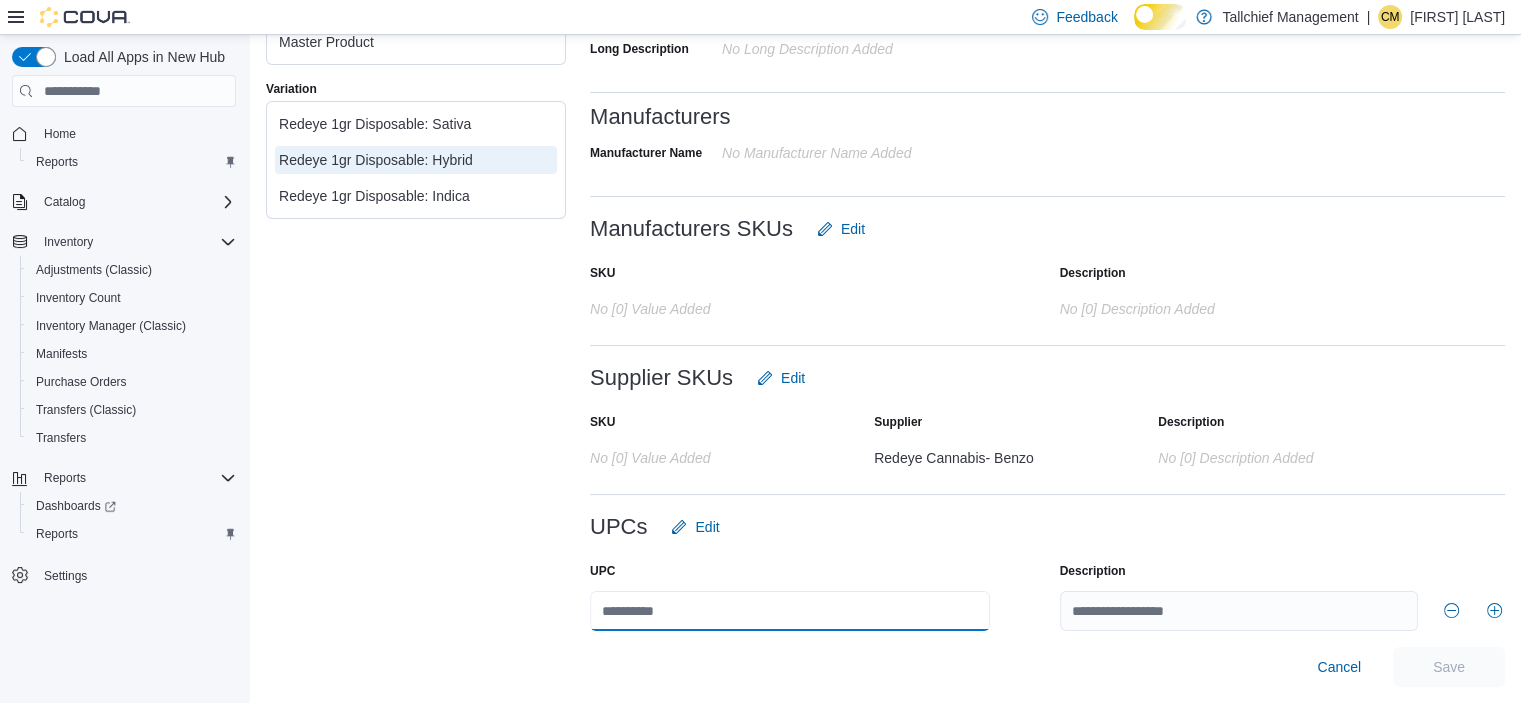 click at bounding box center [790, 611] 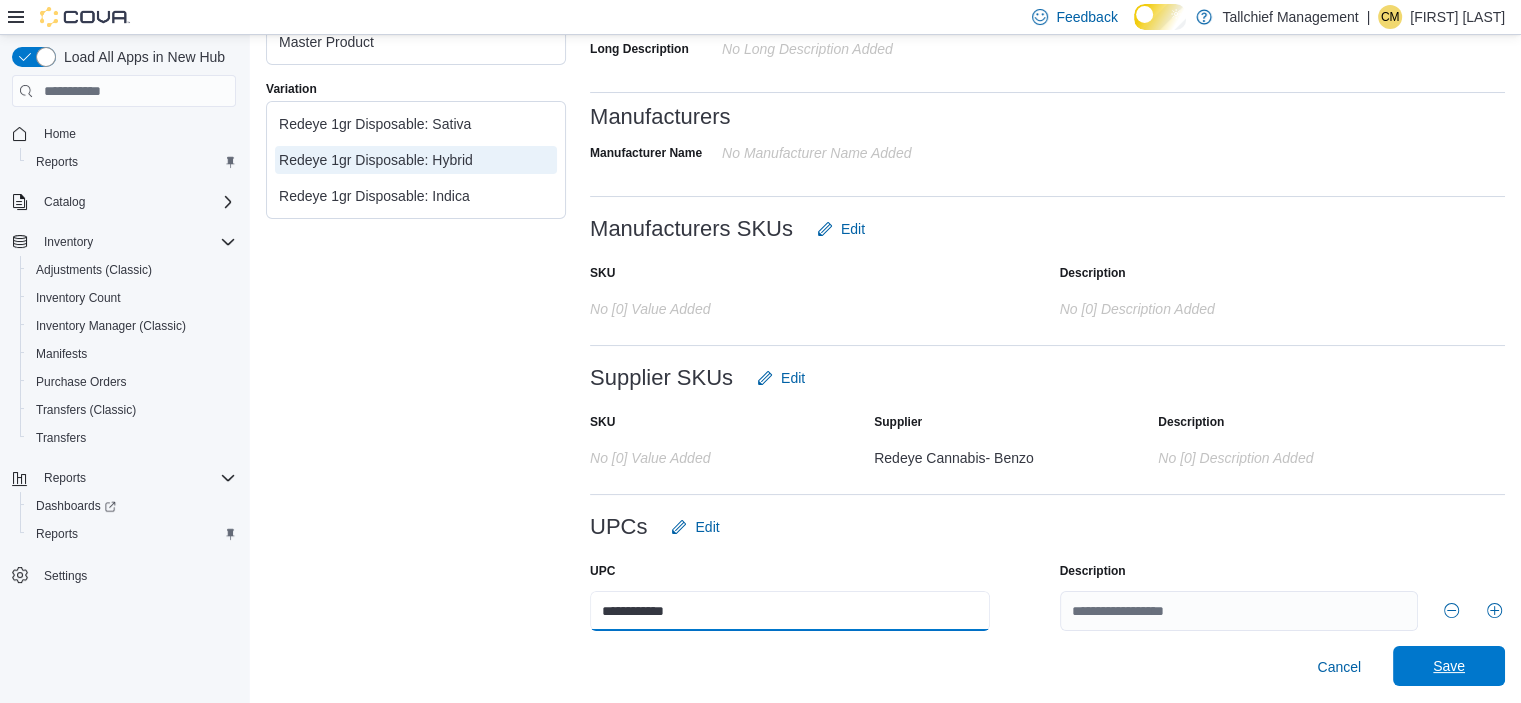 type on "**********" 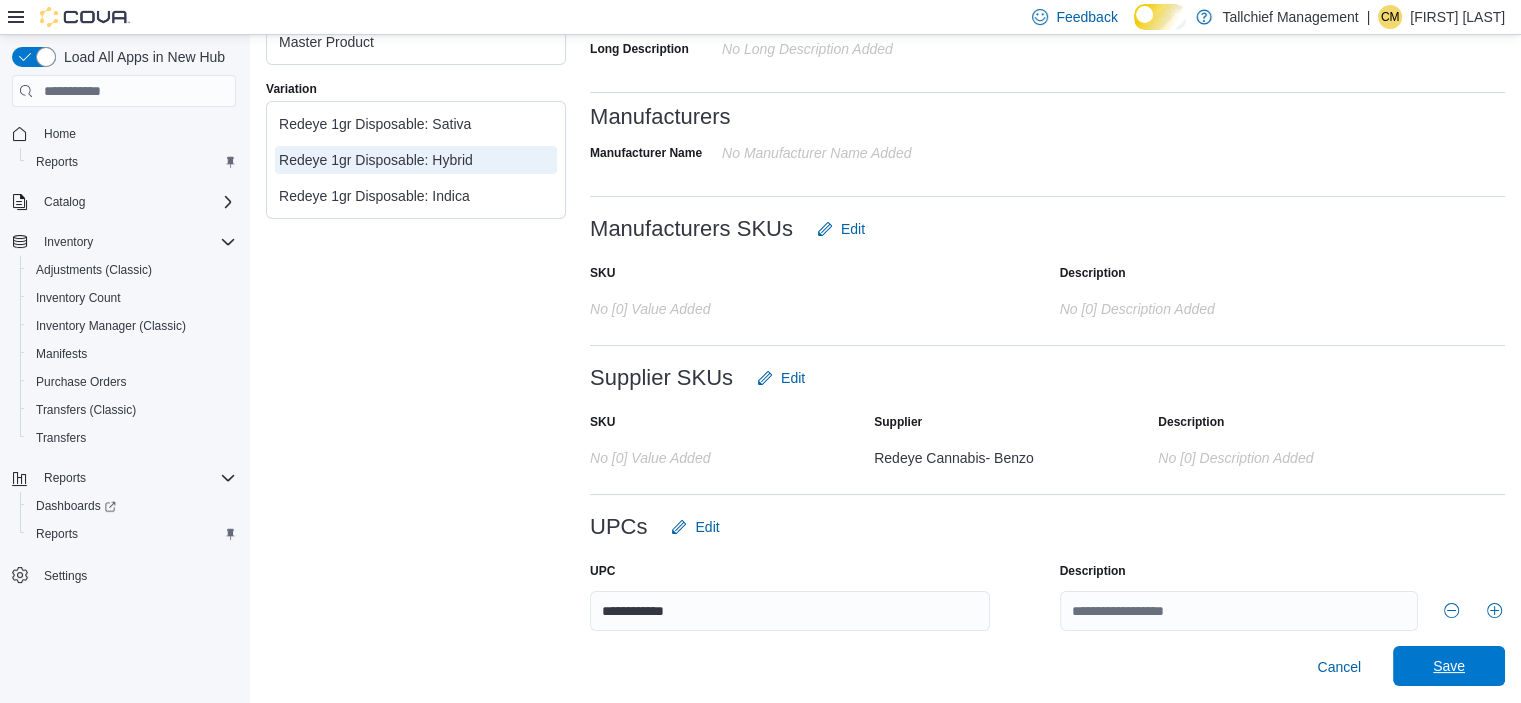 click on "Save" at bounding box center [1449, 666] 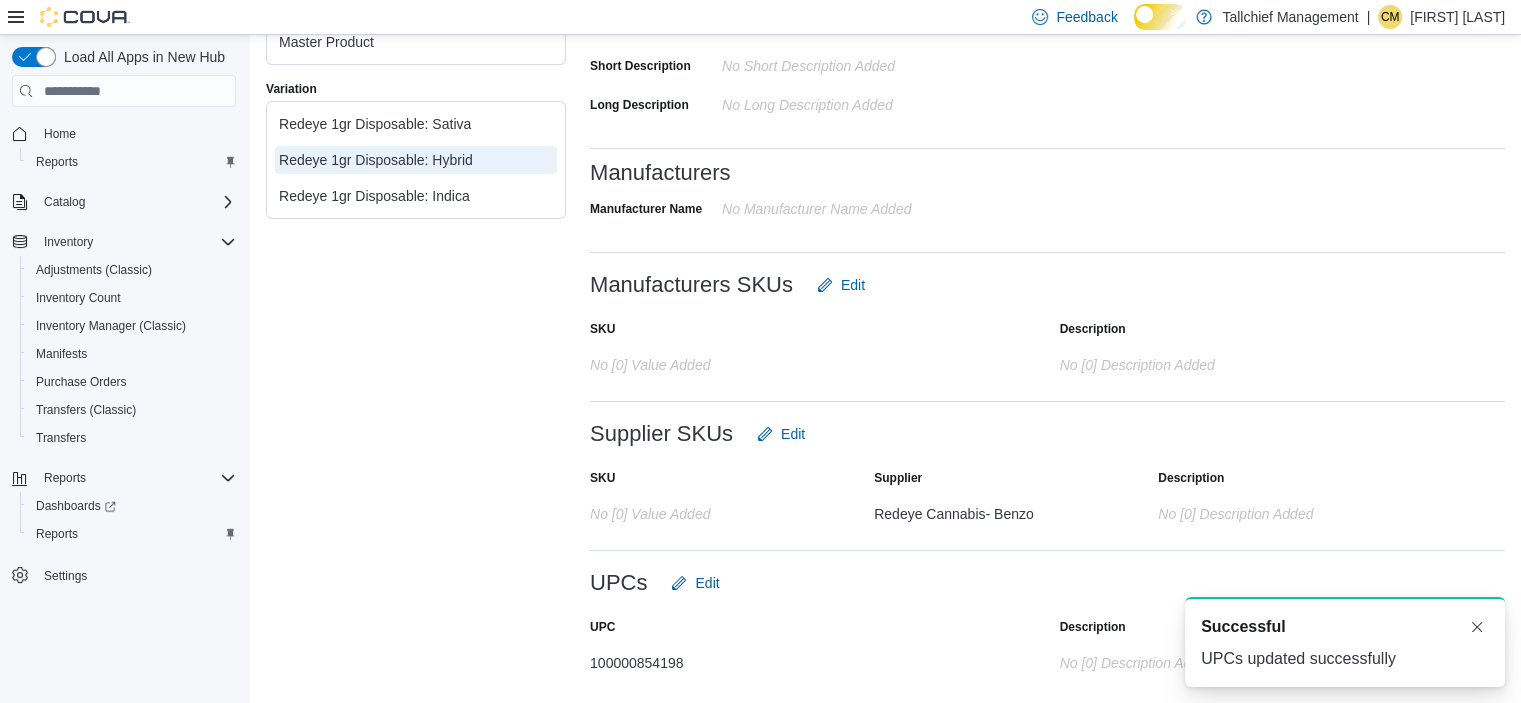 scroll, scrollTop: 584, scrollLeft: 0, axis: vertical 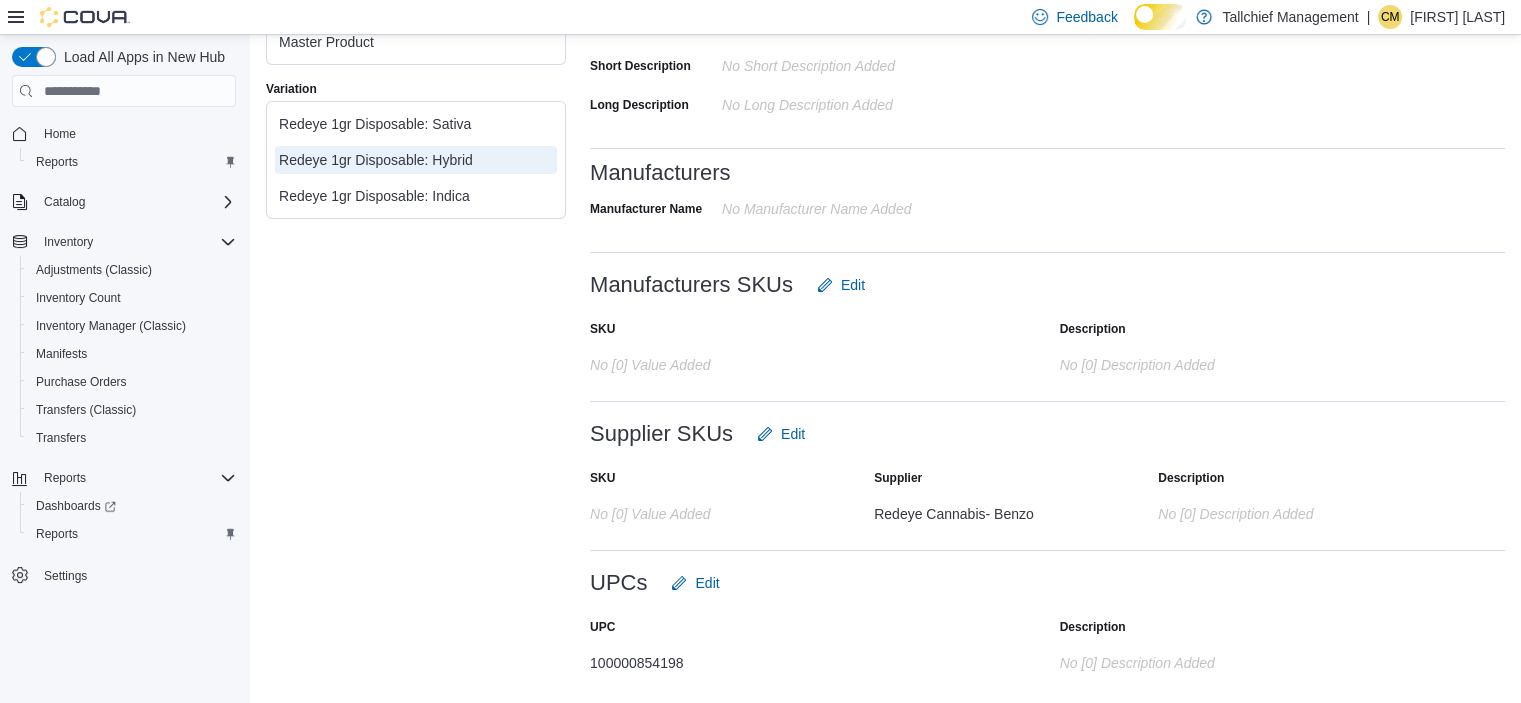 click on "Redeye 1gr Disposable: Indica" at bounding box center (416, 196) 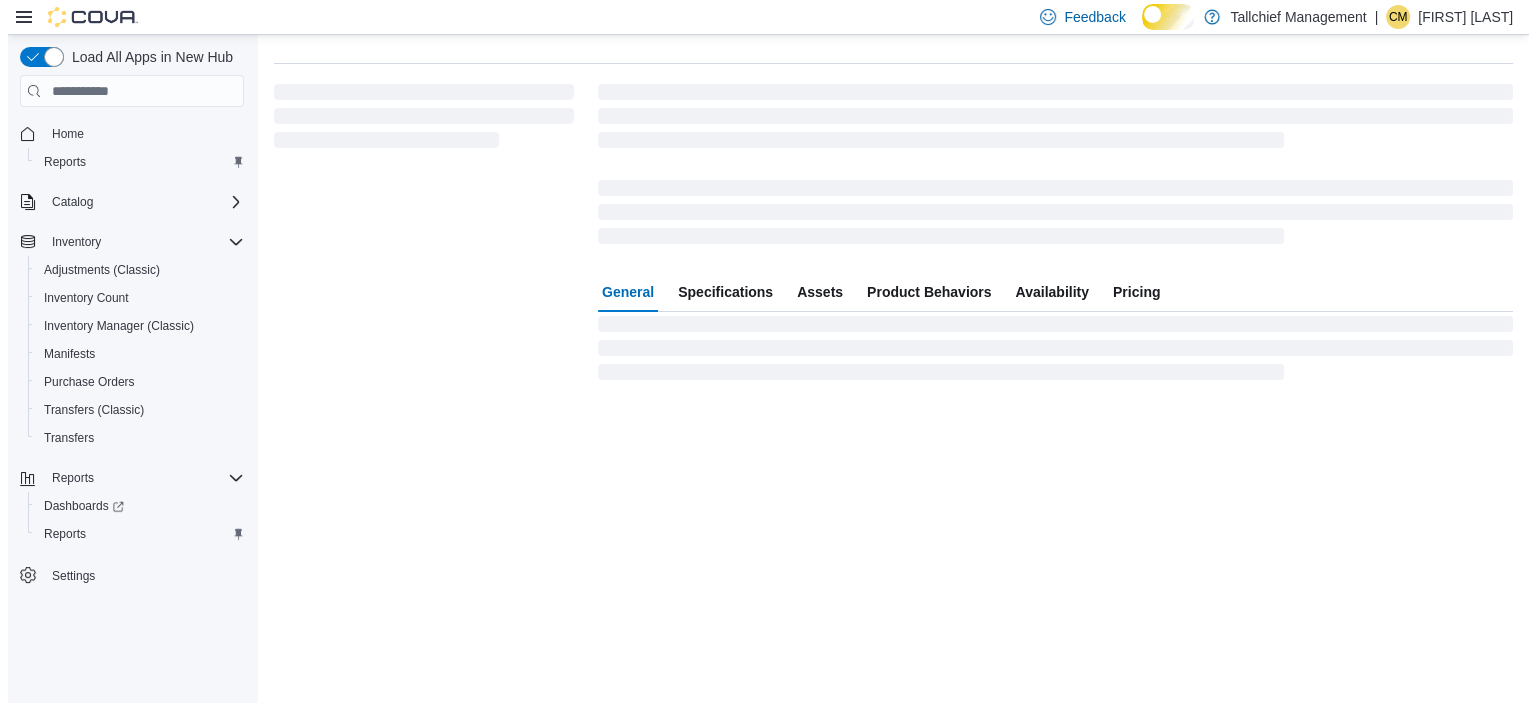 scroll, scrollTop: 0, scrollLeft: 0, axis: both 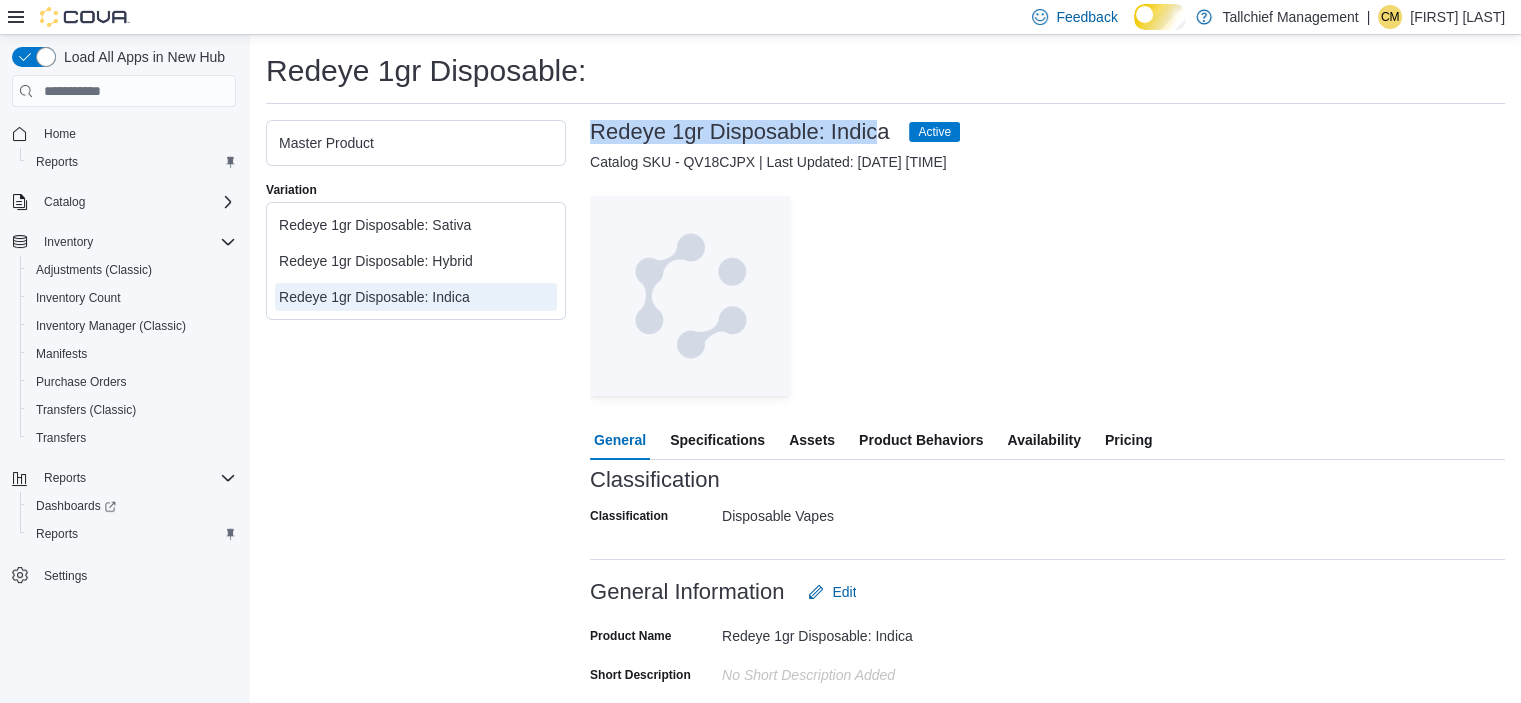 drag, startPoint x: 592, startPoint y: 141, endPoint x: 940, endPoint y: 147, distance: 348.05173 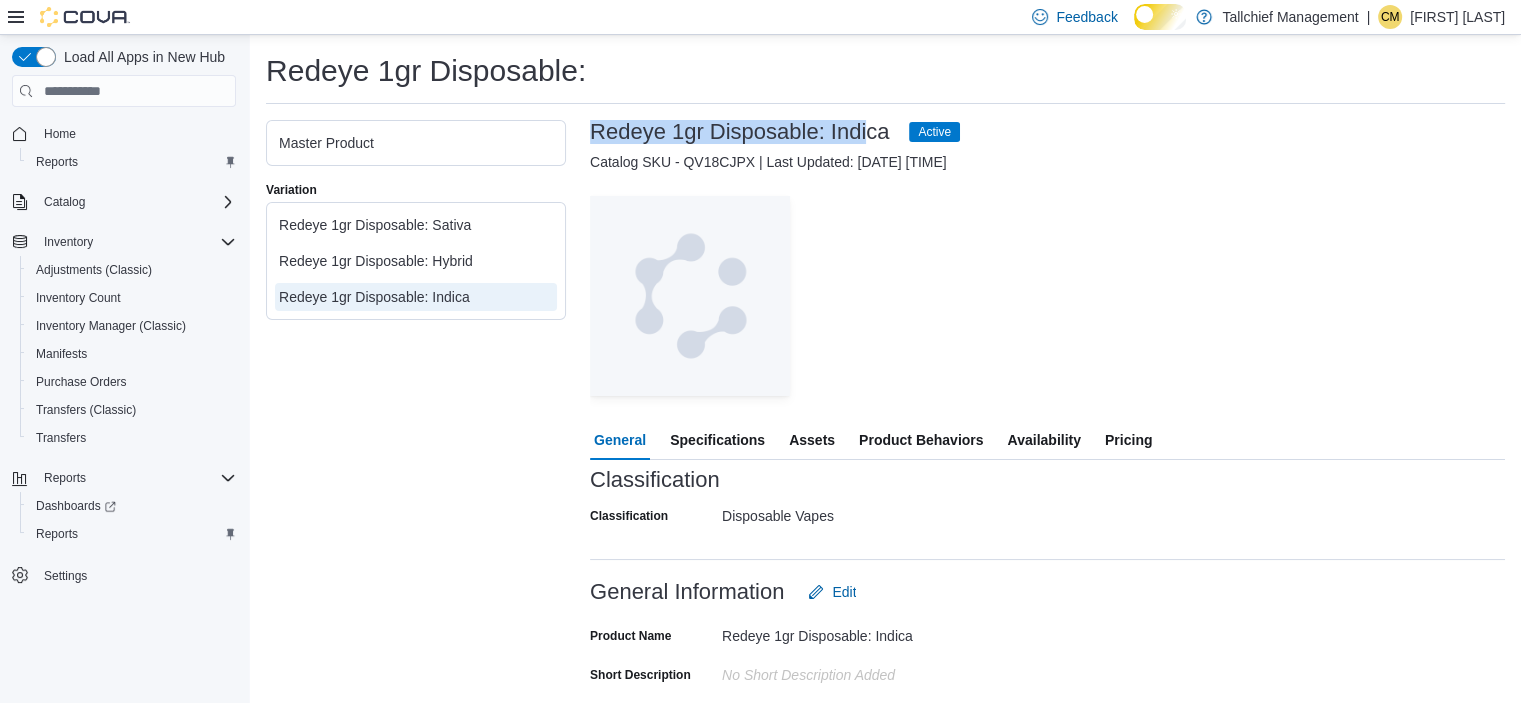click on "Redeye 1gr Disposable: Master Product Variation Redeye 1gr Disposable: Sativa Redeye 1gr Disposable: Hybrid Redeye 1gr Disposable: Indica Redeye 1gr Disposable: Indica Active   Catalog SKU - QV18CJPX  |  Last Updated: July 11, 2025 10:52 AM  —  Click to open this image in fullscreen mode General Specifications Assets Product Behaviors Availability Pricing Classification   Classification Disposable Vapes Classification Disposable Vapes General Information Edit   Product Name Redeye 1gr Disposable: Indica Short Description No Short Description added Long Description No Long Description added Manufacturers   Manufacturer Name No Manufacturer Name Added Manufacturers SKUs Edit   SKU Description No [0] value added No [0] description added Supplier SKUs Edit   SKU Supplier Description No [0] value added Redeye Cannabis- Benzo No [0] description added UPCs Edit   UPC Description No [0] value added No [0] description added" at bounding box center [885, 419] 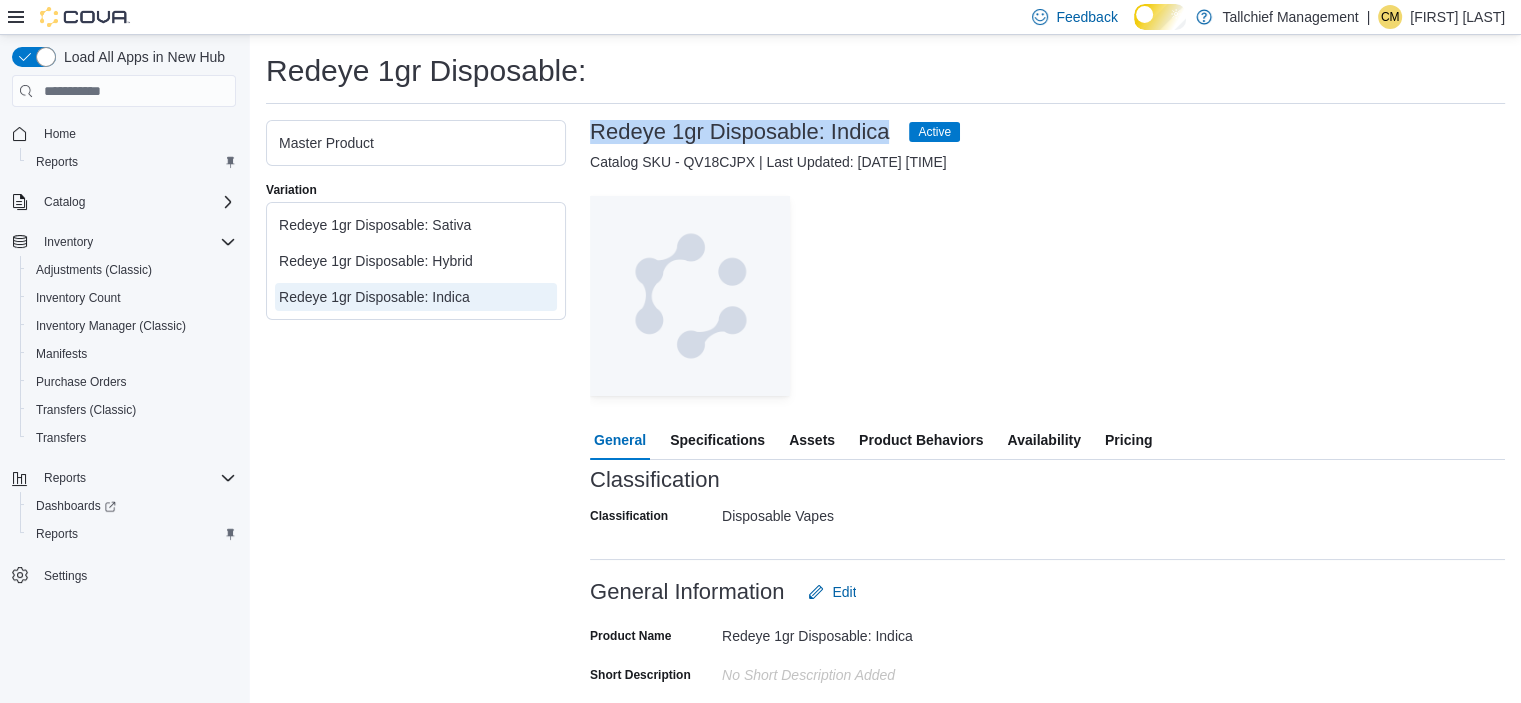 drag, startPoint x: 592, startPoint y: 132, endPoint x: 961, endPoint y: 146, distance: 369.26547 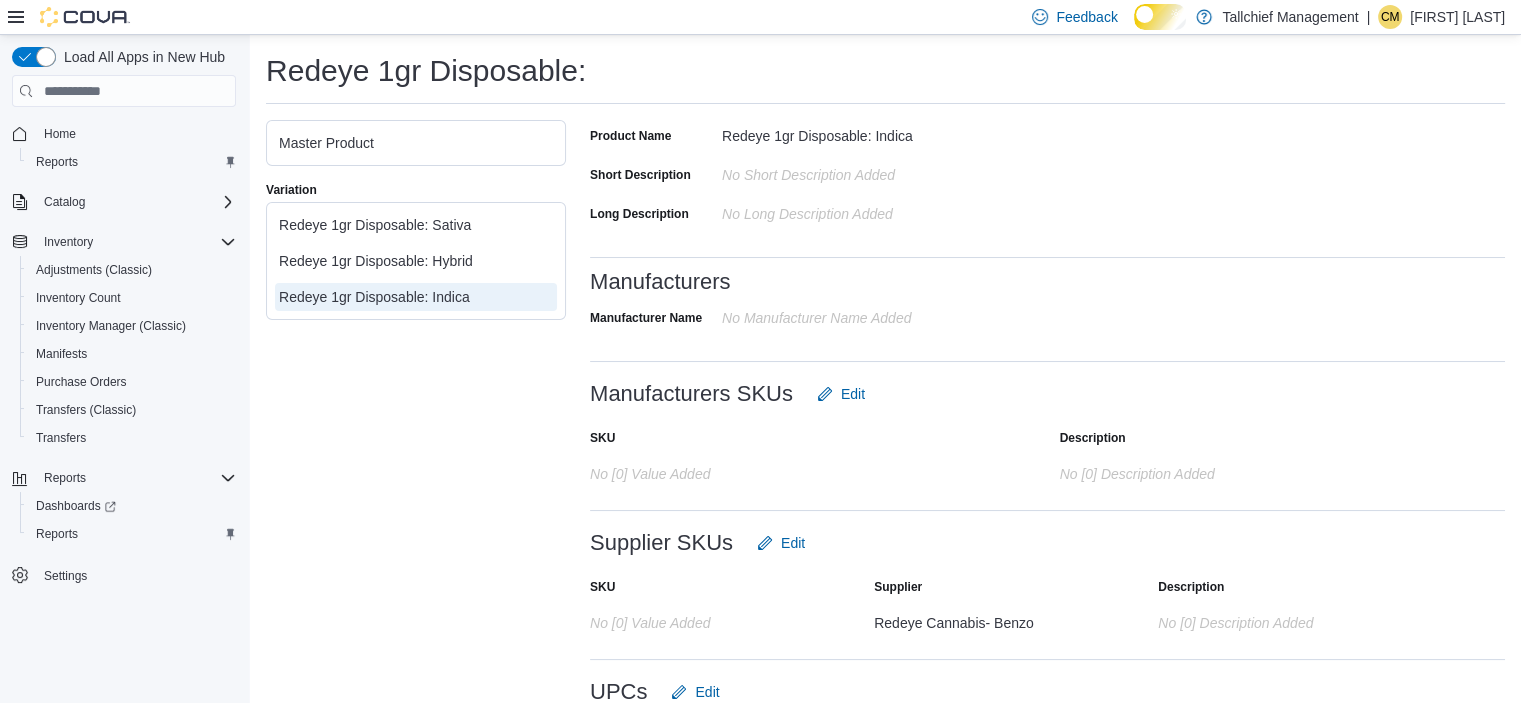 scroll, scrollTop: 583, scrollLeft: 0, axis: vertical 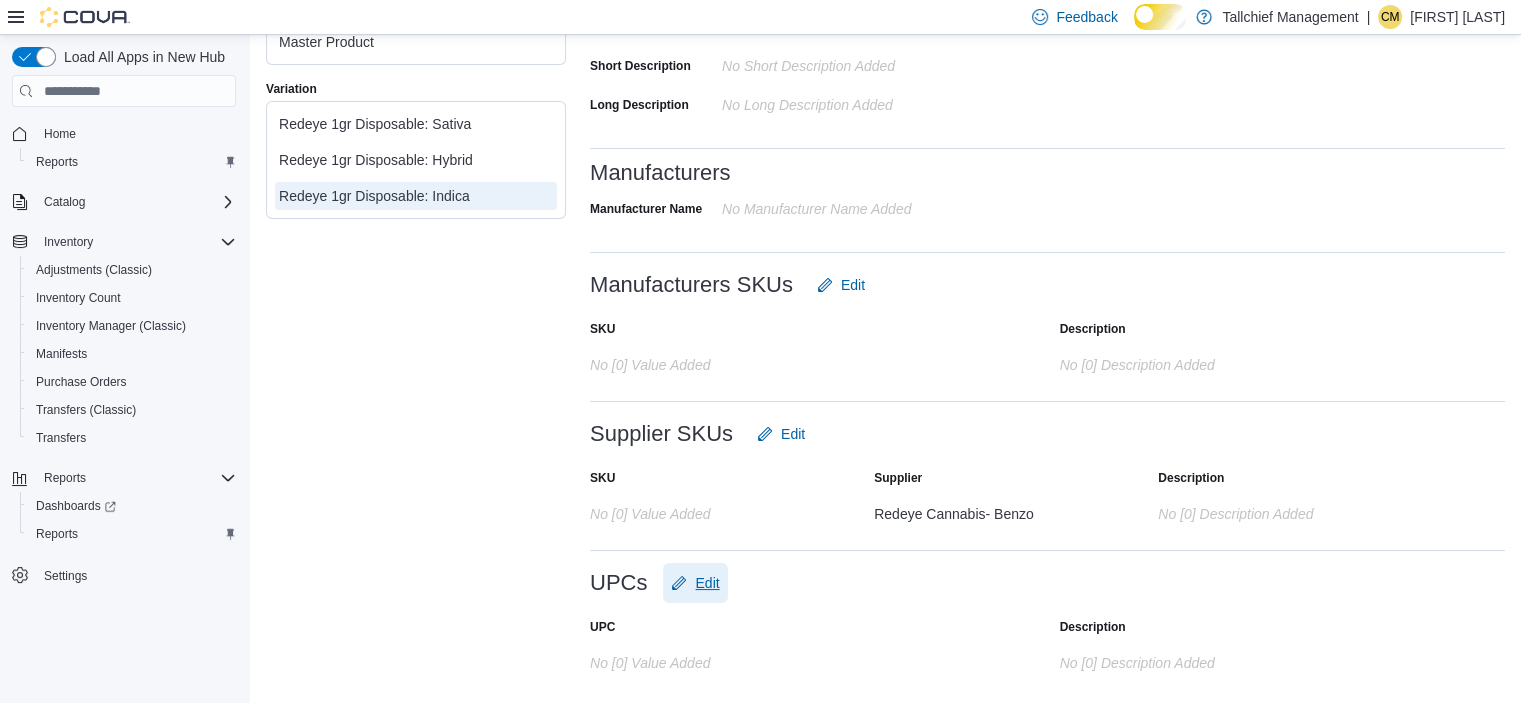 click on "Edit" at bounding box center [707, 583] 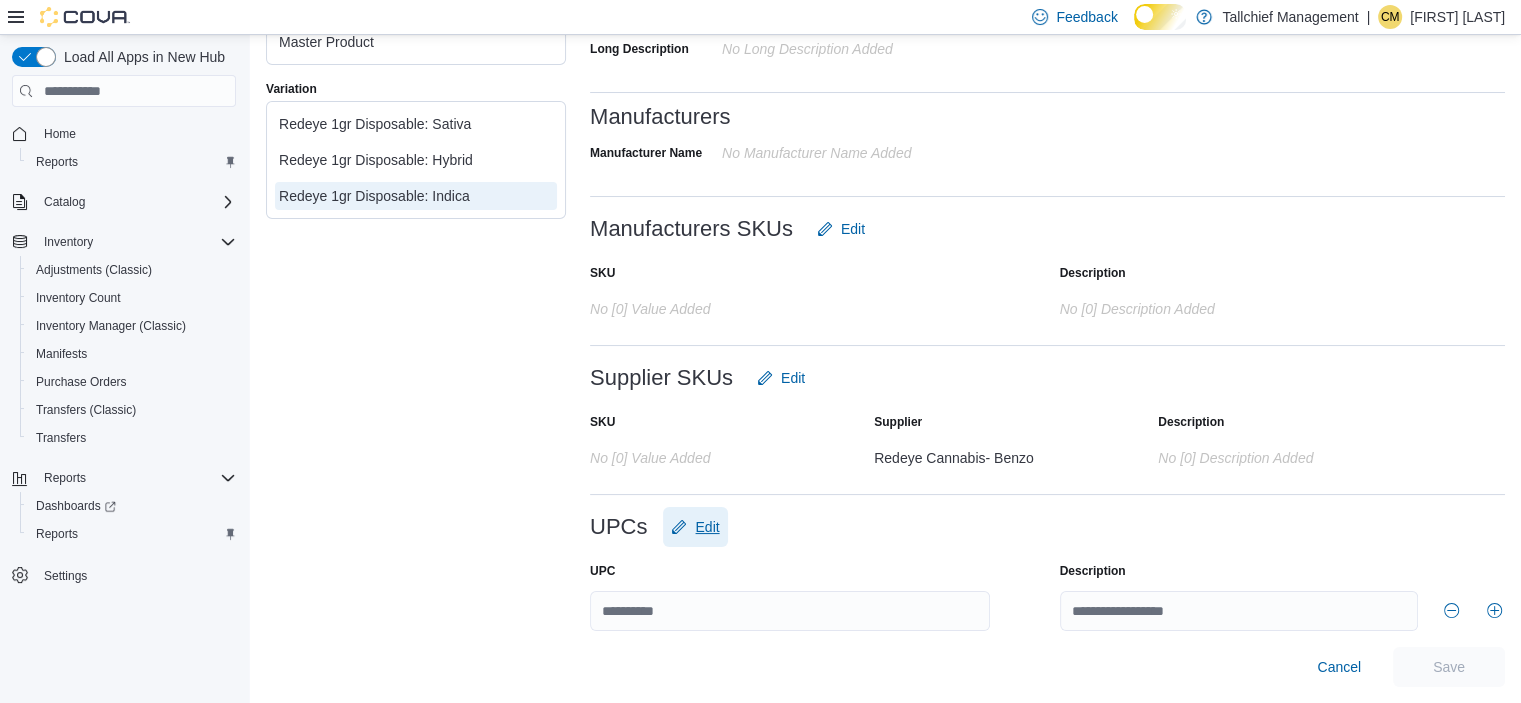 scroll, scrollTop: 635, scrollLeft: 0, axis: vertical 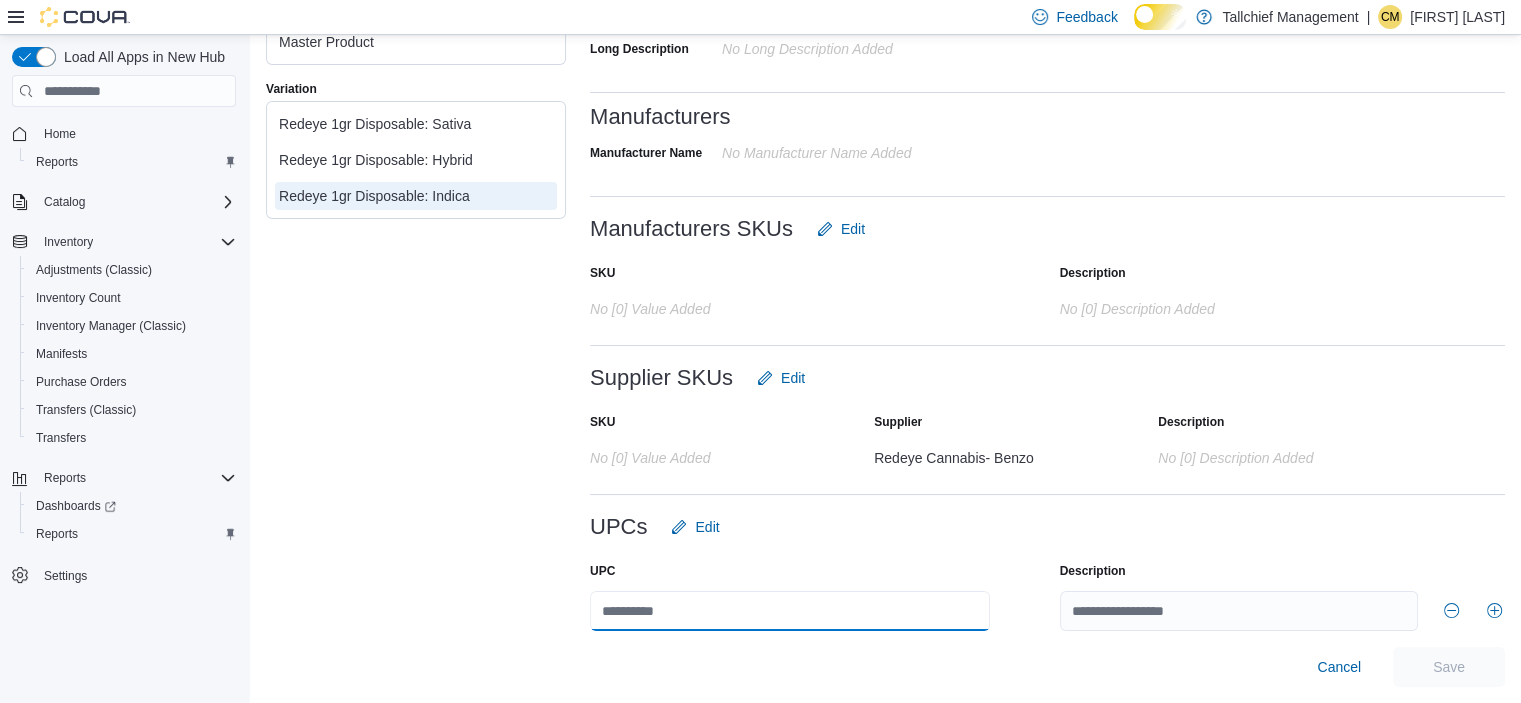 click at bounding box center [790, 611] 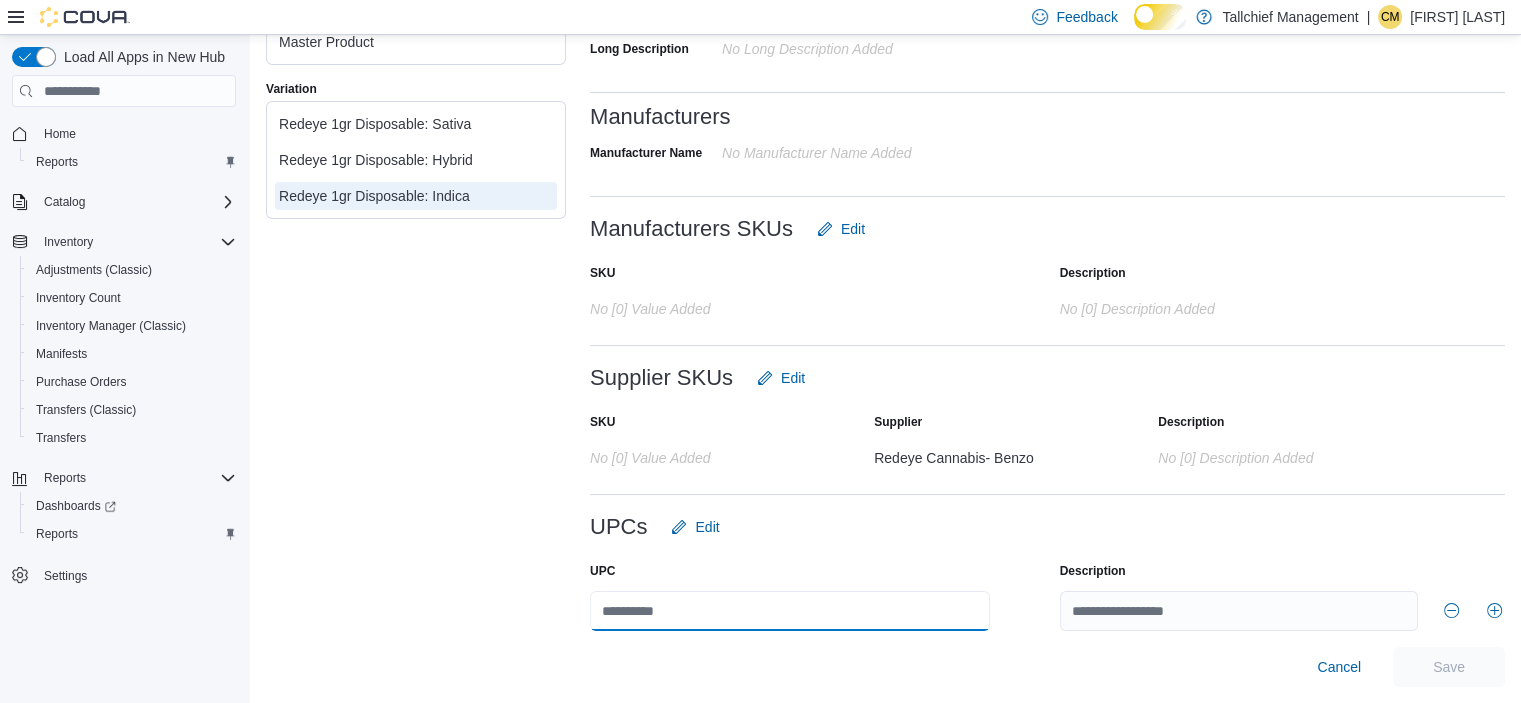 paste on "**********" 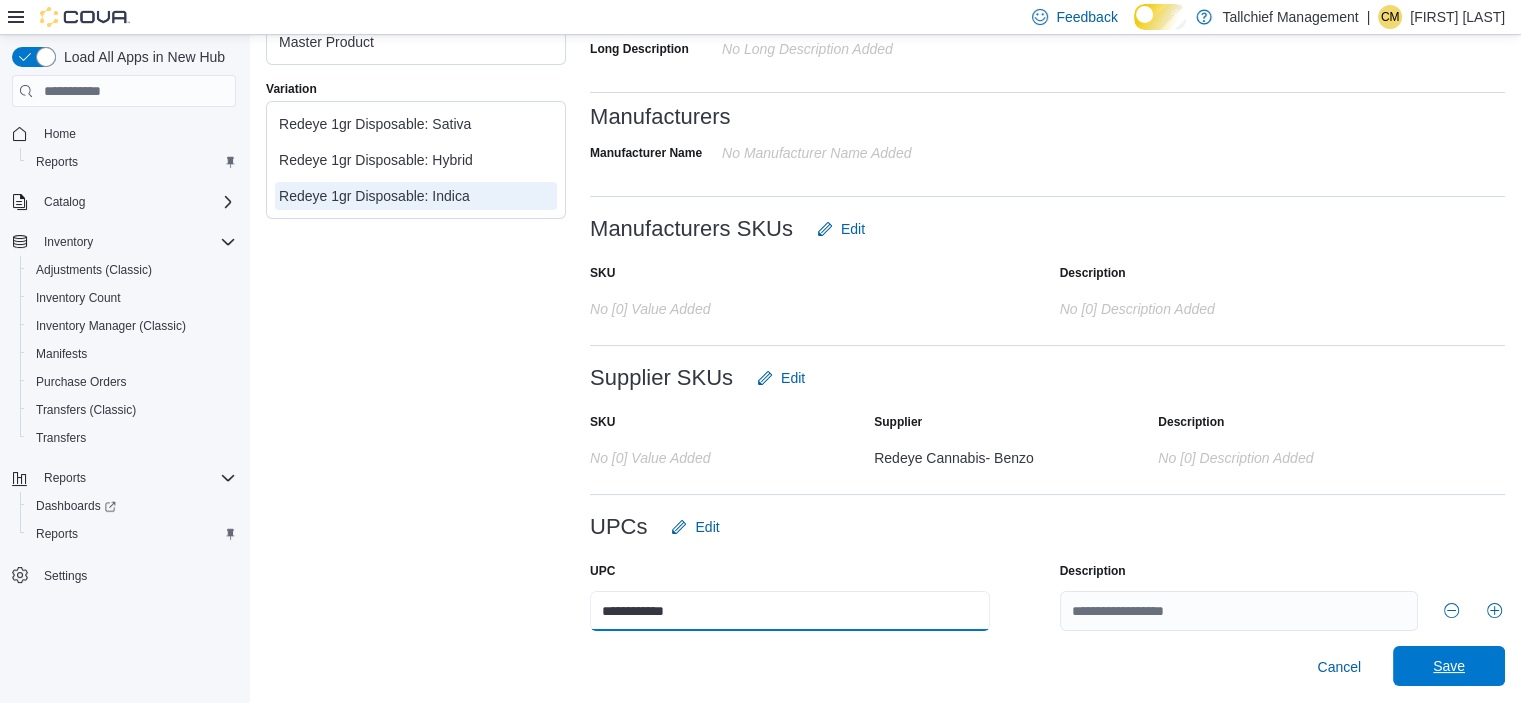 type on "**********" 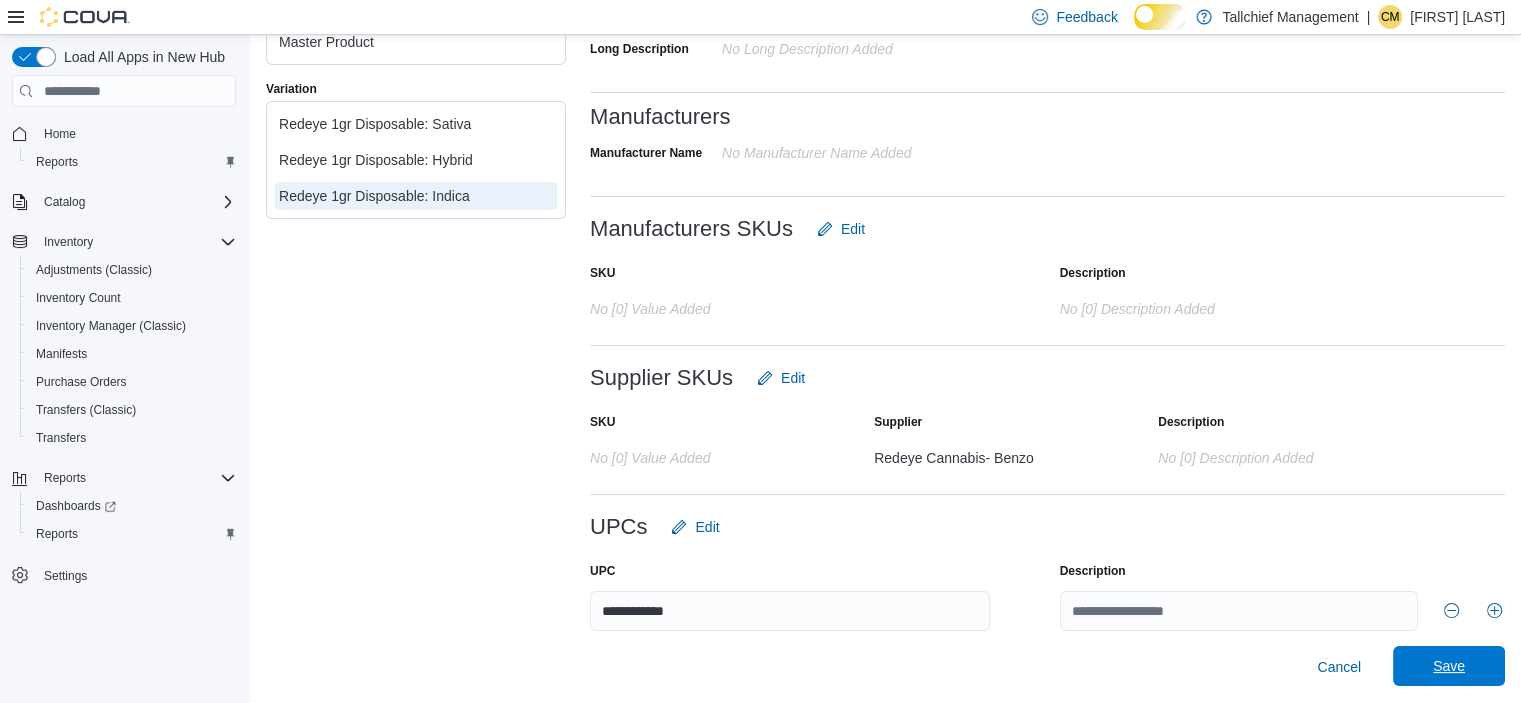 click on "Save" at bounding box center (1449, 666) 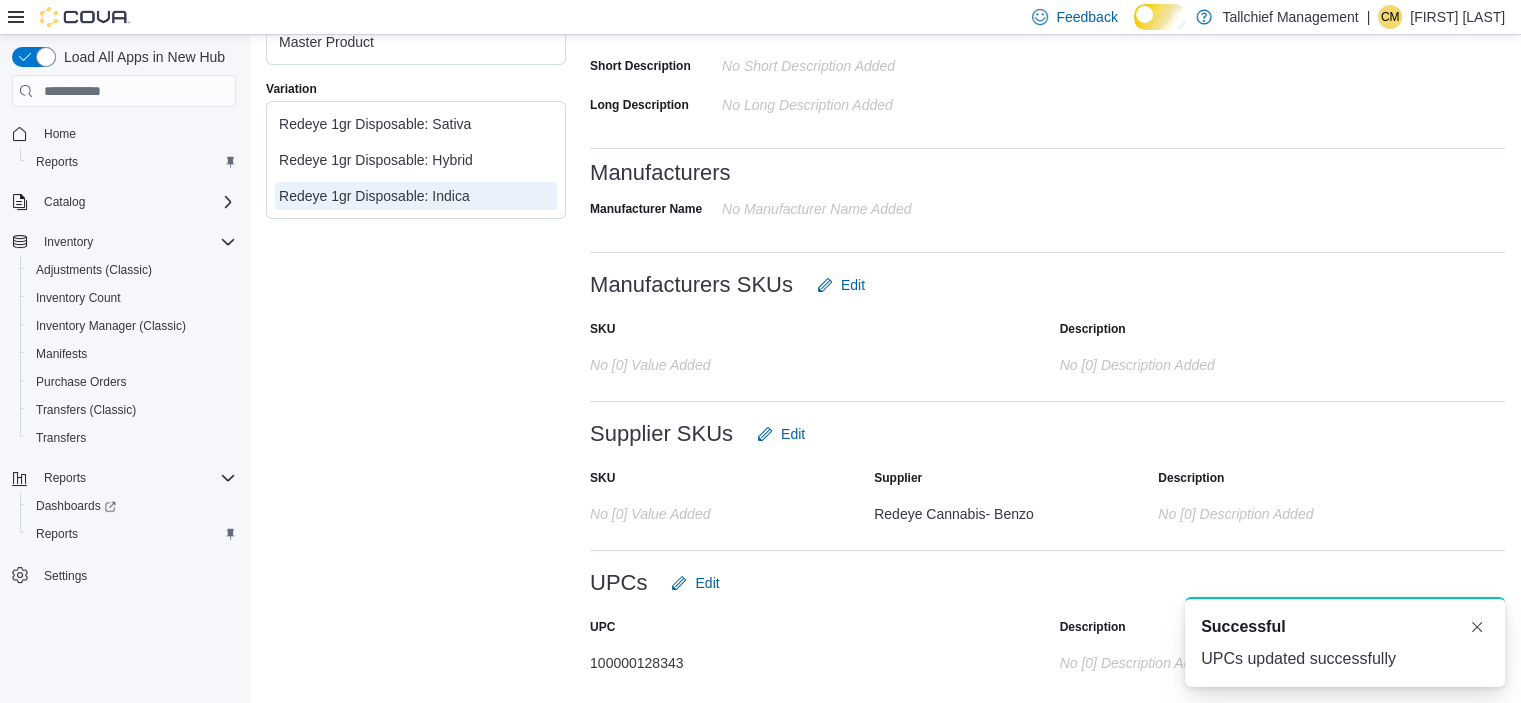 scroll, scrollTop: 584, scrollLeft: 0, axis: vertical 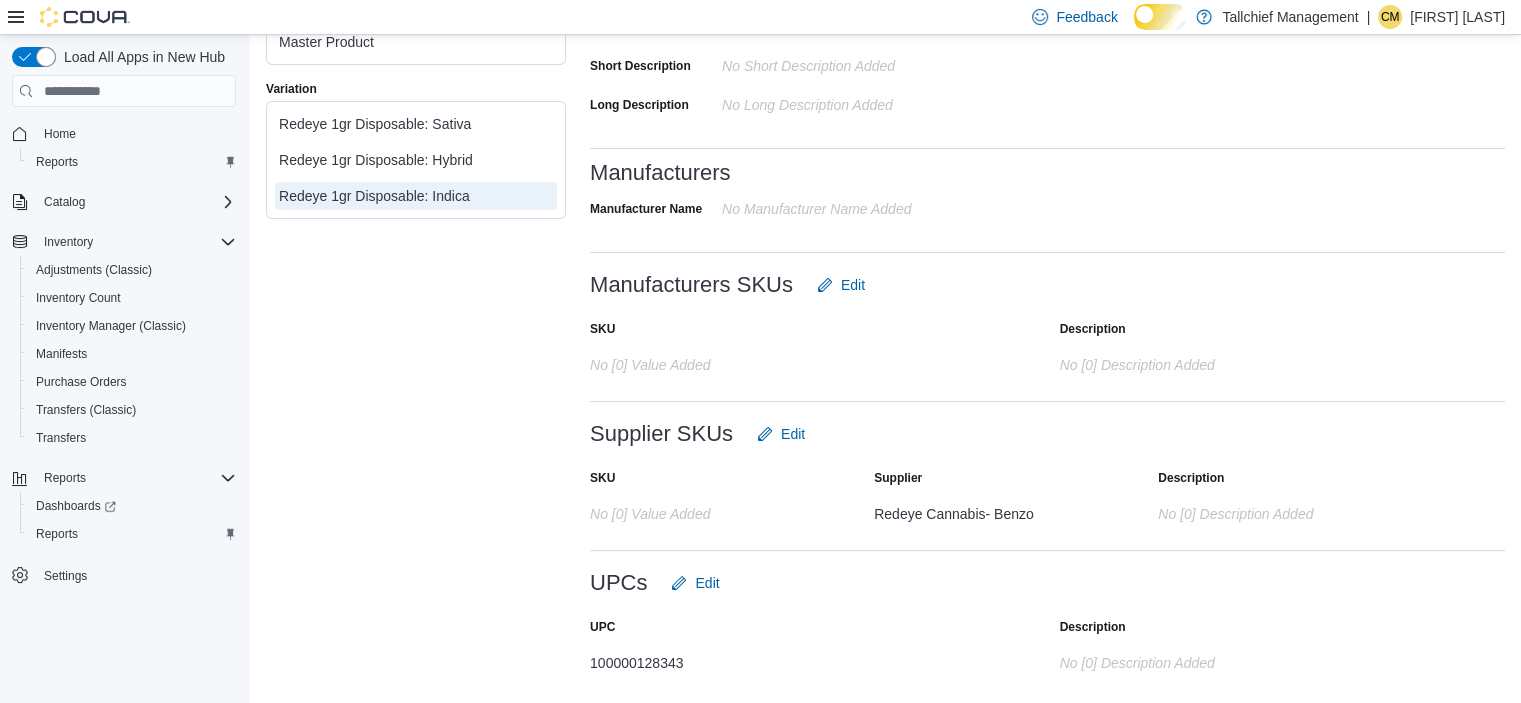click on "Feedback Dark Mode Tallchief Management | CM Carmen Melendez" at bounding box center [760, 17] 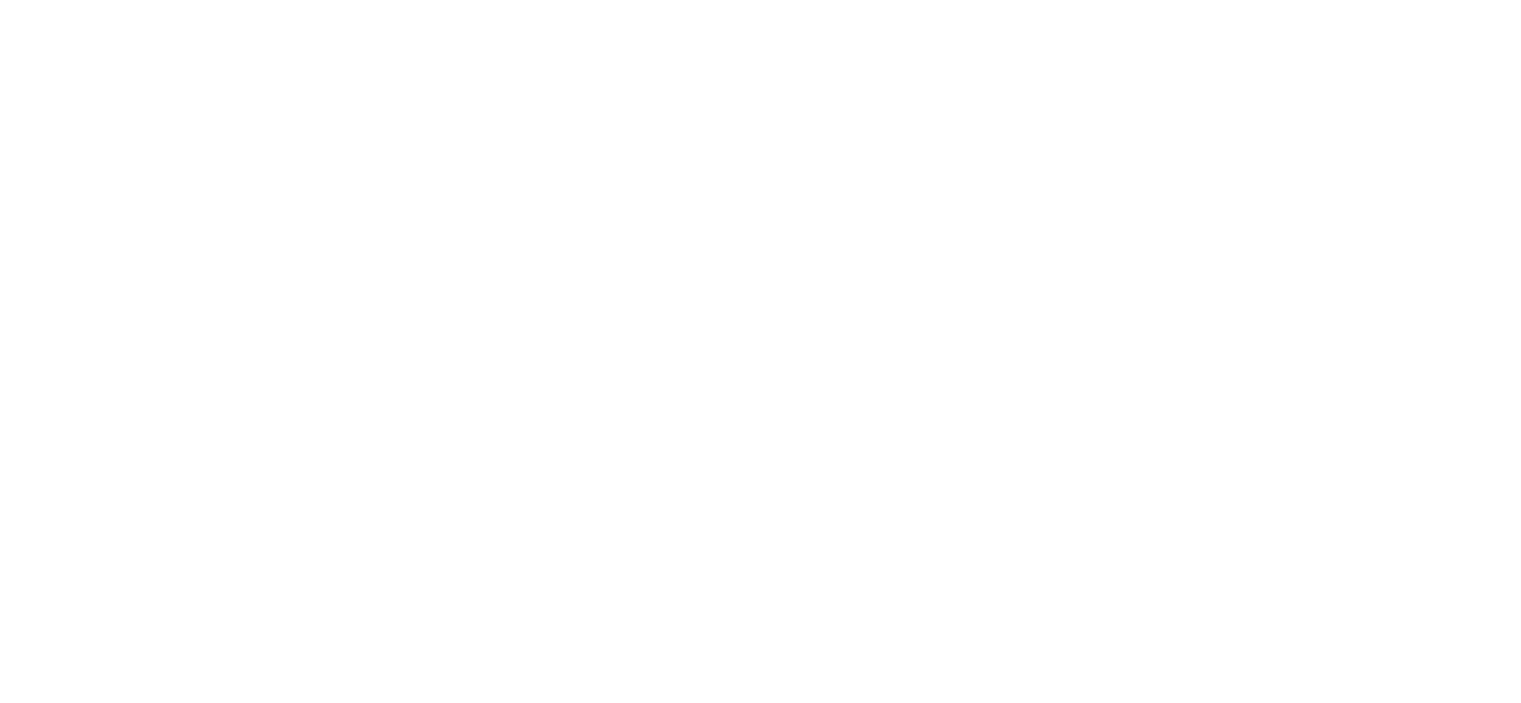 scroll, scrollTop: 0, scrollLeft: 0, axis: both 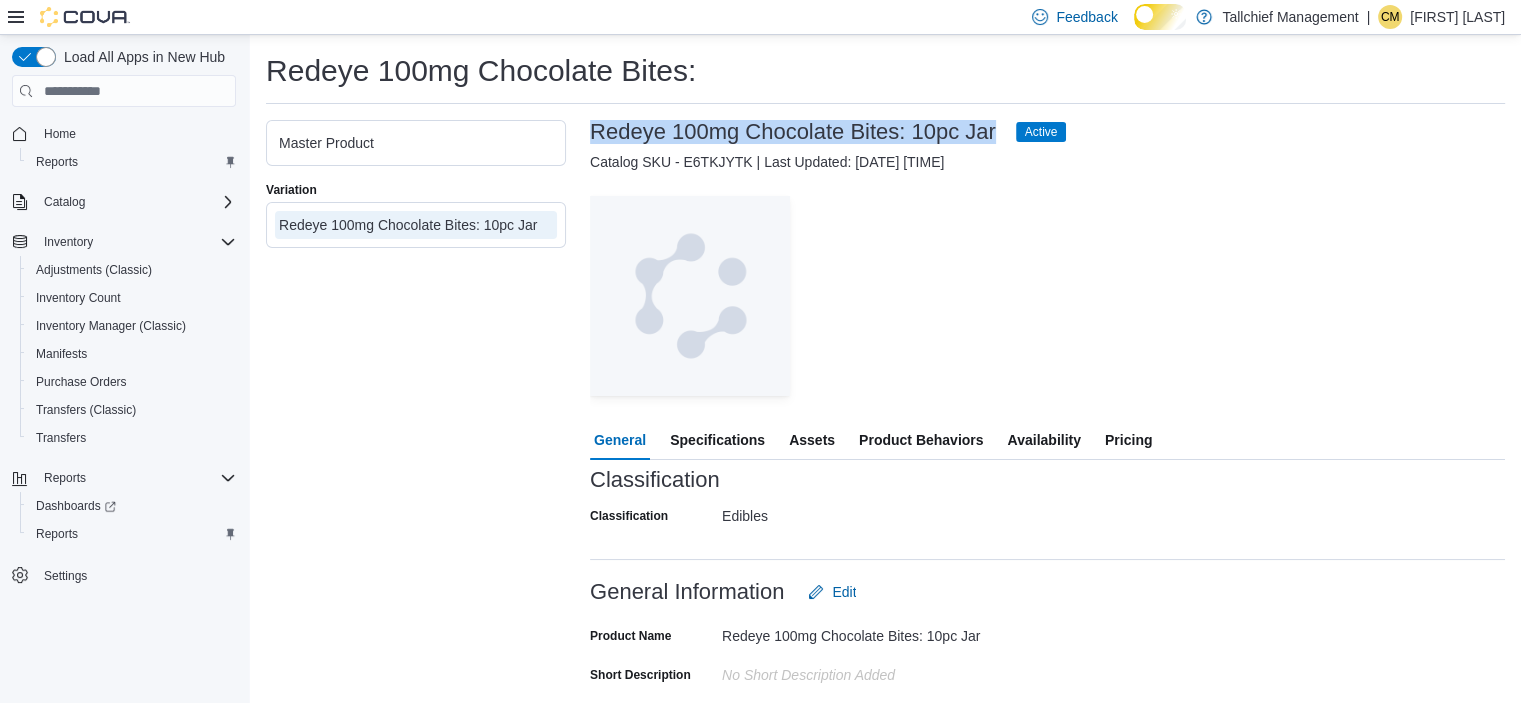 drag, startPoint x: 591, startPoint y: 135, endPoint x: 1096, endPoint y: 142, distance: 505.04852 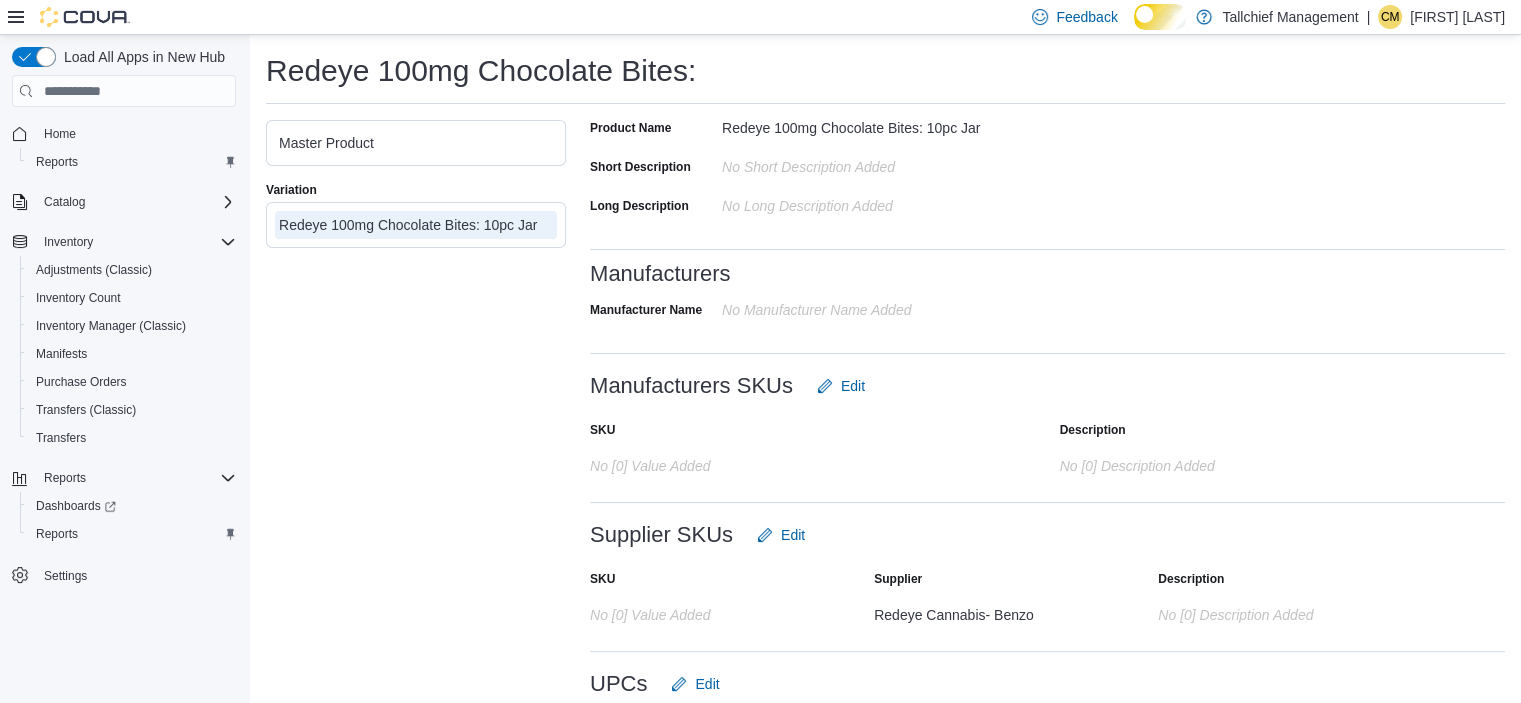 scroll, scrollTop: 600, scrollLeft: 0, axis: vertical 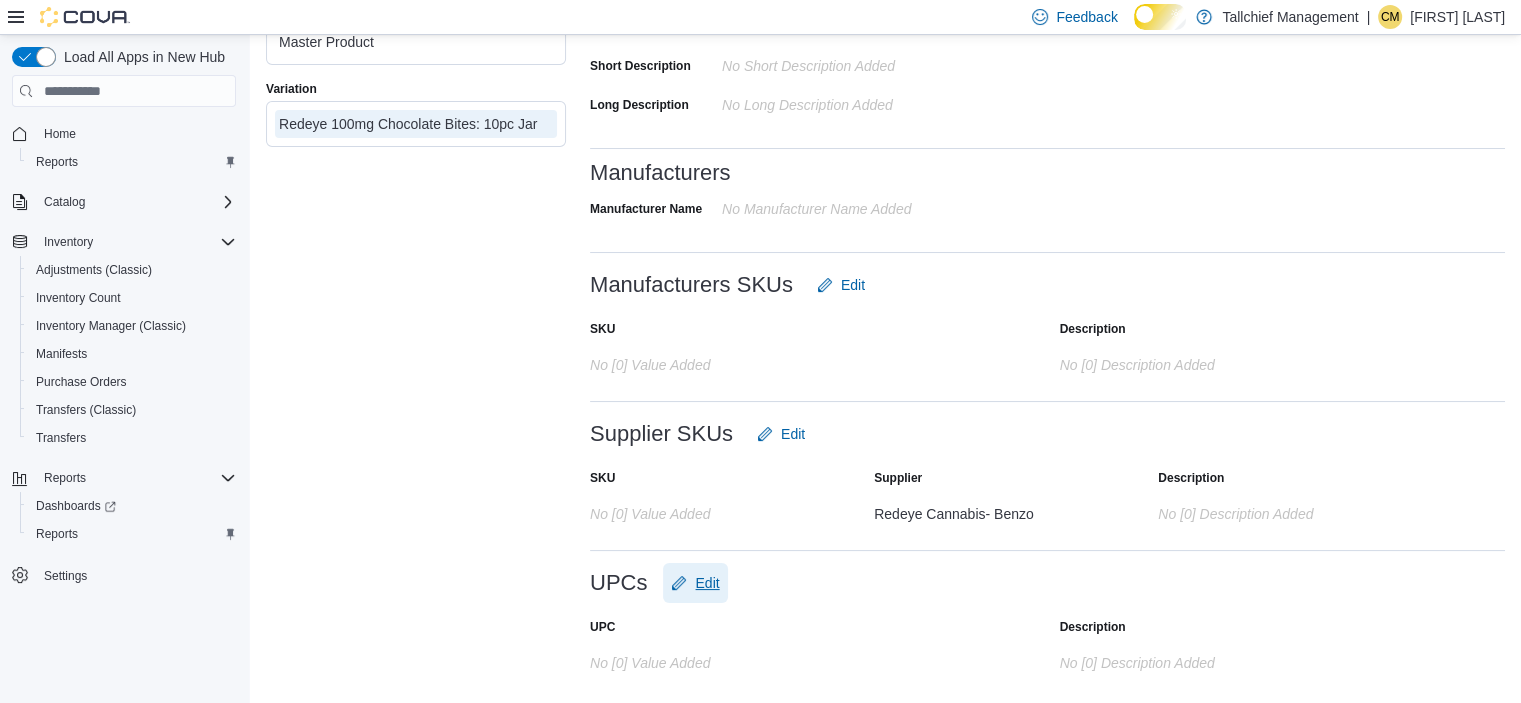 click on "Edit" at bounding box center (707, 583) 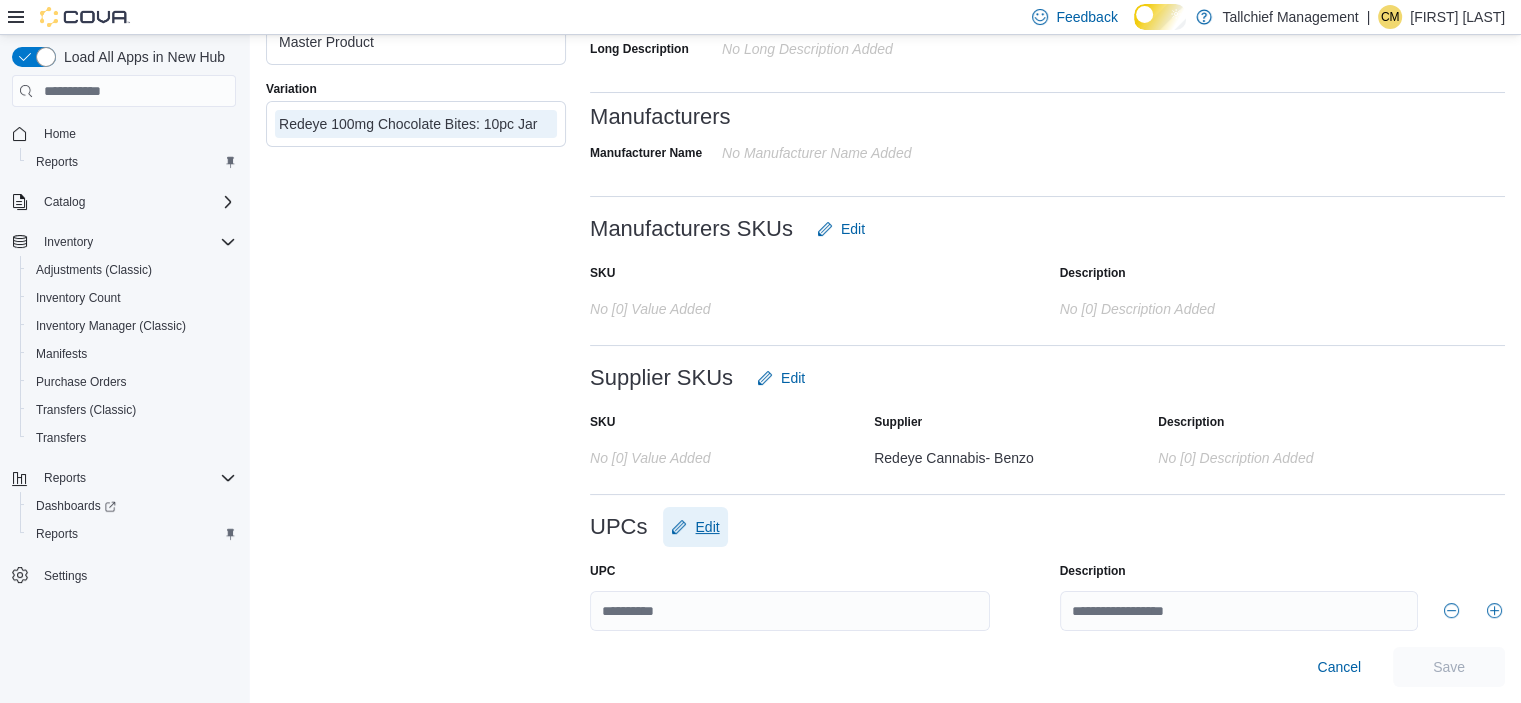 scroll, scrollTop: 652, scrollLeft: 0, axis: vertical 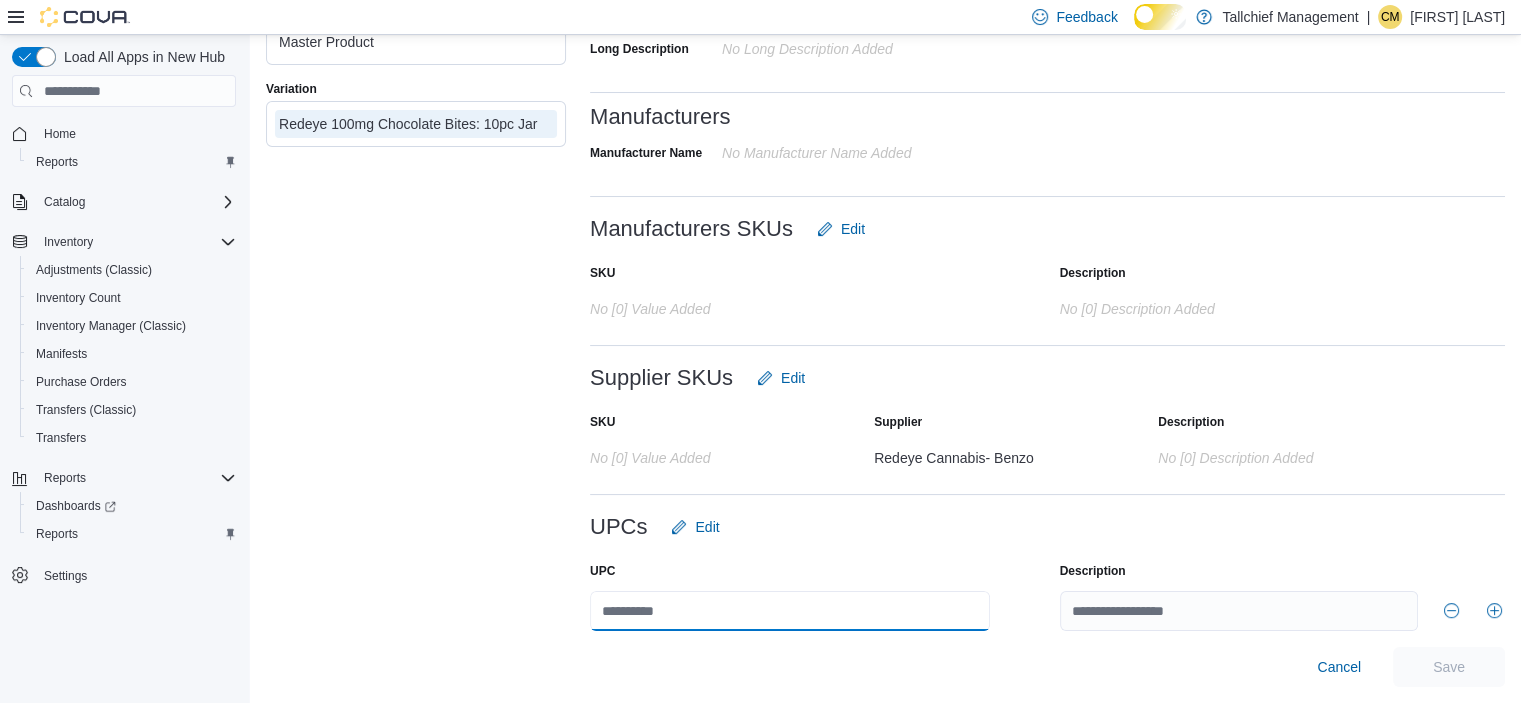 click at bounding box center (790, 611) 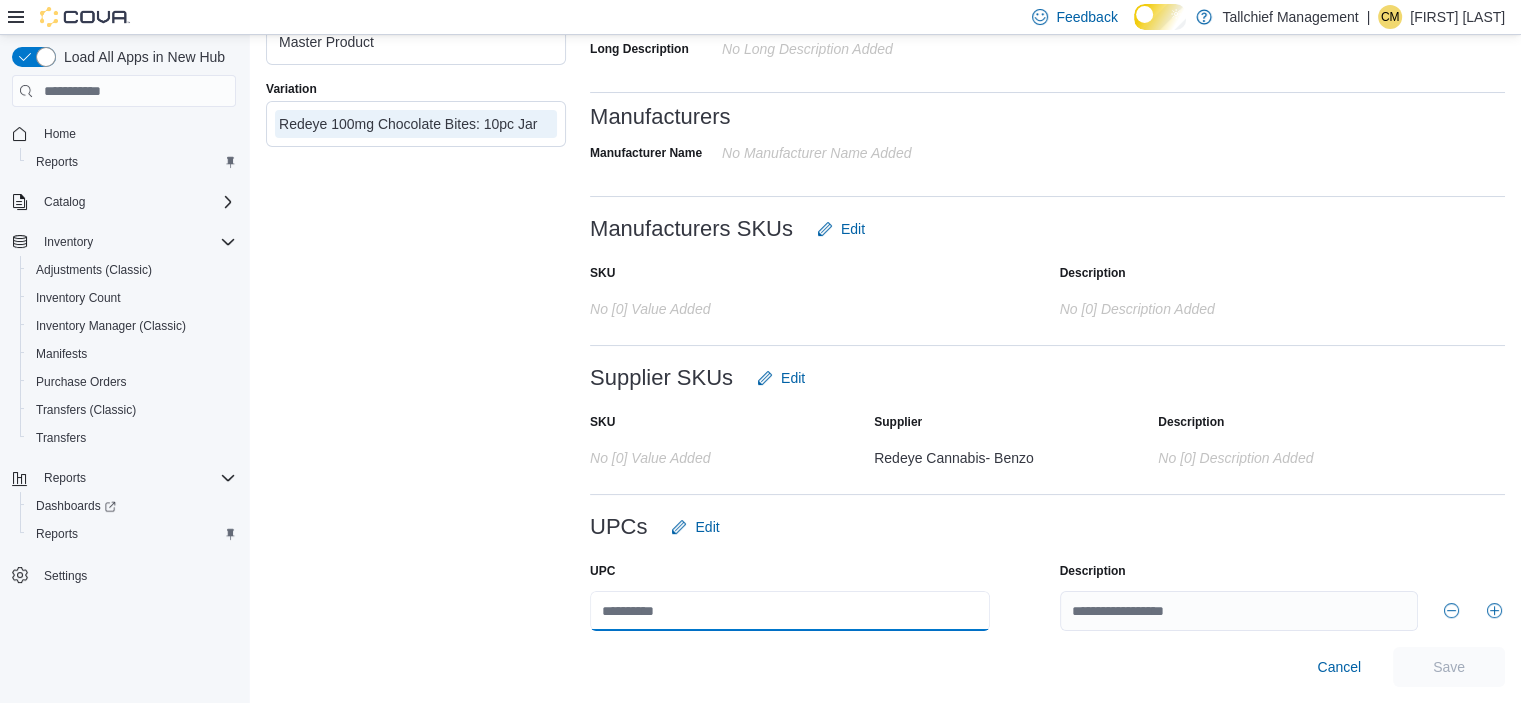 paste on "**********" 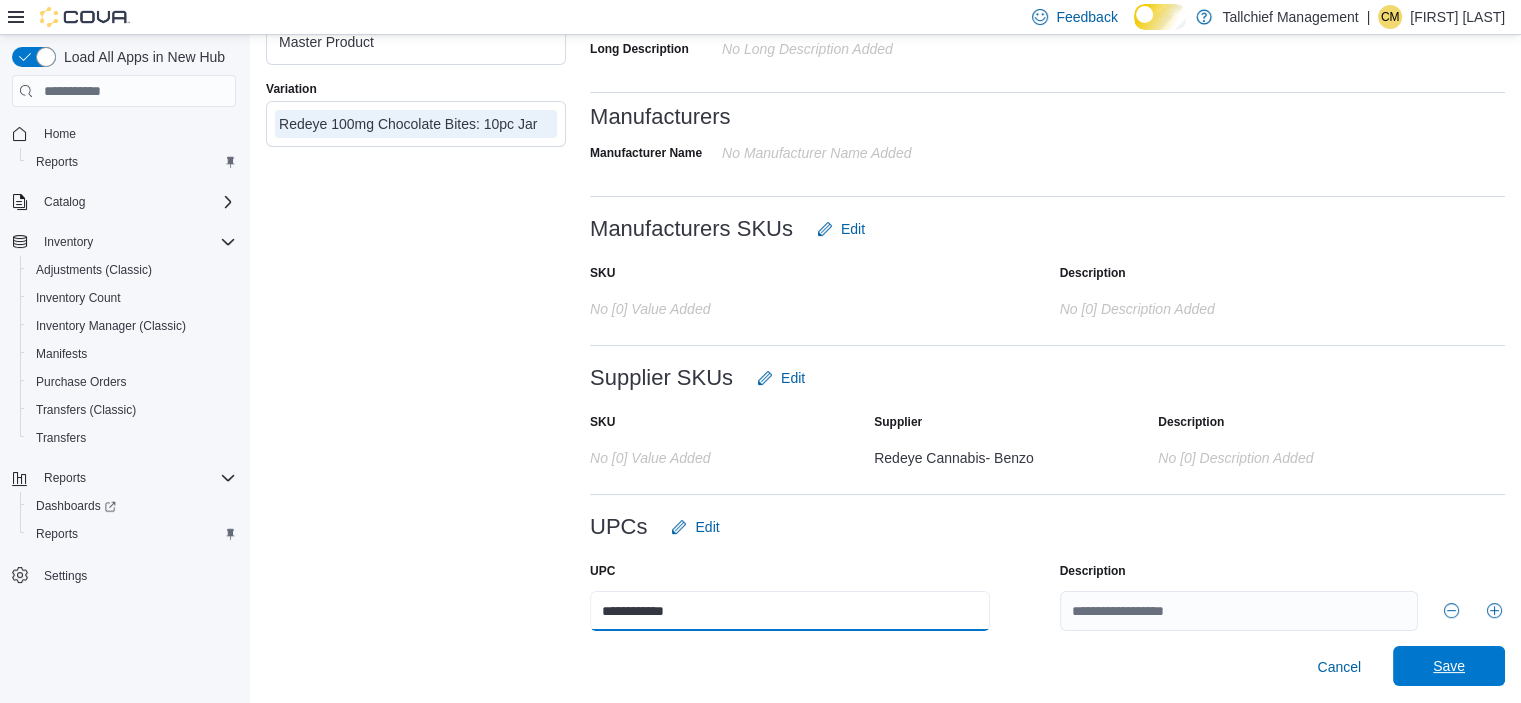 type on "**********" 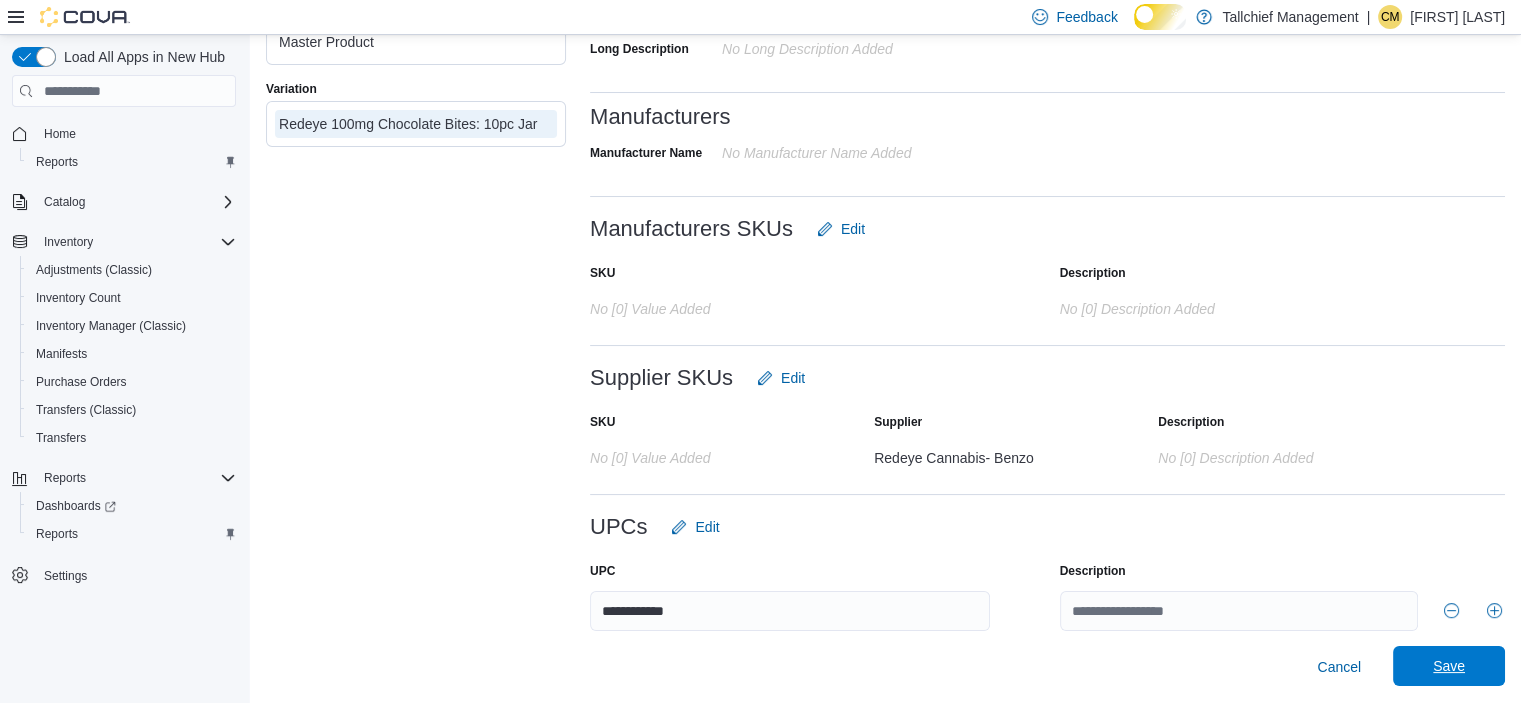 click on "Save" at bounding box center [1449, 666] 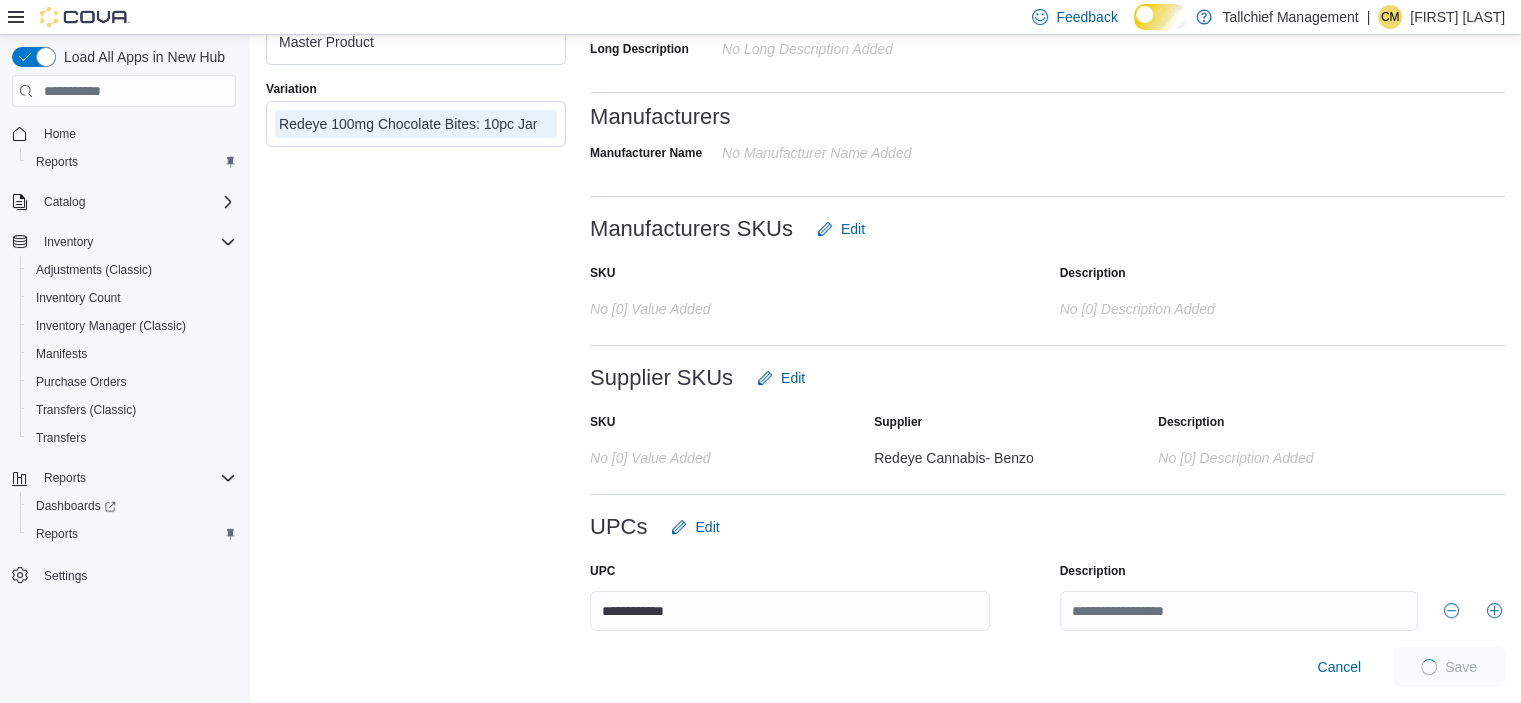 scroll, scrollTop: 600, scrollLeft: 0, axis: vertical 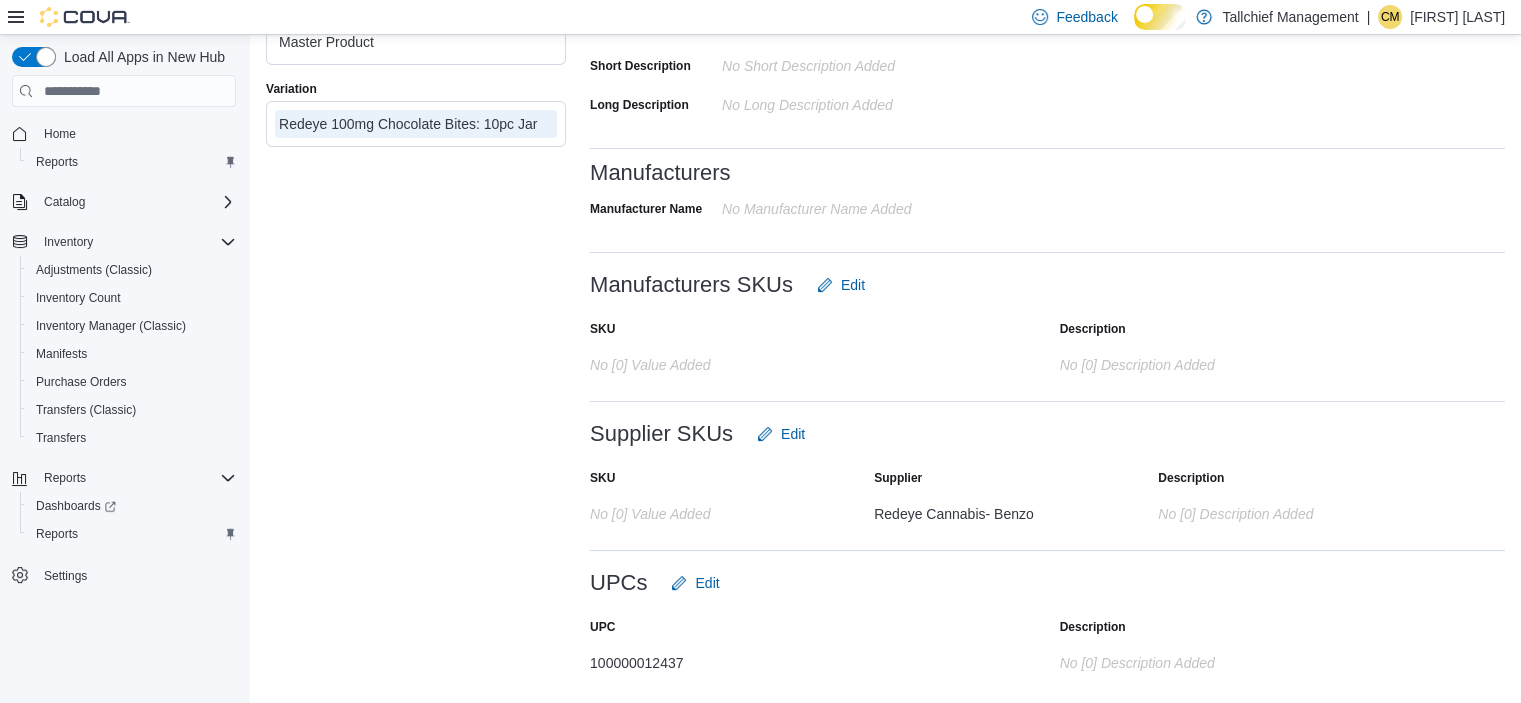 click on "Feedback Dark Mode Tallchief Management | CM [FIRST] [LAST]" at bounding box center (760, 17) 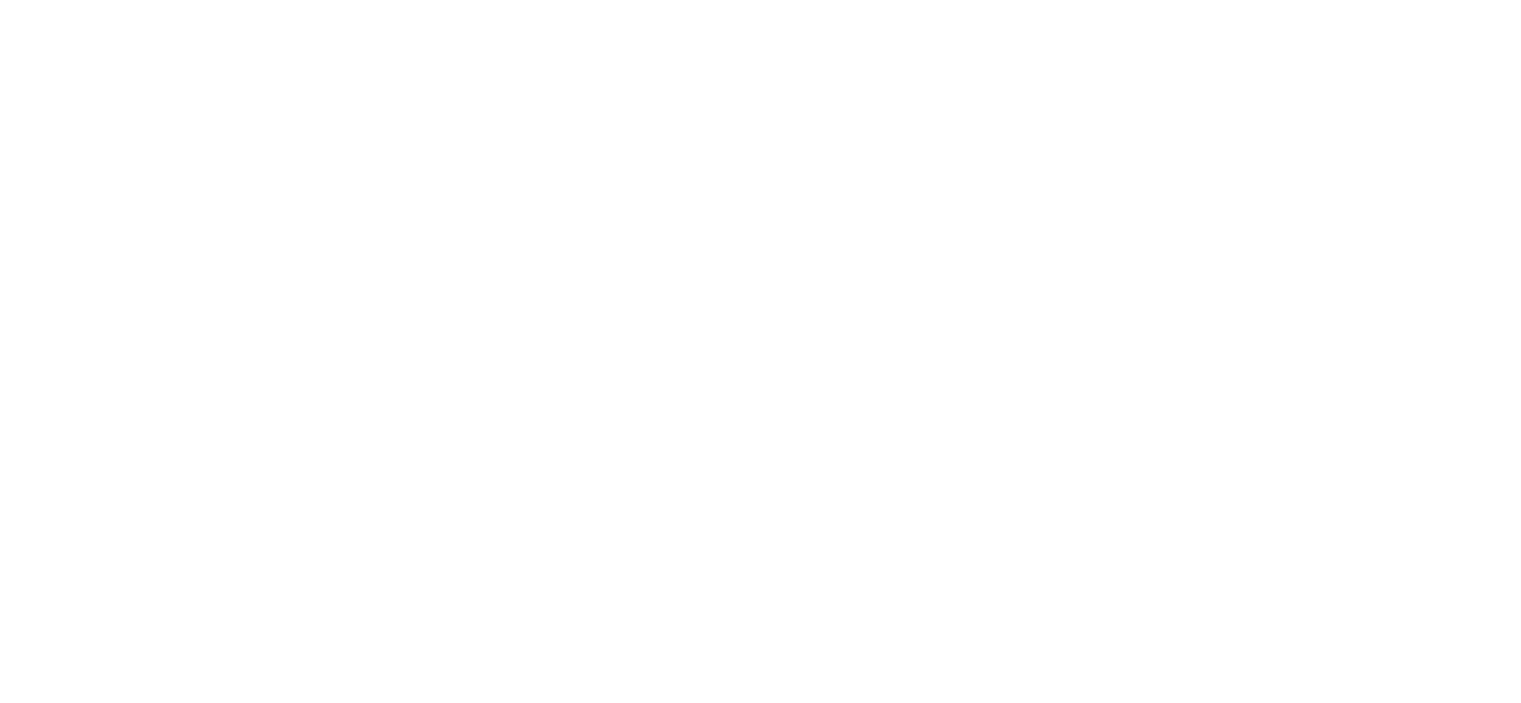 scroll, scrollTop: 0, scrollLeft: 0, axis: both 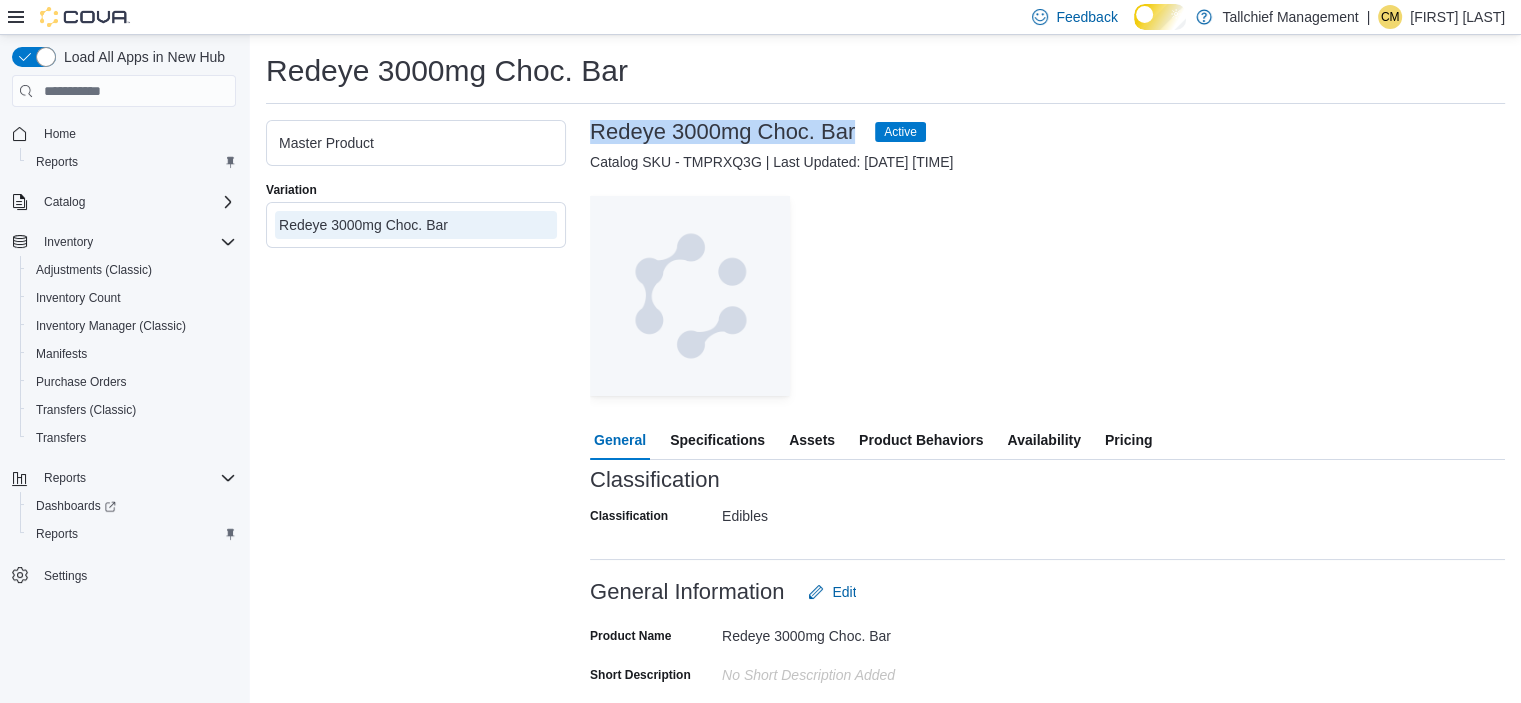 drag, startPoint x: 592, startPoint y: 135, endPoint x: 917, endPoint y: 144, distance: 325.1246 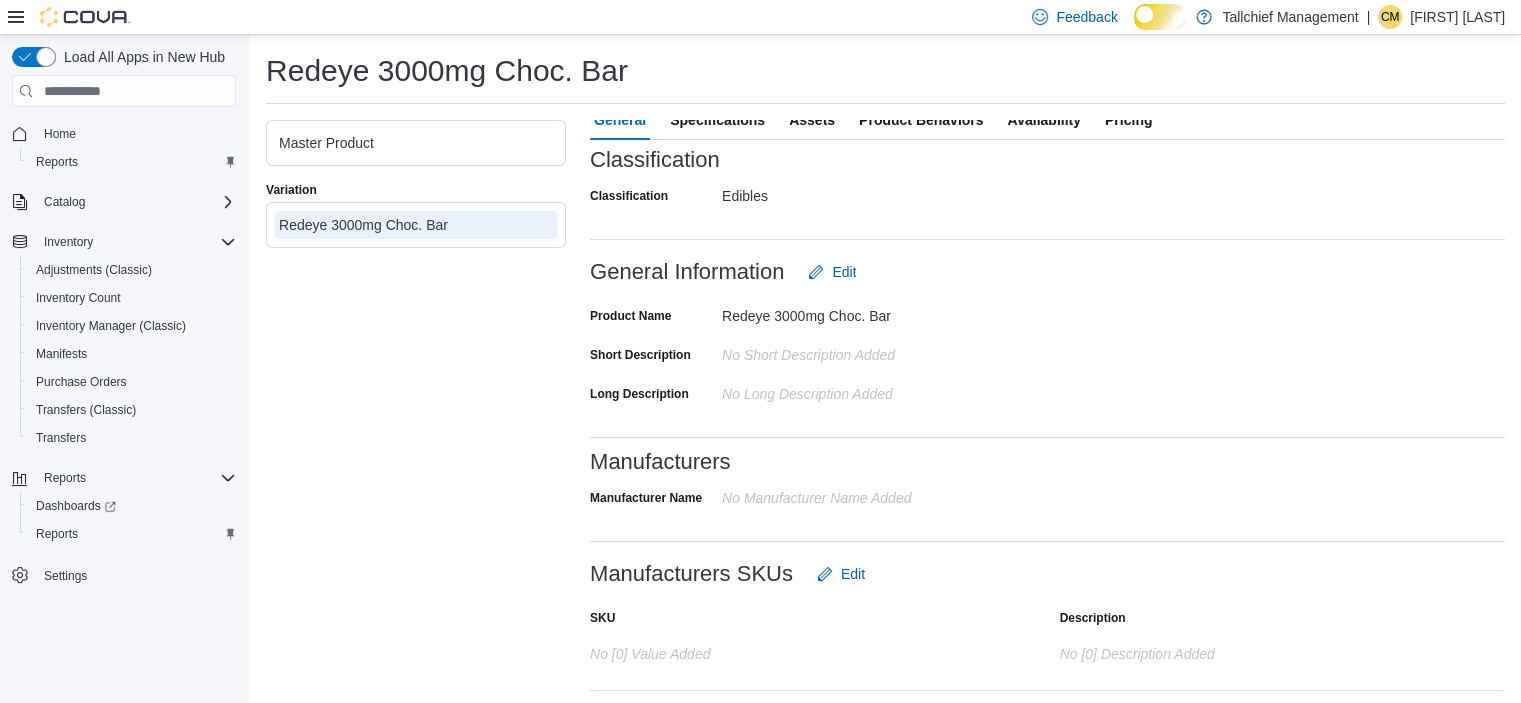scroll, scrollTop: 583, scrollLeft: 0, axis: vertical 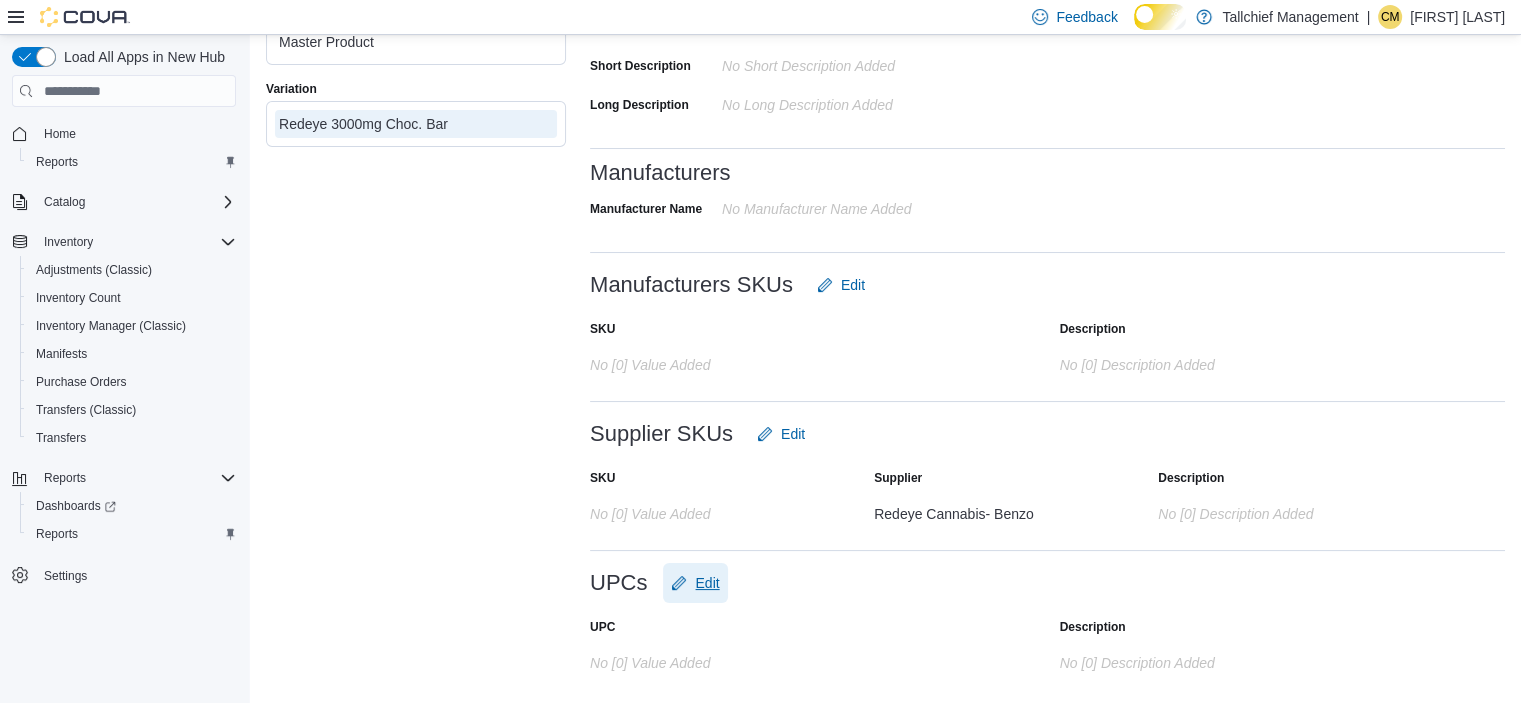 click on "Edit" at bounding box center [695, 583] 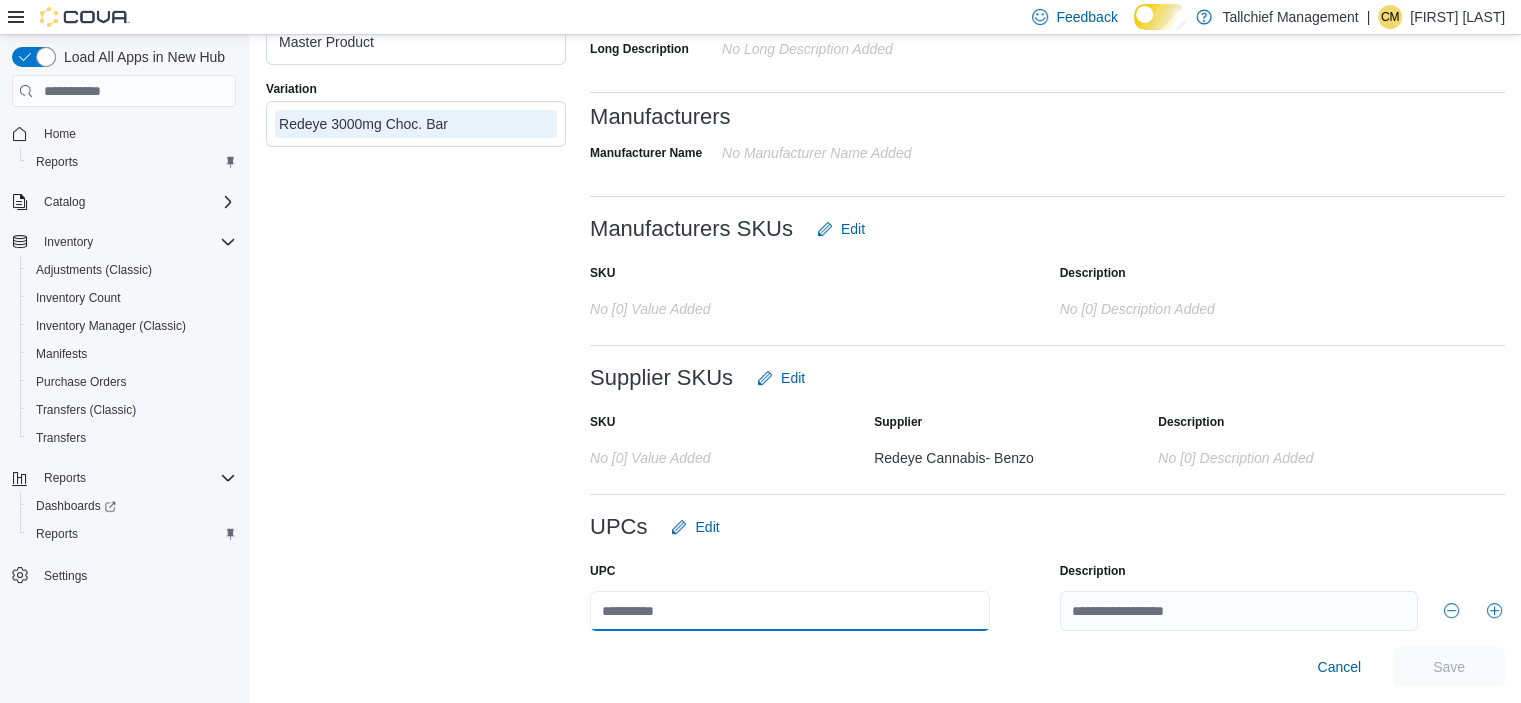 click at bounding box center (790, 611) 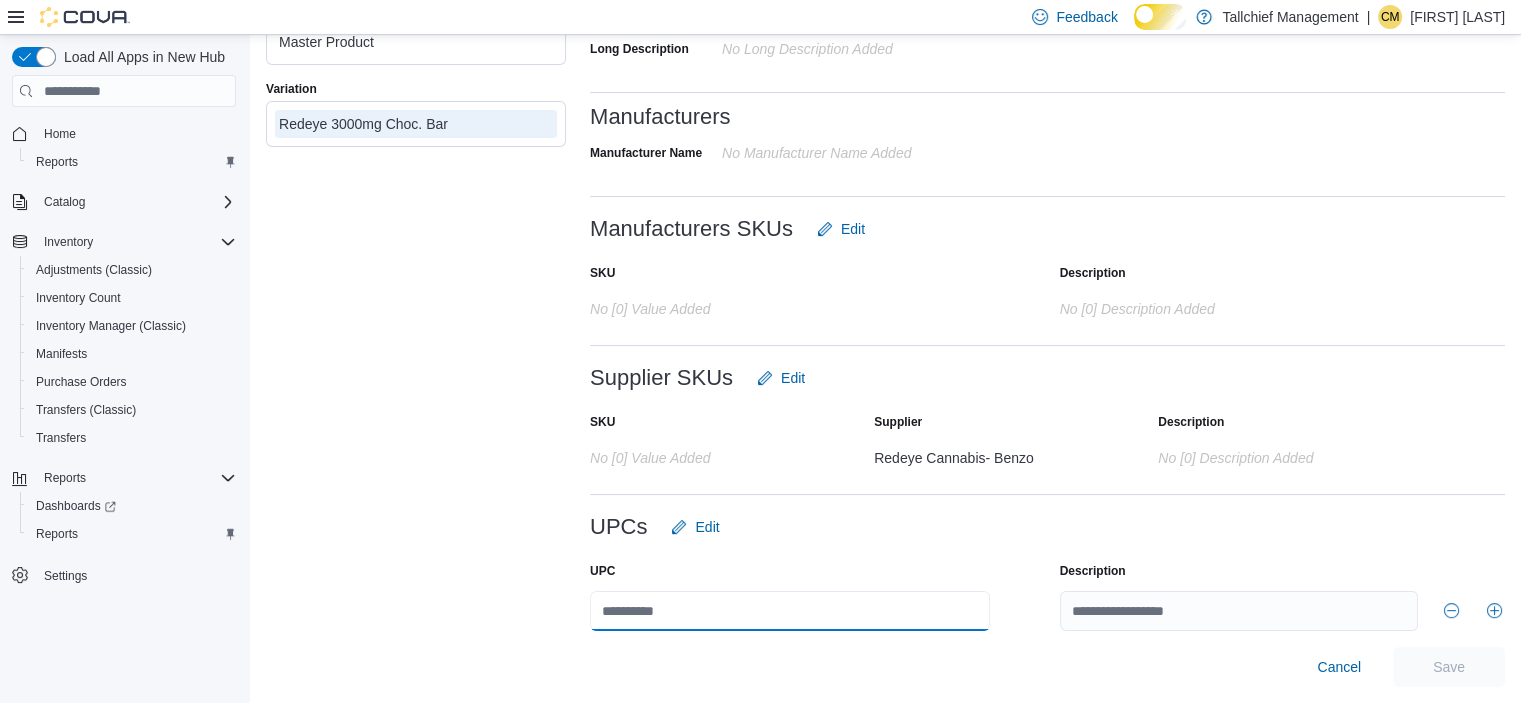 paste on "**********" 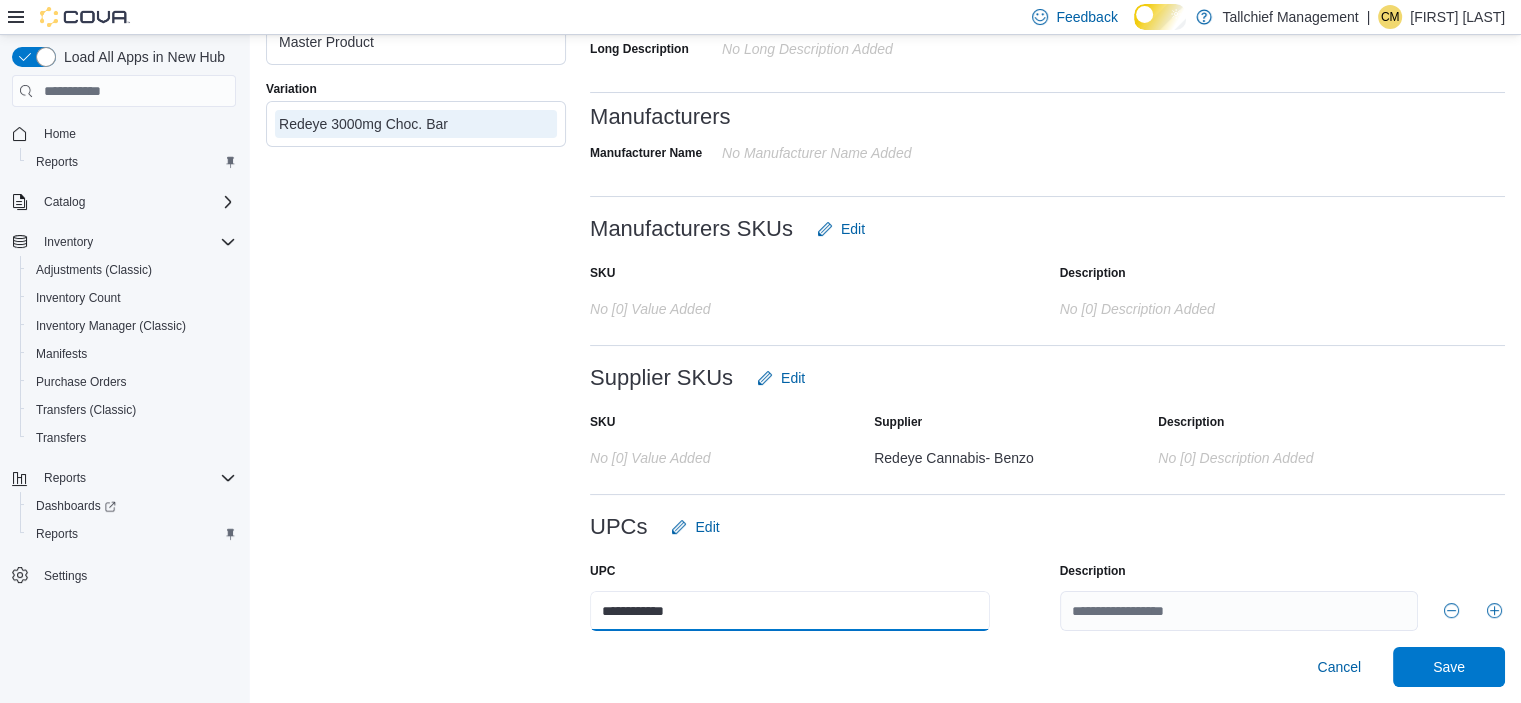 type on "**********" 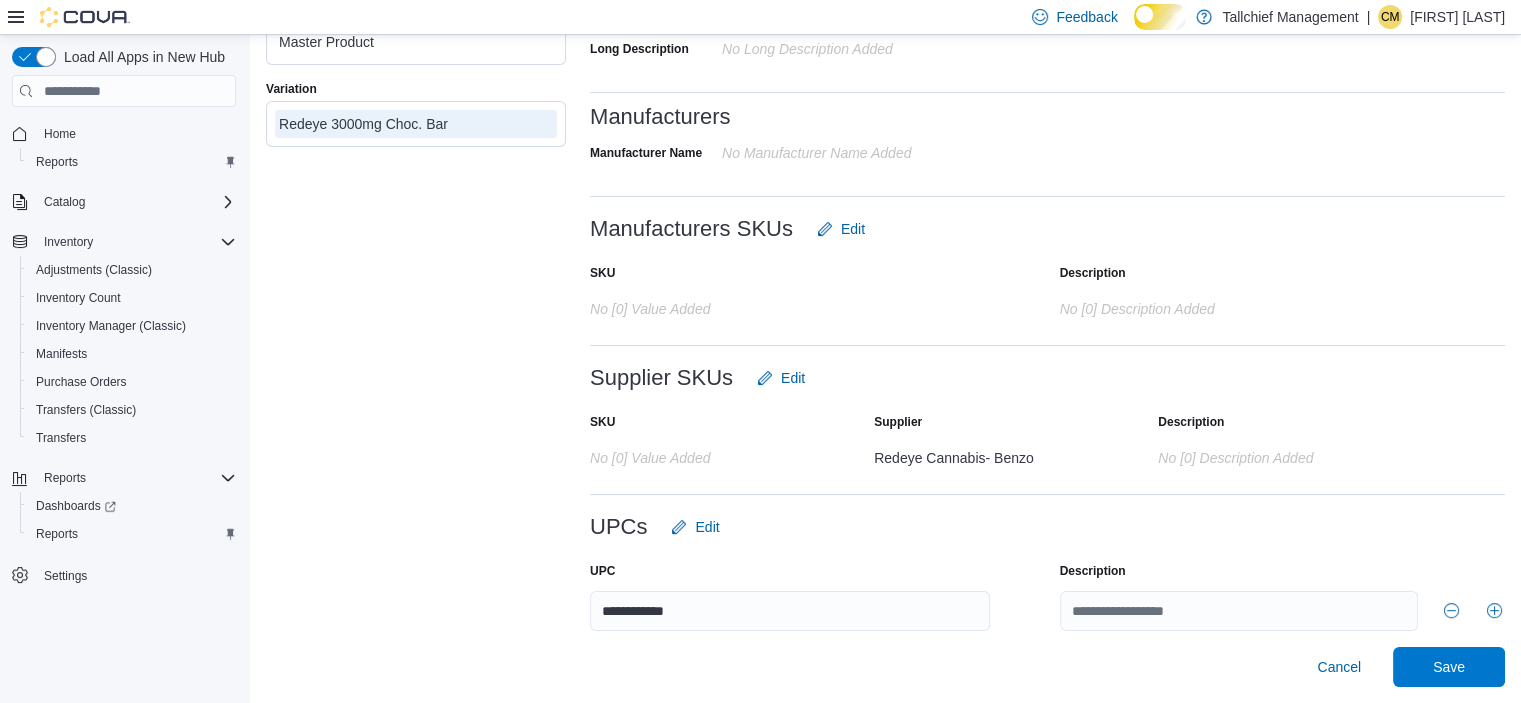 click on "UPCs Edit" at bounding box center (1047, 527) 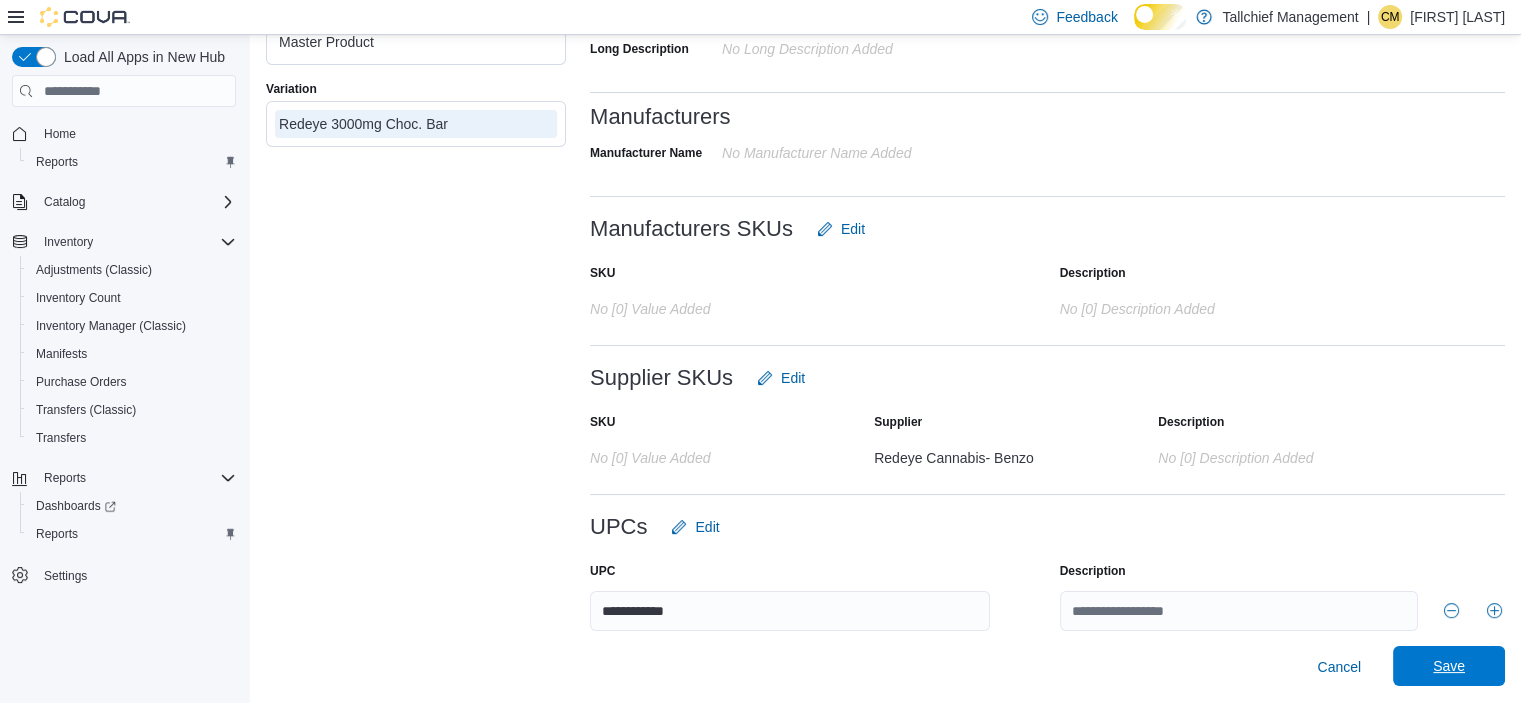 click on "Save" at bounding box center (1449, 666) 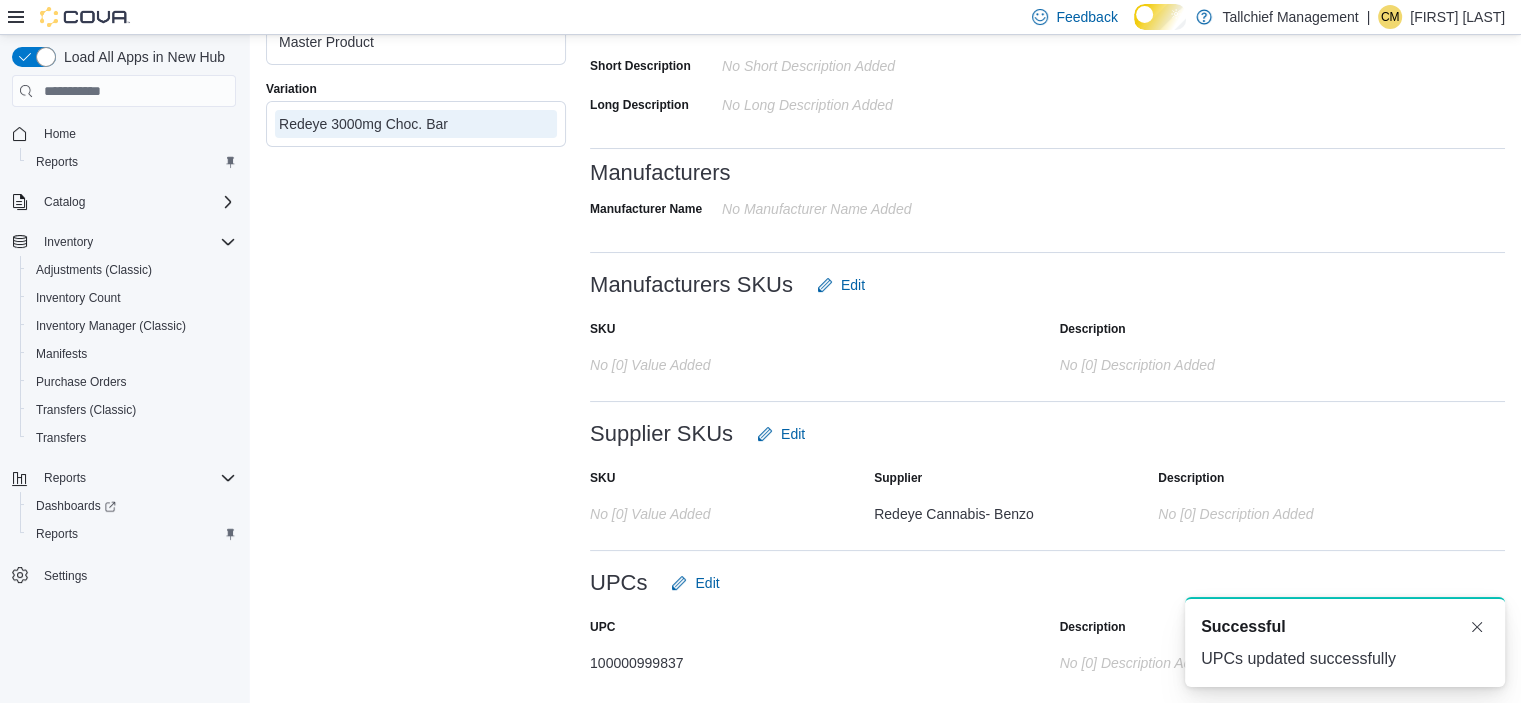 scroll, scrollTop: 584, scrollLeft: 0, axis: vertical 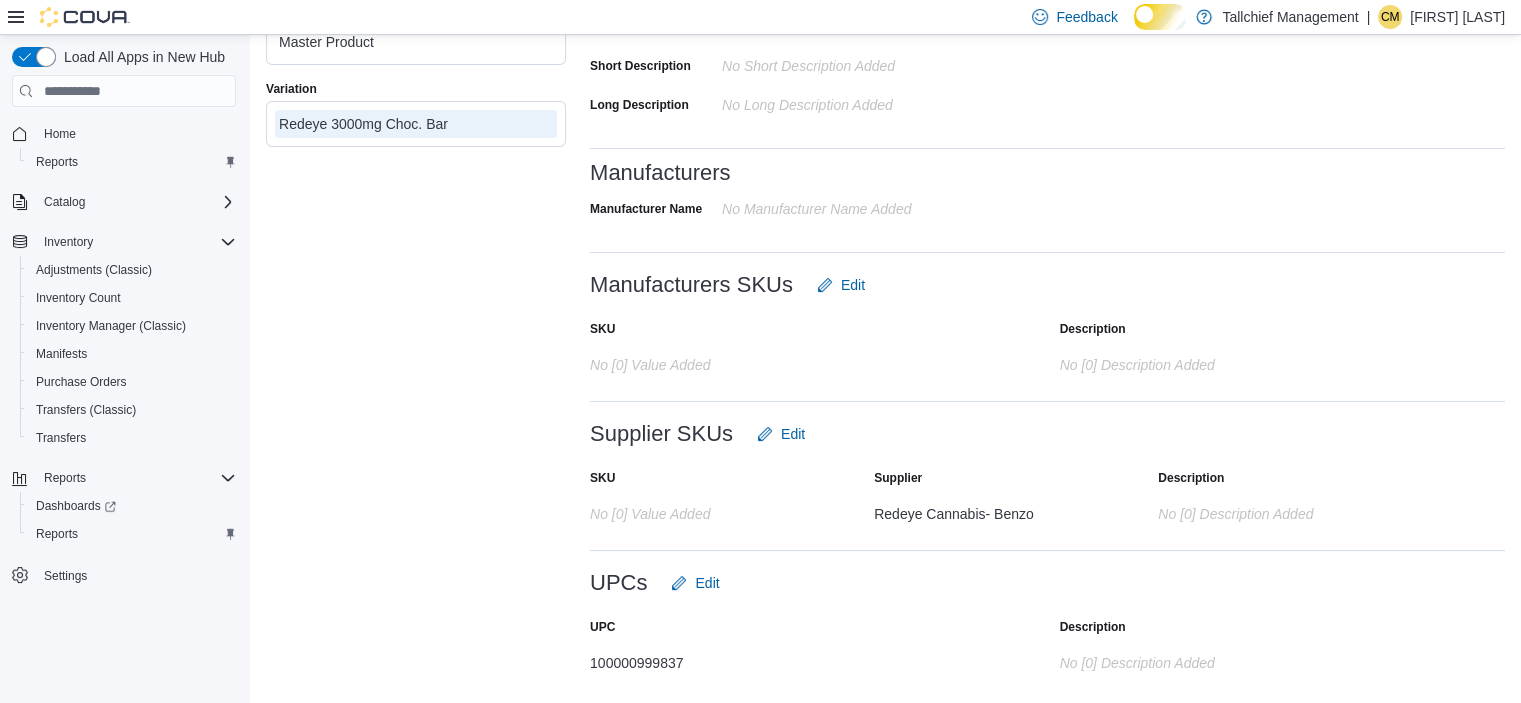 click on "Feedback Dark Mode Tallchief Management | CM [NAME] [LAST]" at bounding box center (760, 17) 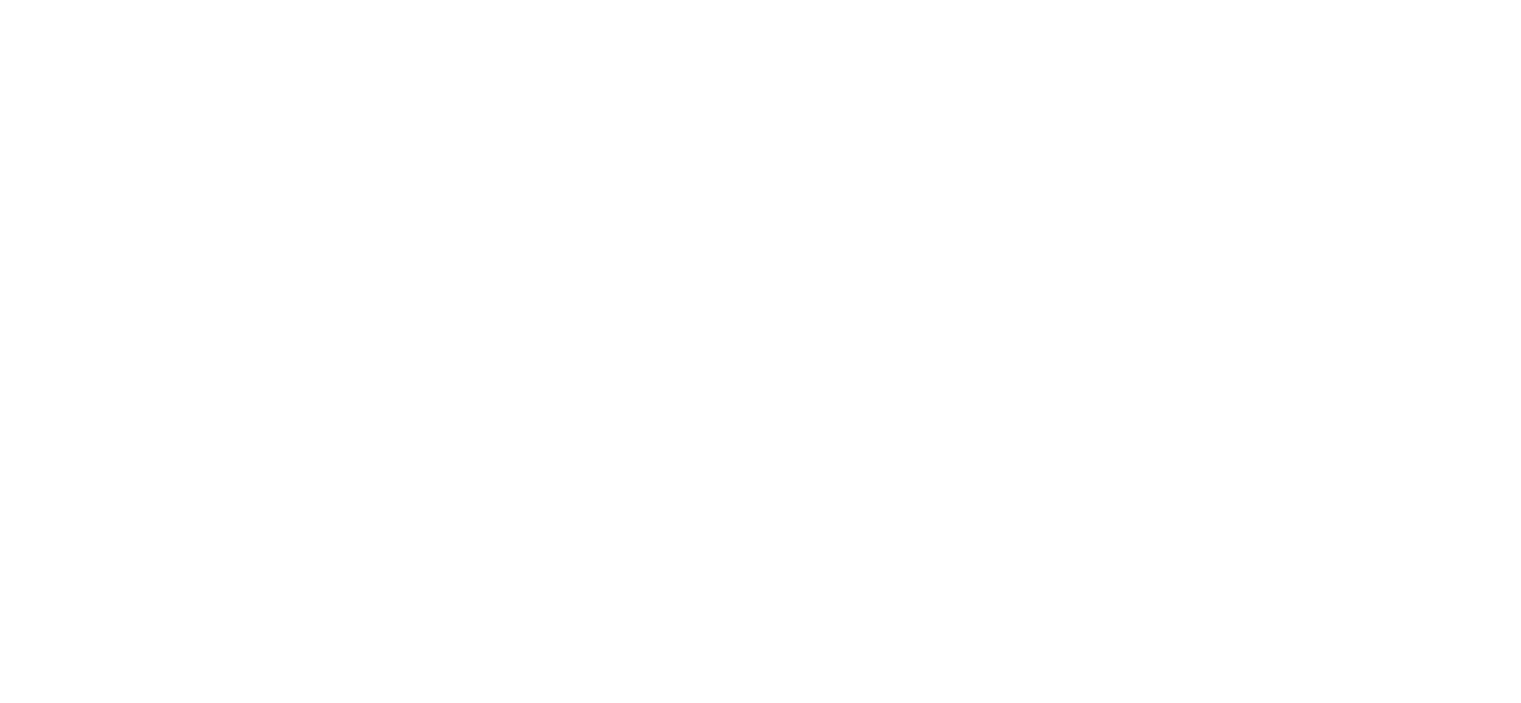 scroll, scrollTop: 0, scrollLeft: 0, axis: both 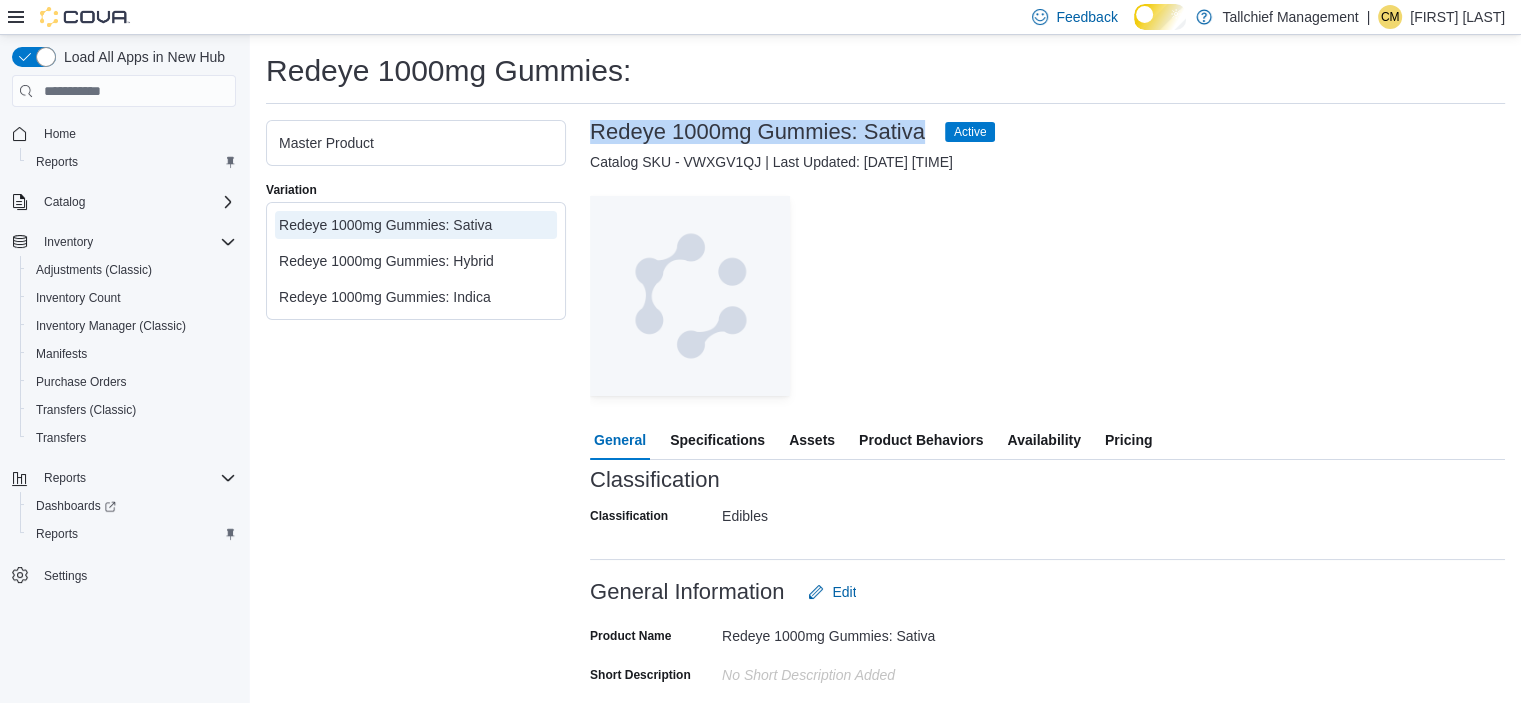drag, startPoint x: 597, startPoint y: 140, endPoint x: 1014, endPoint y: 154, distance: 417.23495 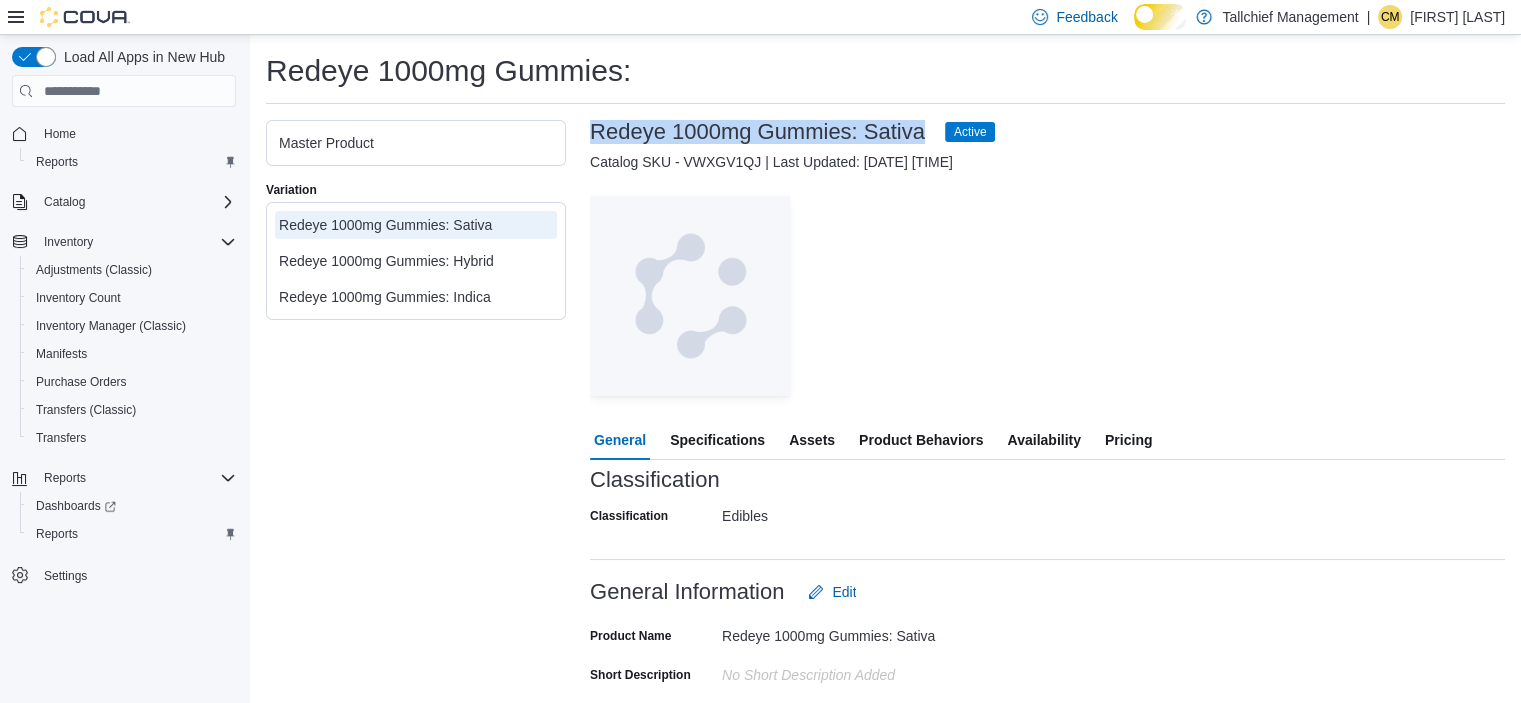 copy on "Redeye 1000mg Gummies: Sativa" 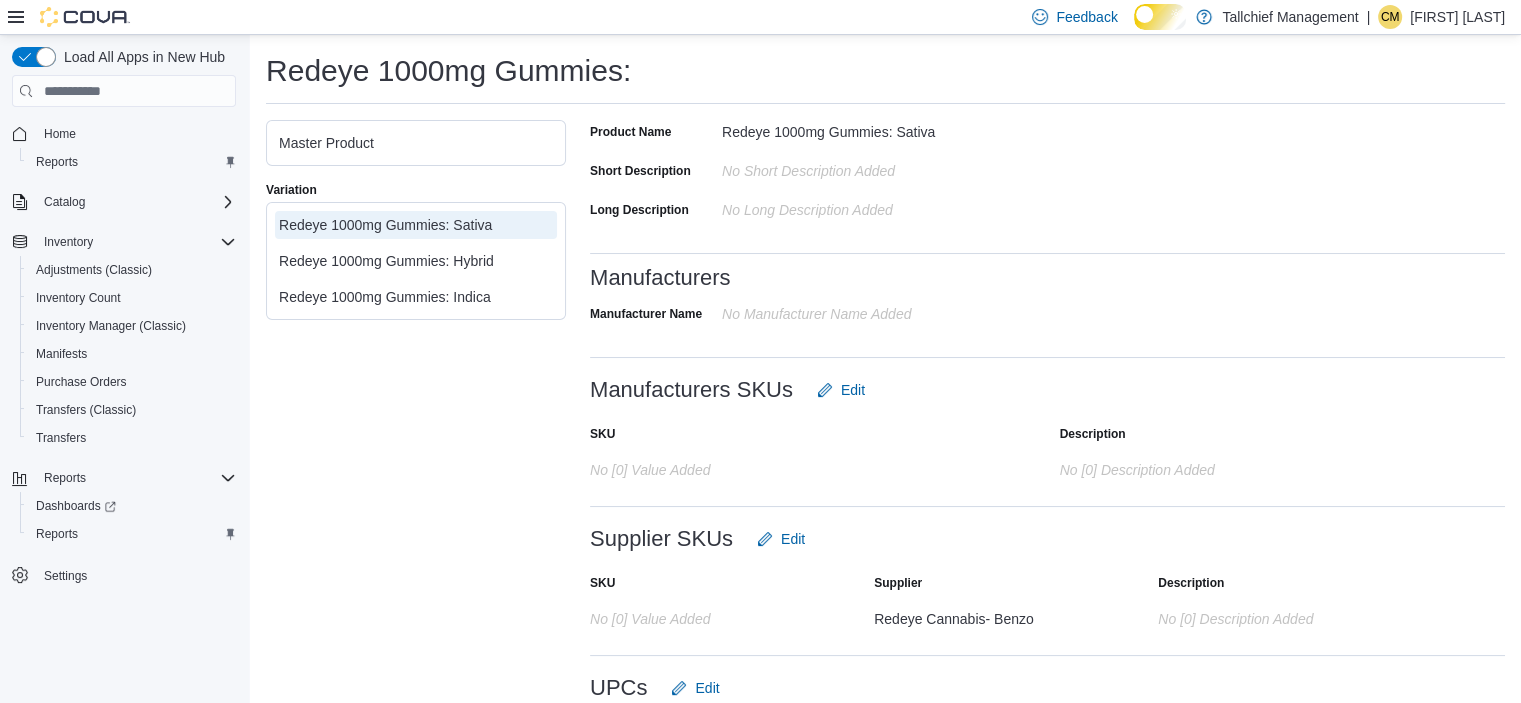 scroll, scrollTop: 583, scrollLeft: 0, axis: vertical 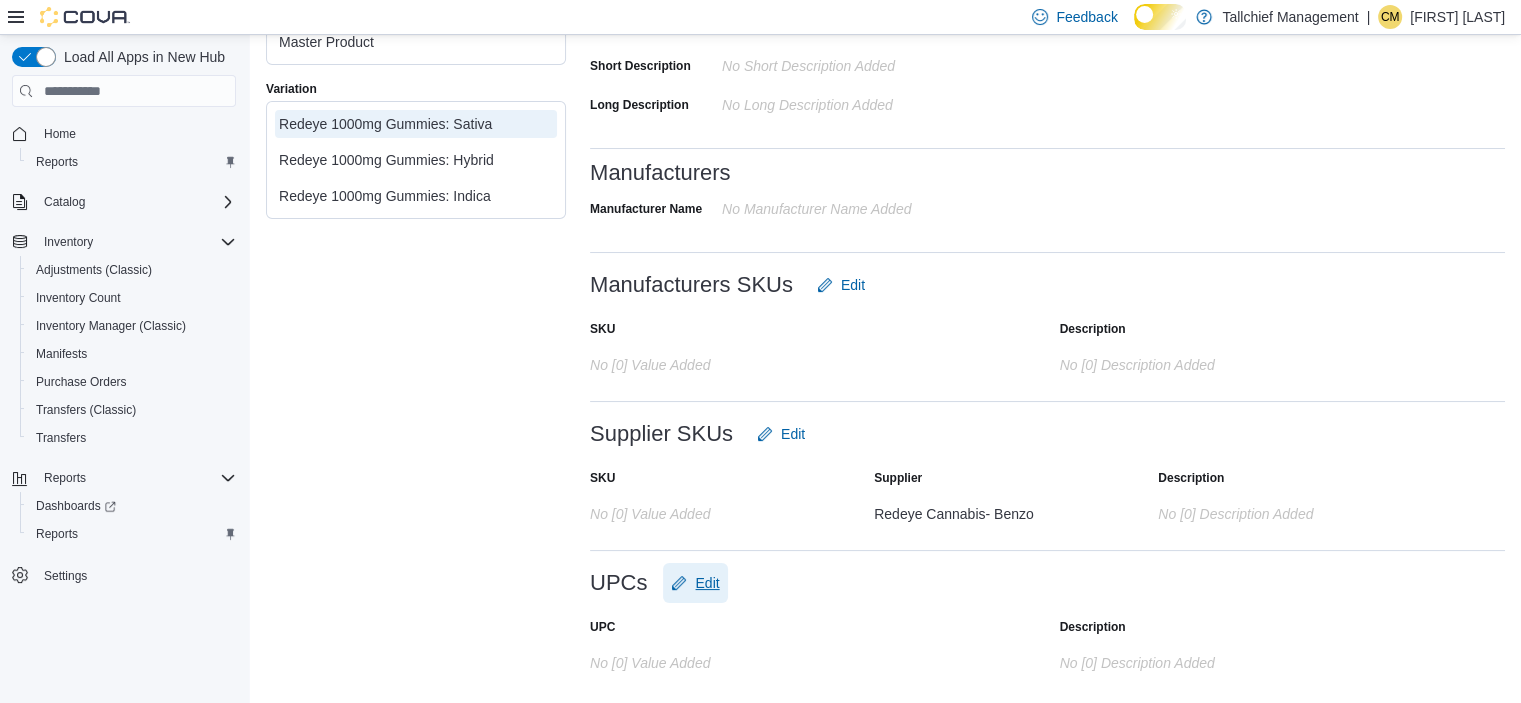 click on "Edit" at bounding box center [707, 583] 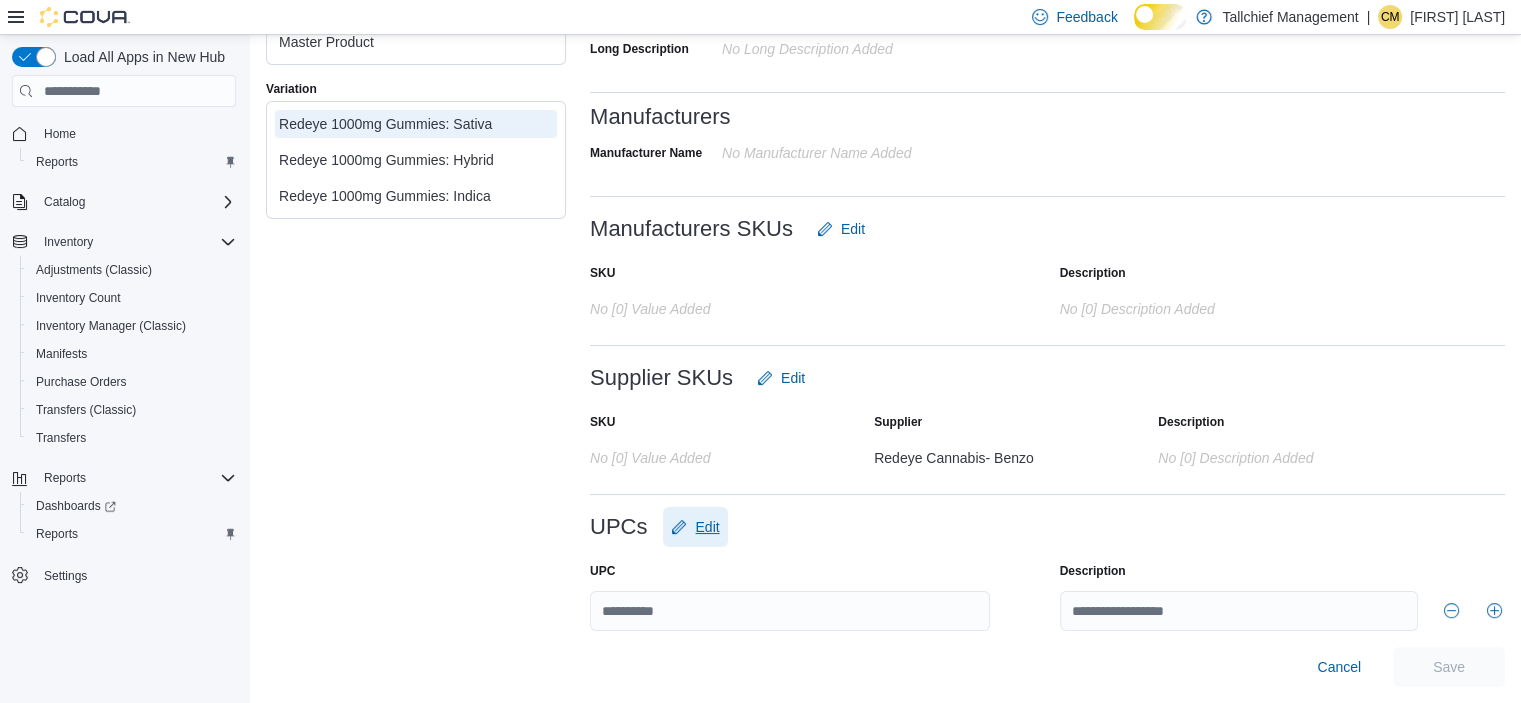 scroll, scrollTop: 635, scrollLeft: 0, axis: vertical 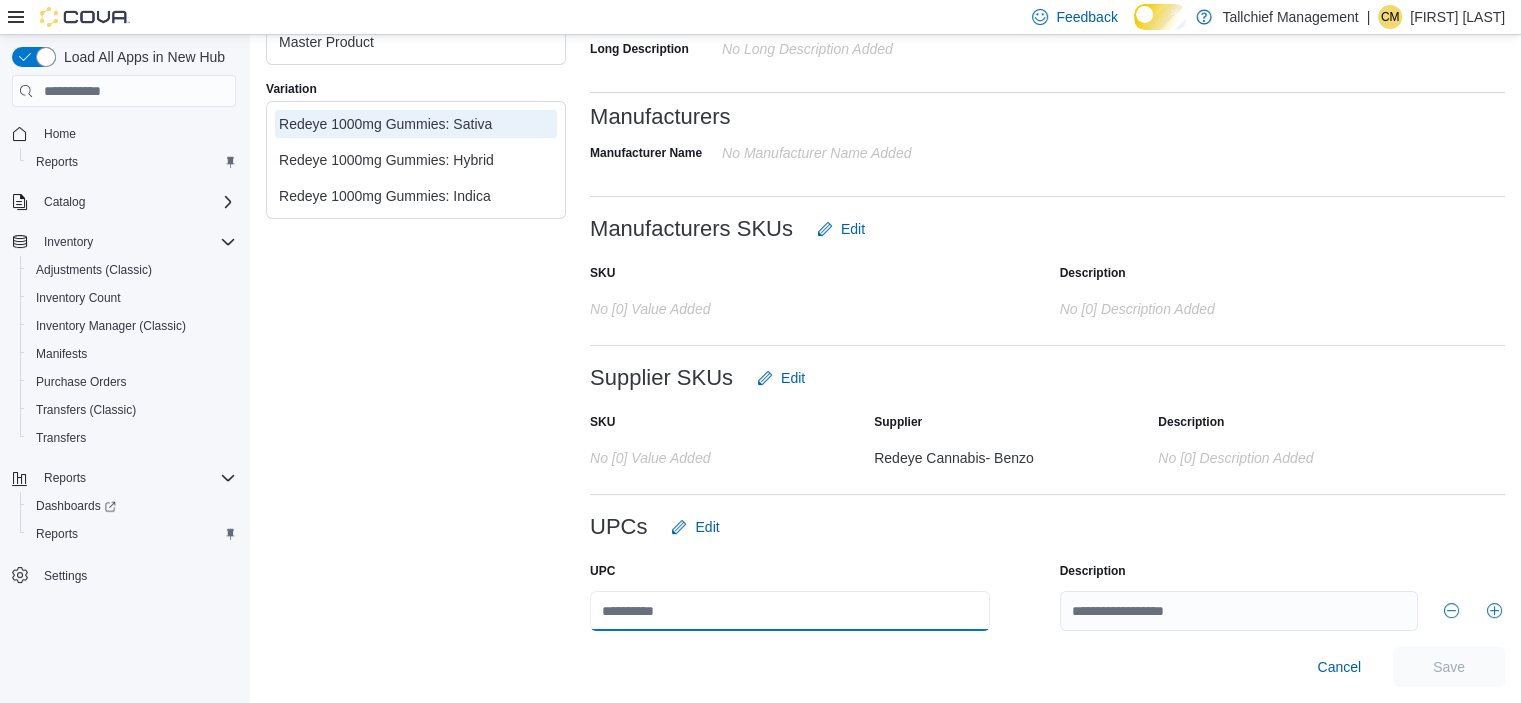 click at bounding box center [790, 611] 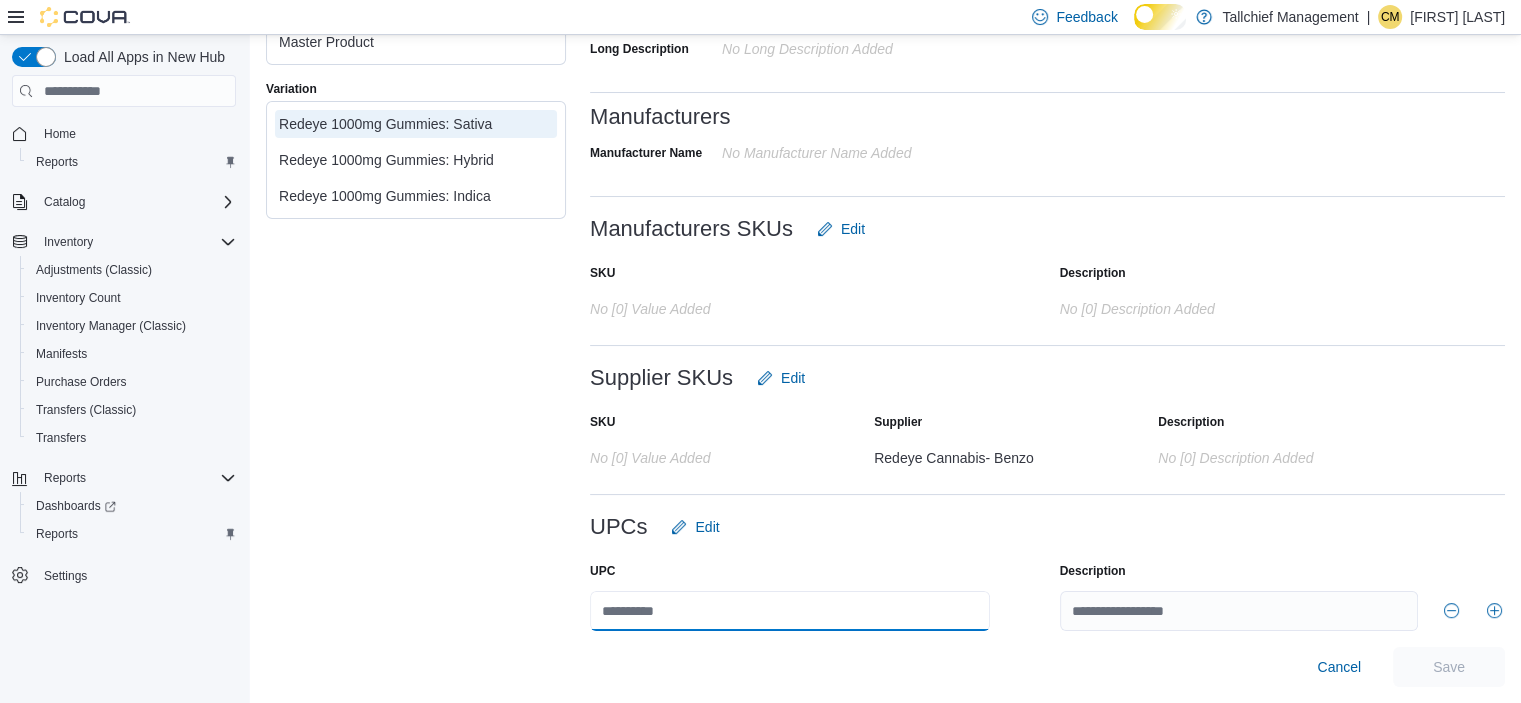 paste on "**********" 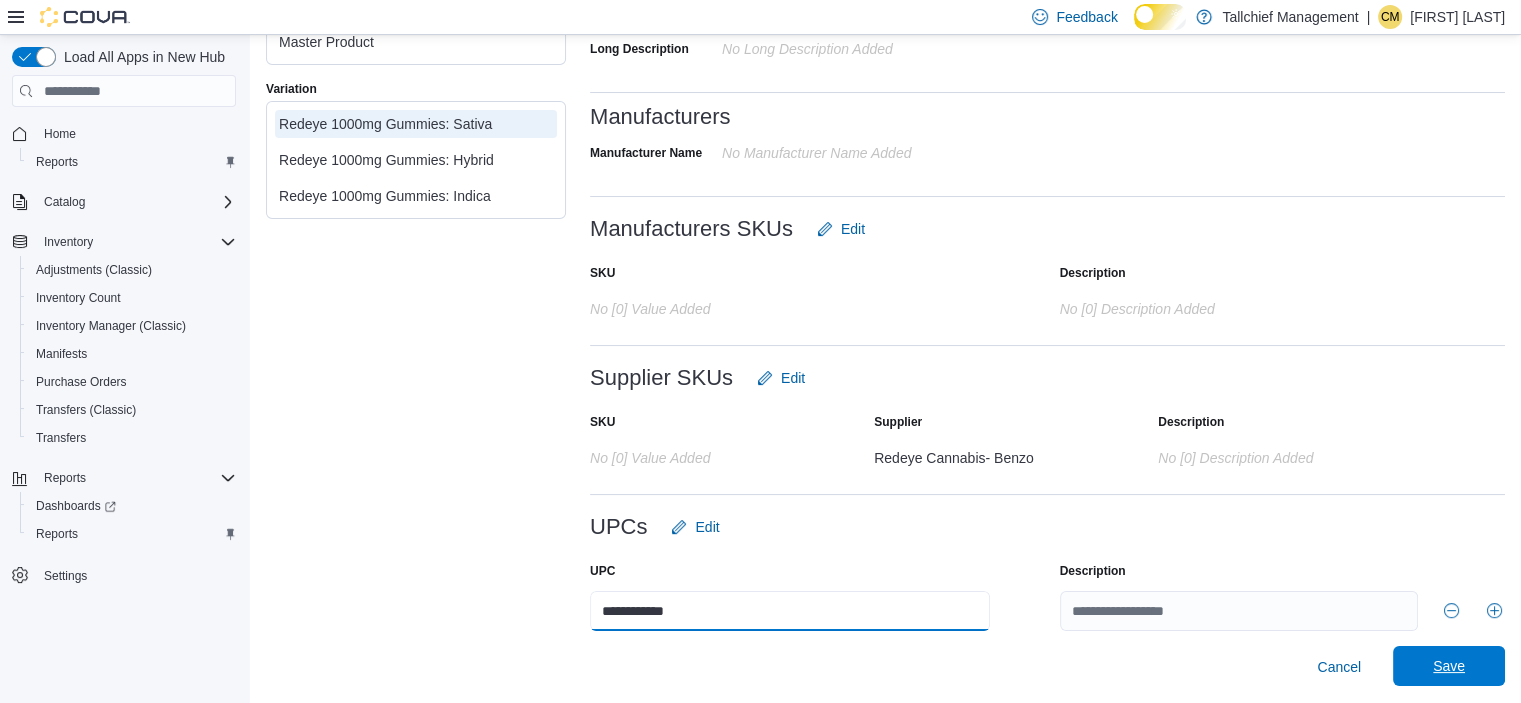 type on "**********" 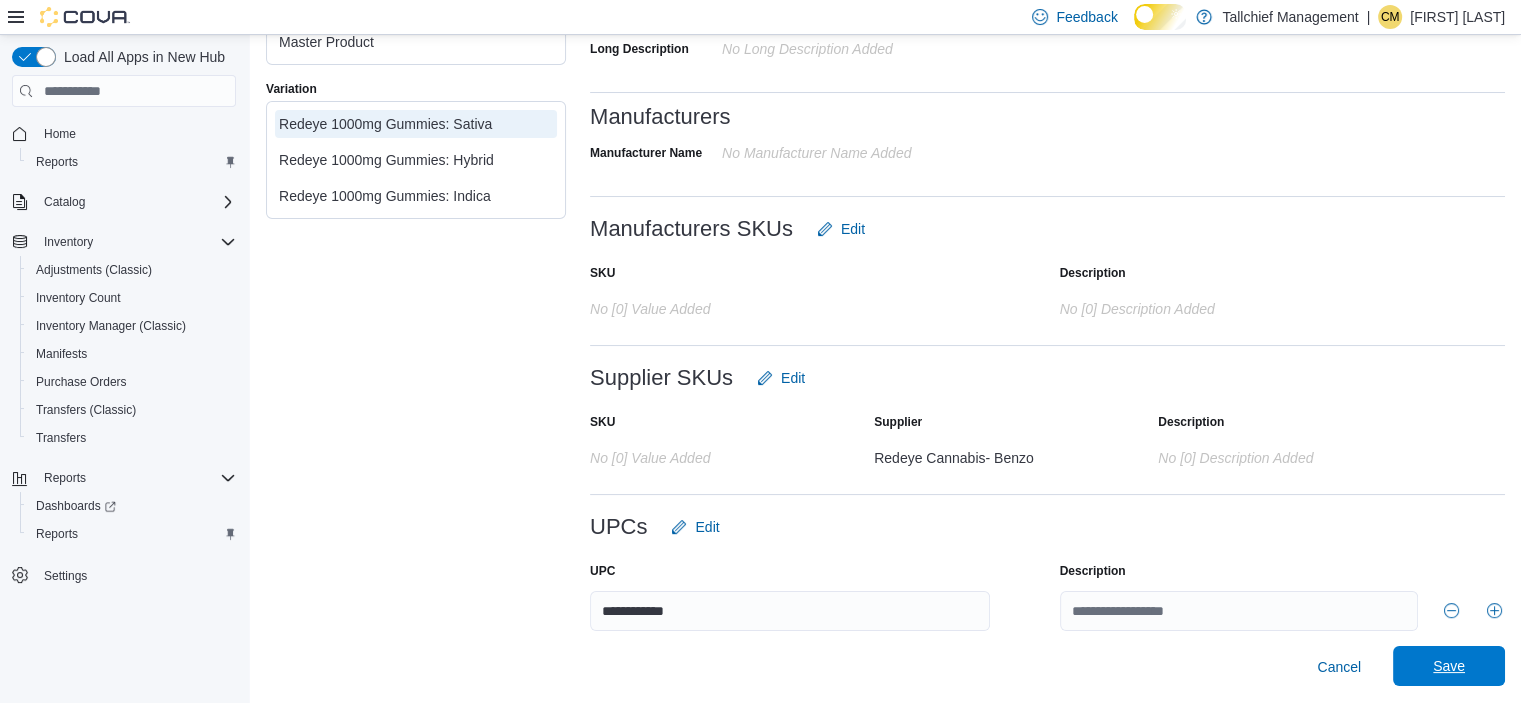click on "Save" at bounding box center (1449, 666) 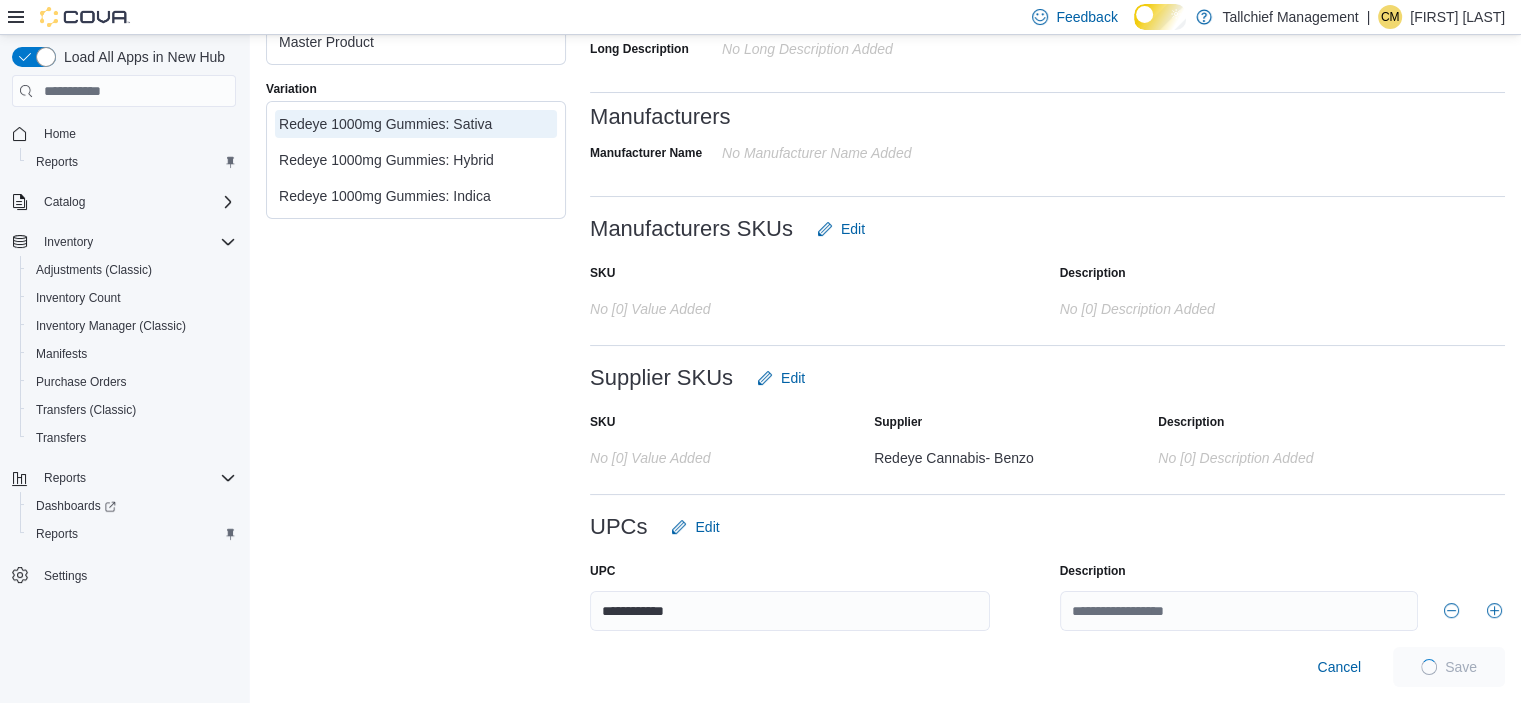 scroll, scrollTop: 0, scrollLeft: 0, axis: both 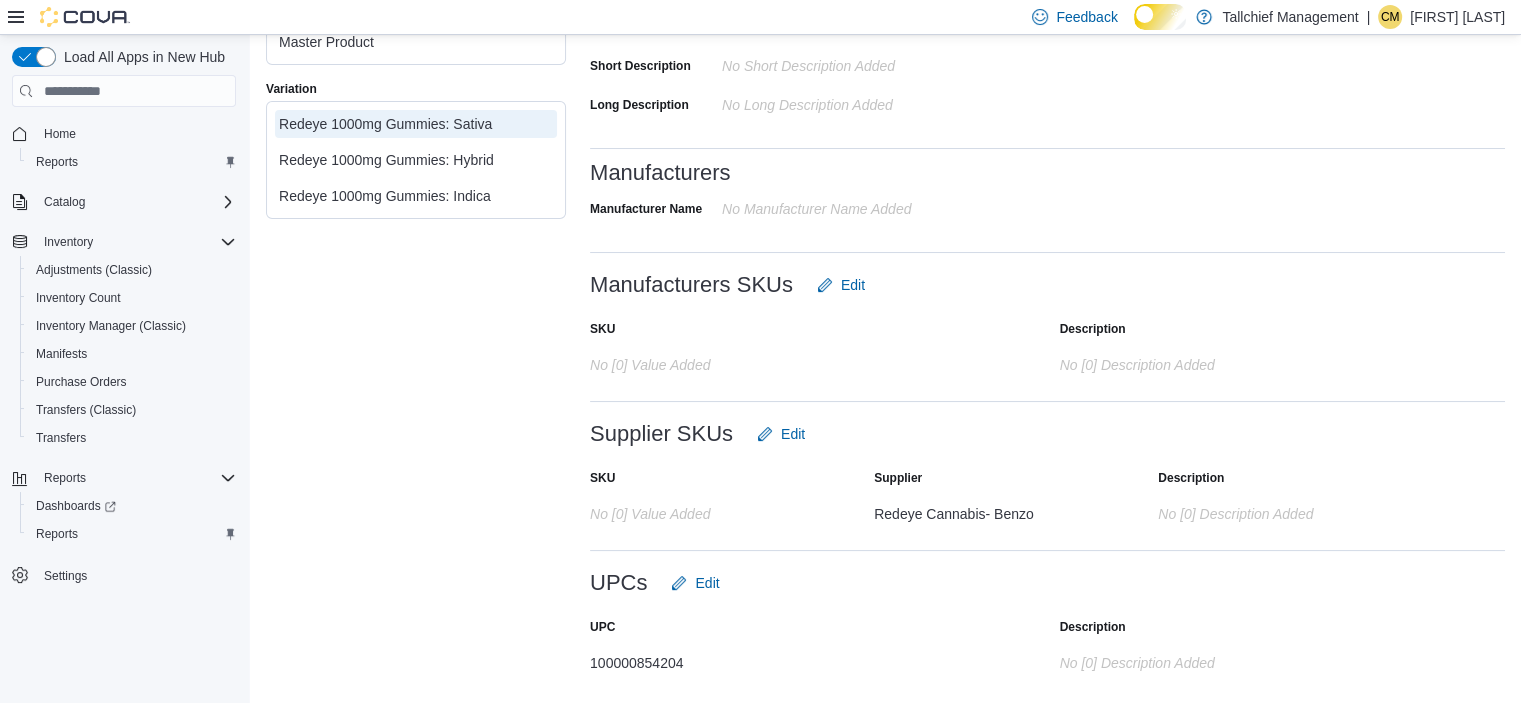 click on "Feedback Dark Mode Tallchief Management | CM Carmen Melendez" at bounding box center [760, 17] 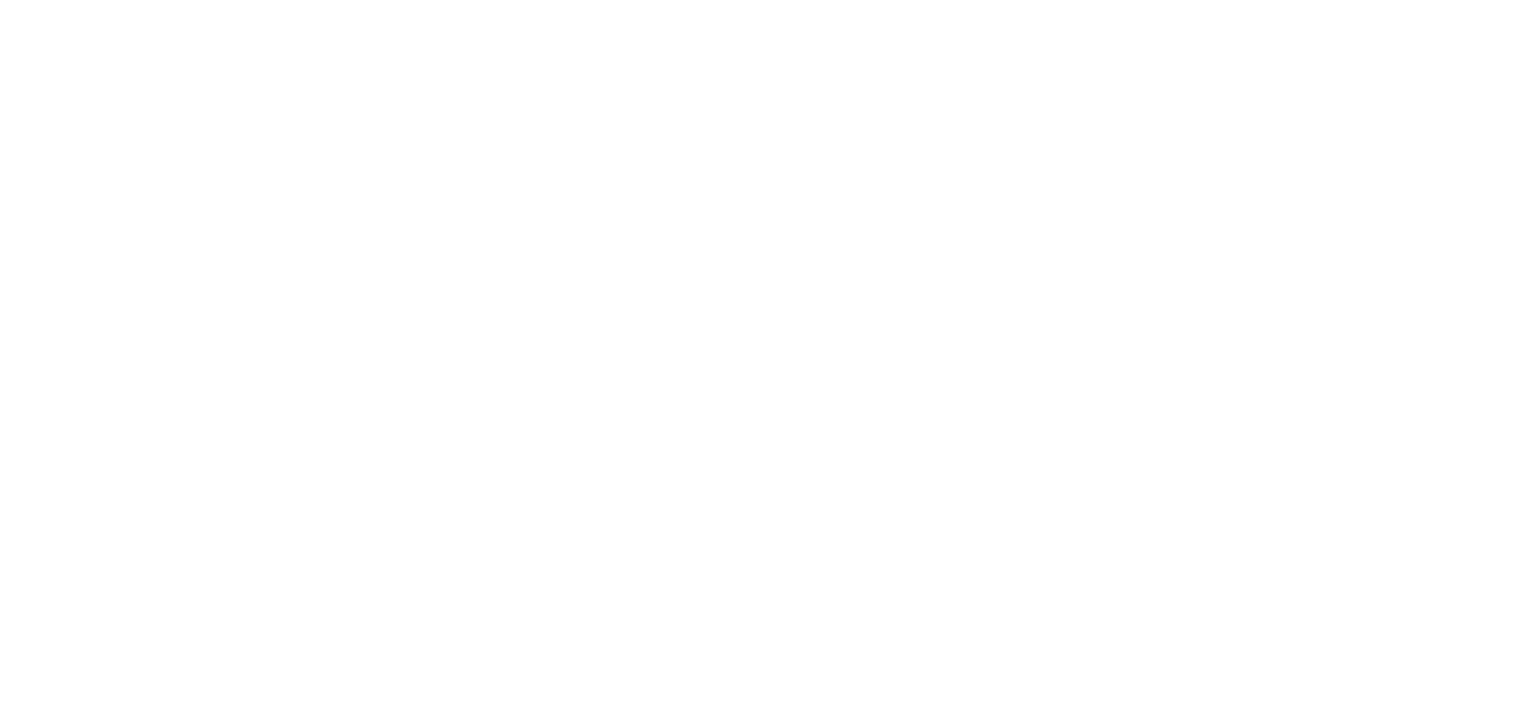 scroll, scrollTop: 0, scrollLeft: 0, axis: both 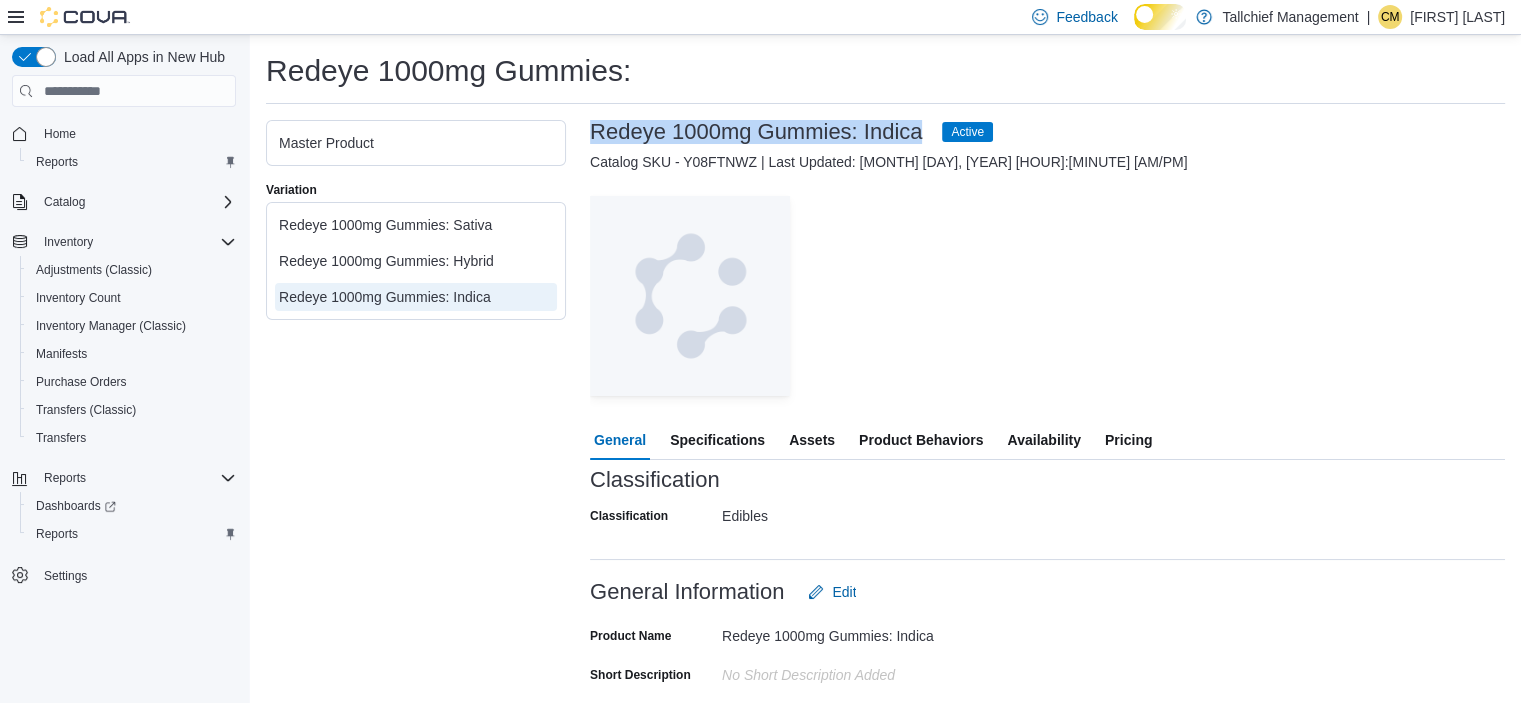 drag, startPoint x: 594, startPoint y: 140, endPoint x: 1007, endPoint y: 148, distance: 413.07748 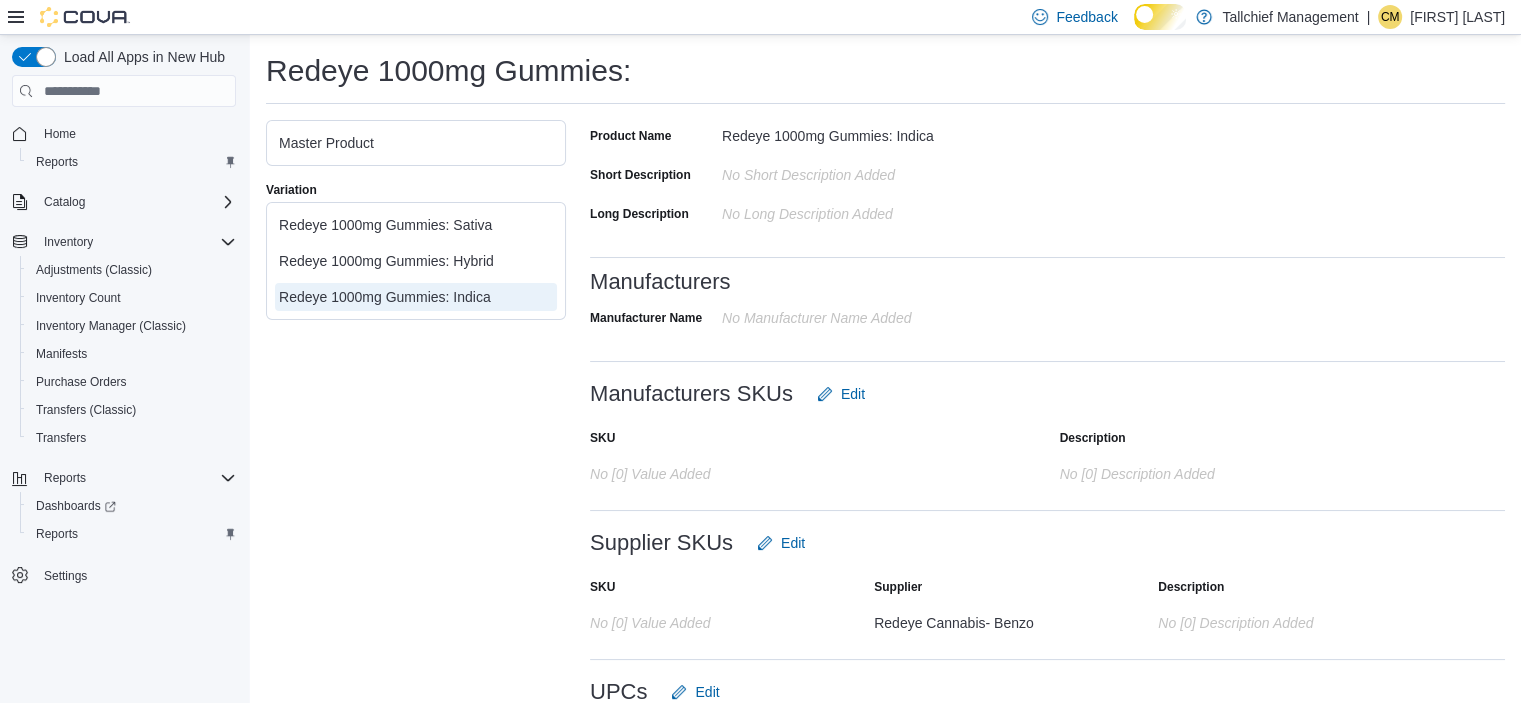 scroll, scrollTop: 583, scrollLeft: 0, axis: vertical 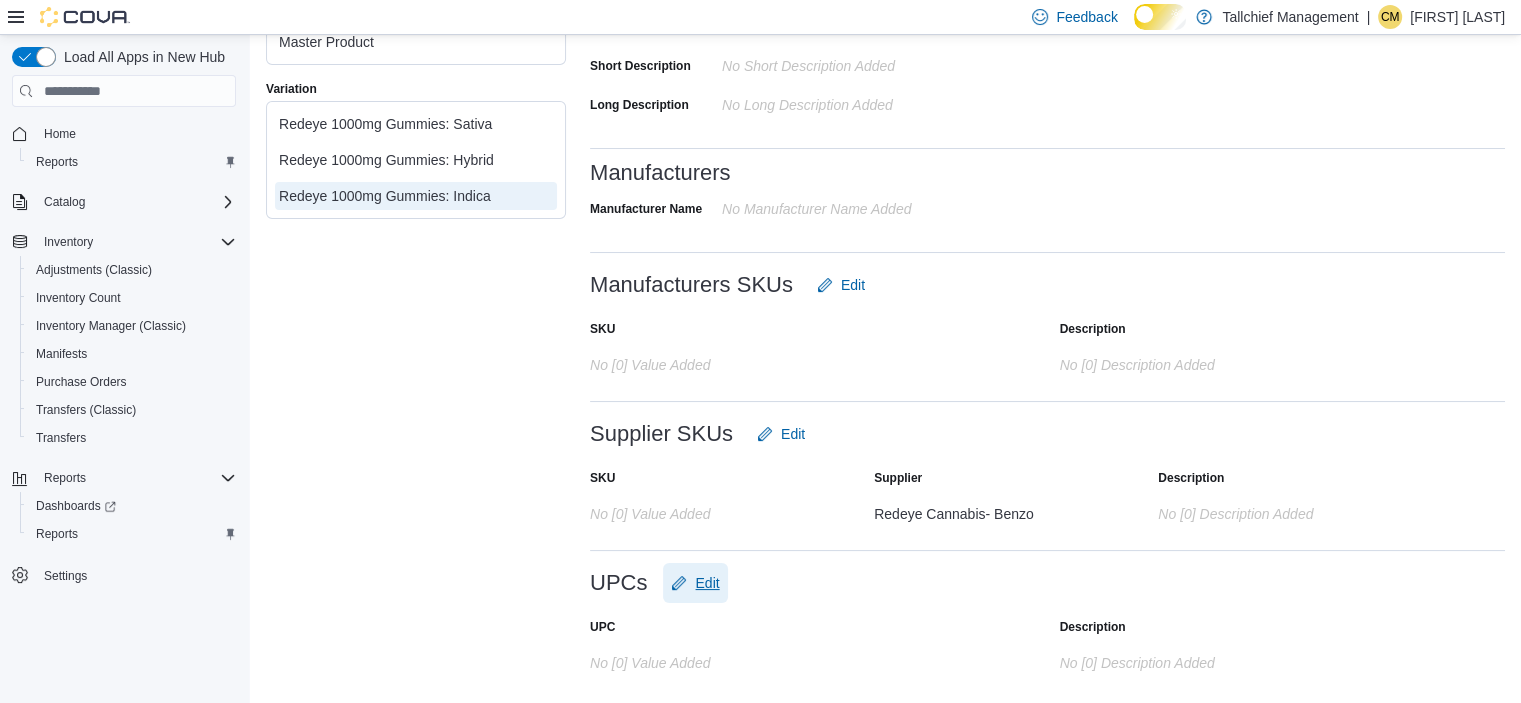 click on "Edit" at bounding box center [707, 583] 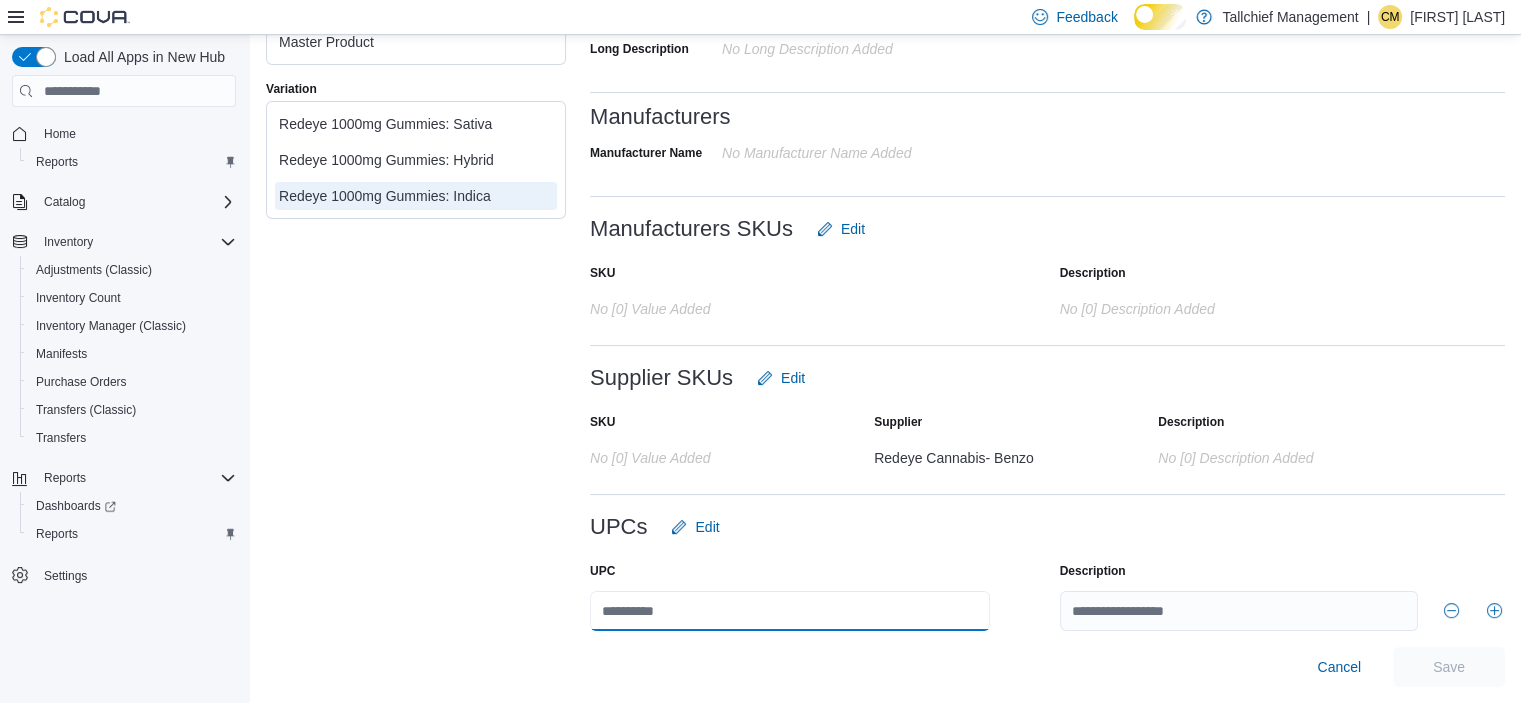 click at bounding box center (790, 611) 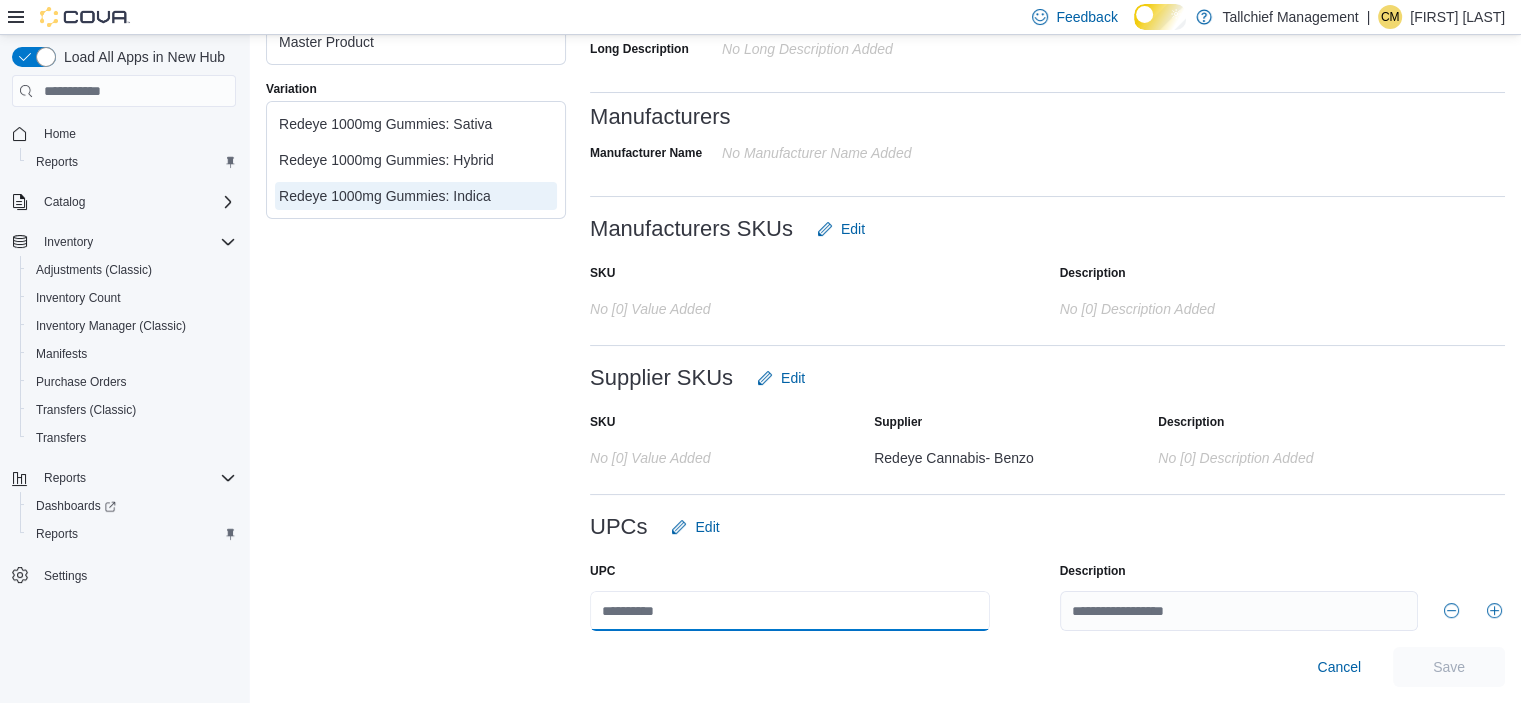 paste on "**********" 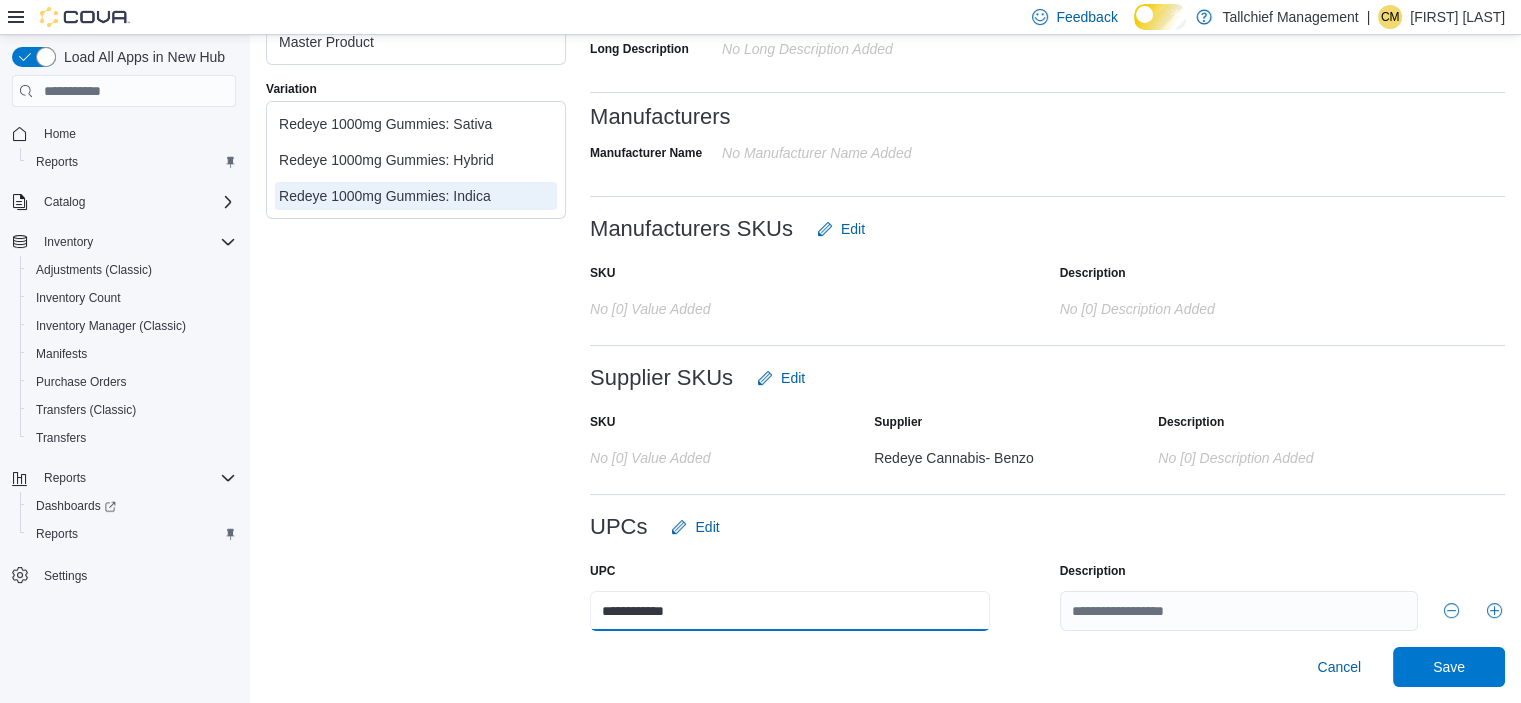 type on "**********" 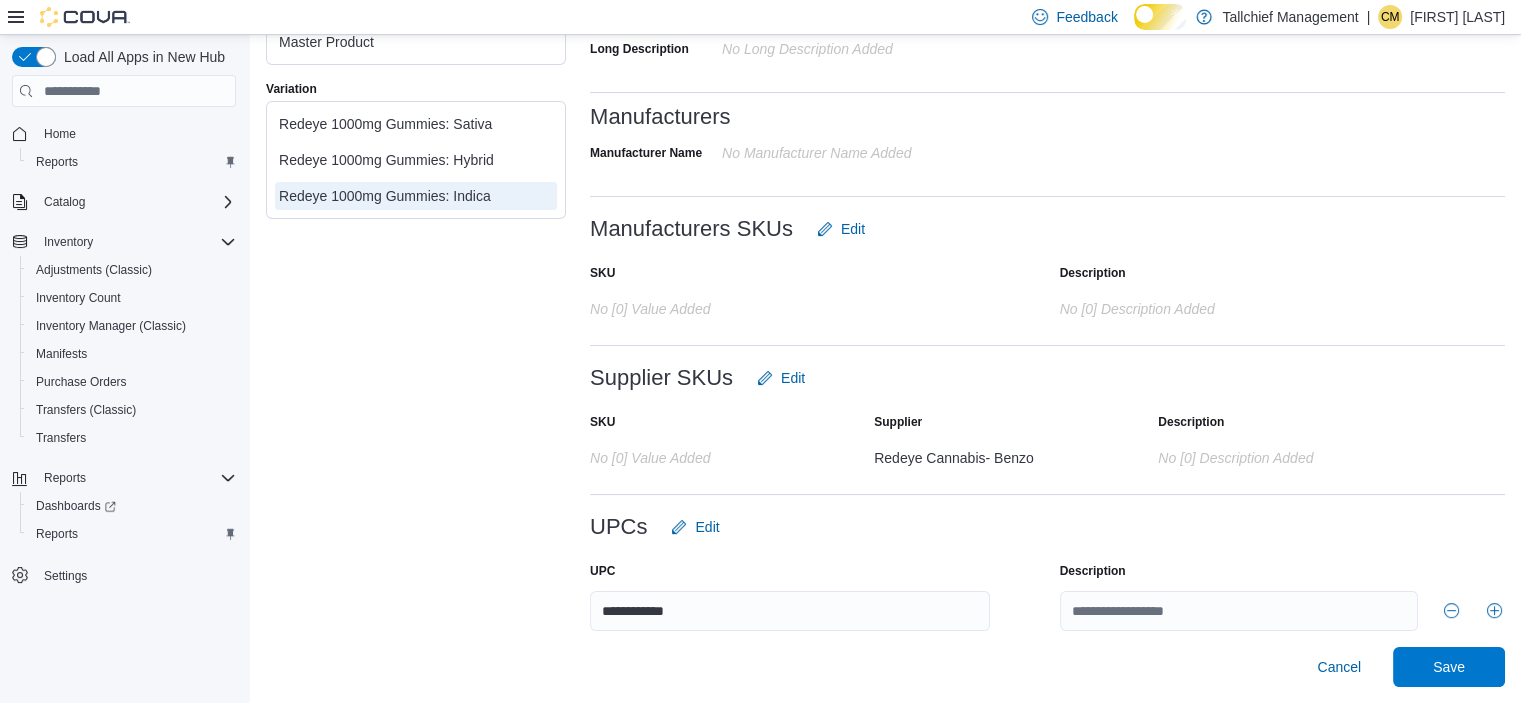 click at bounding box center [1047, 555] 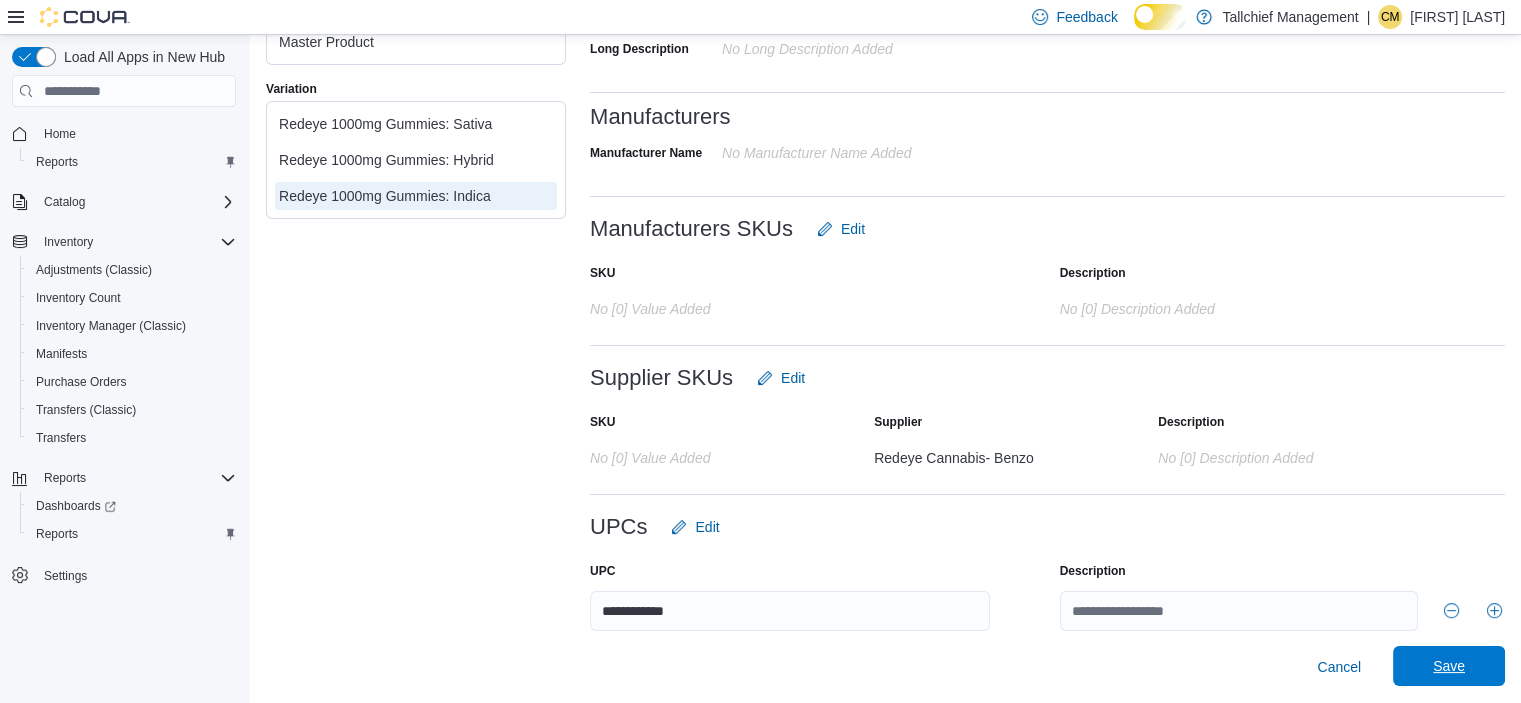 click on "Save" at bounding box center [1449, 666] 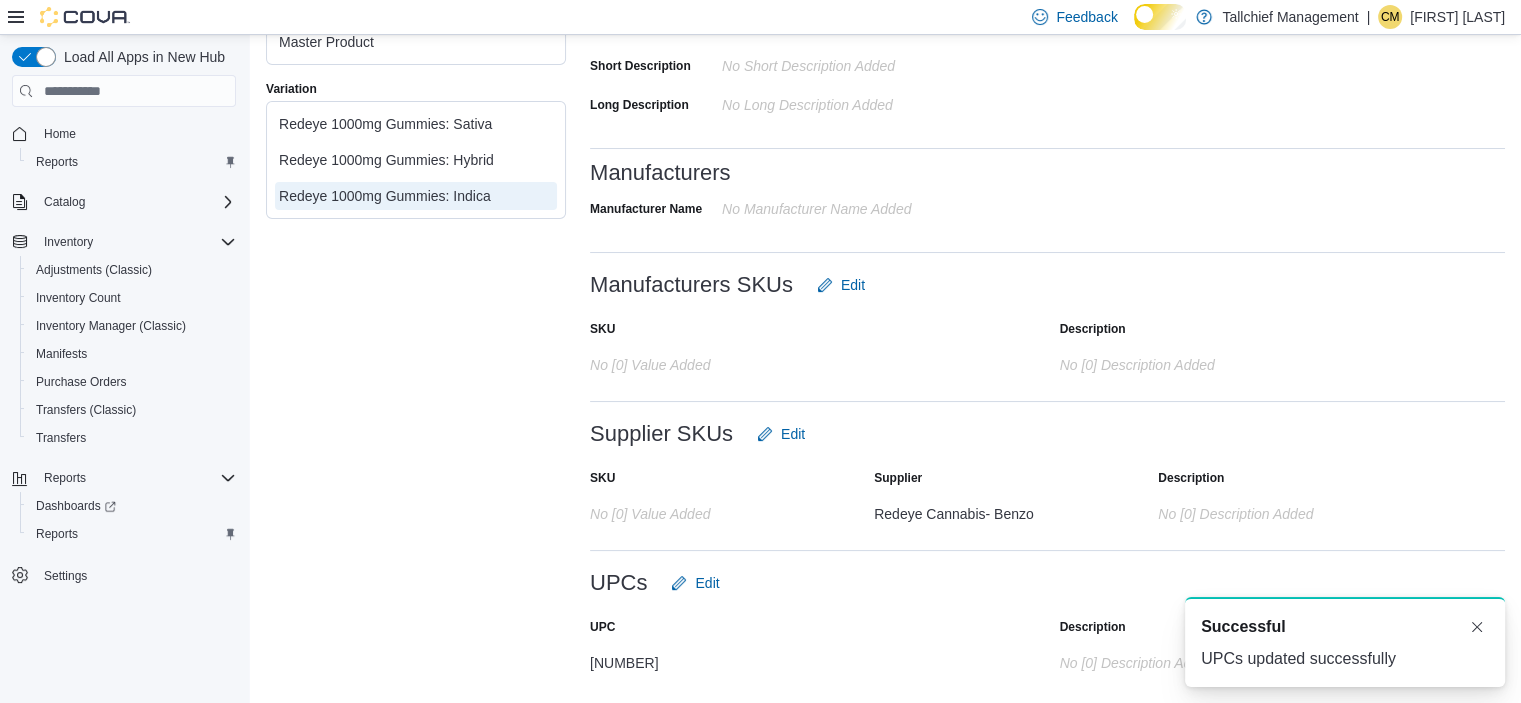 scroll, scrollTop: 584, scrollLeft: 0, axis: vertical 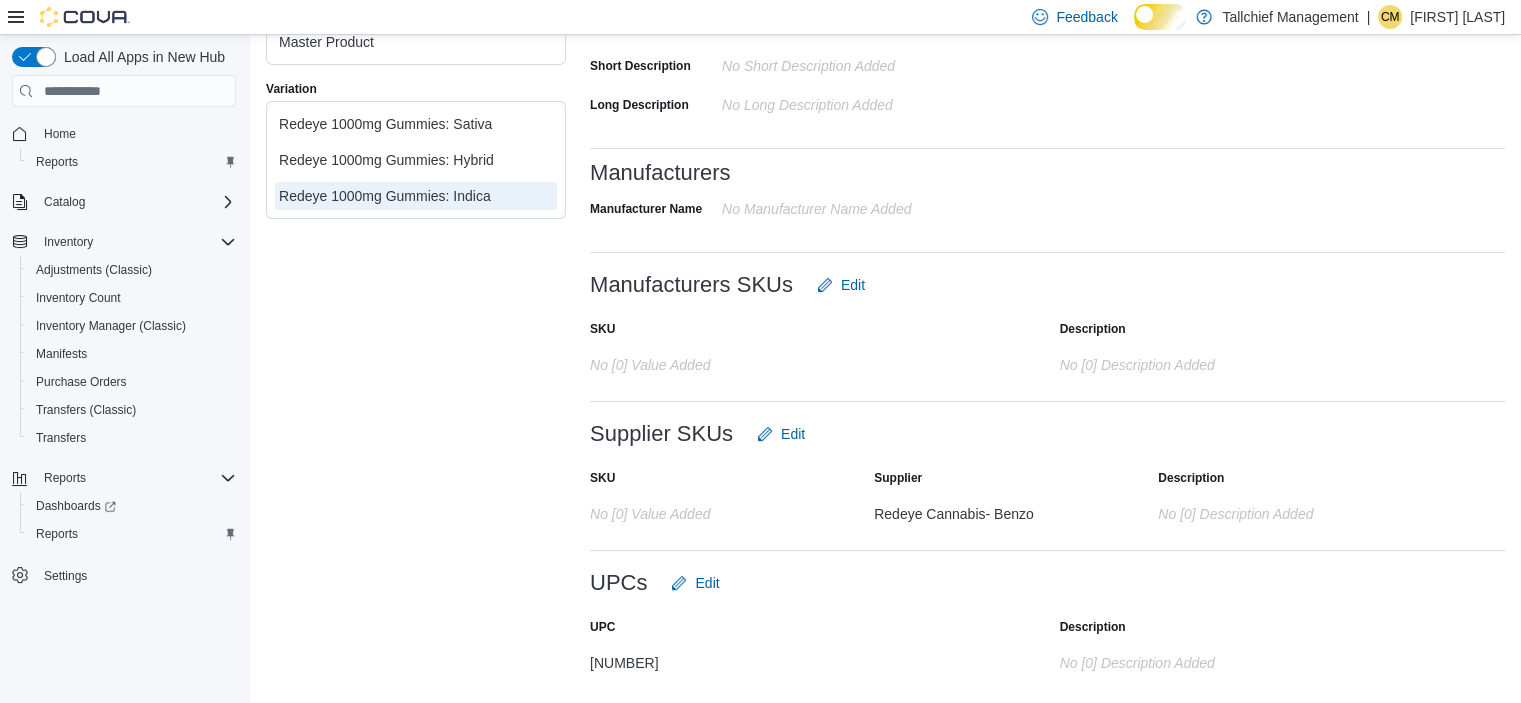 click on "Feedback Dark Mode Tallchief Management | CM [NAME] [LAST]" at bounding box center (760, 17) 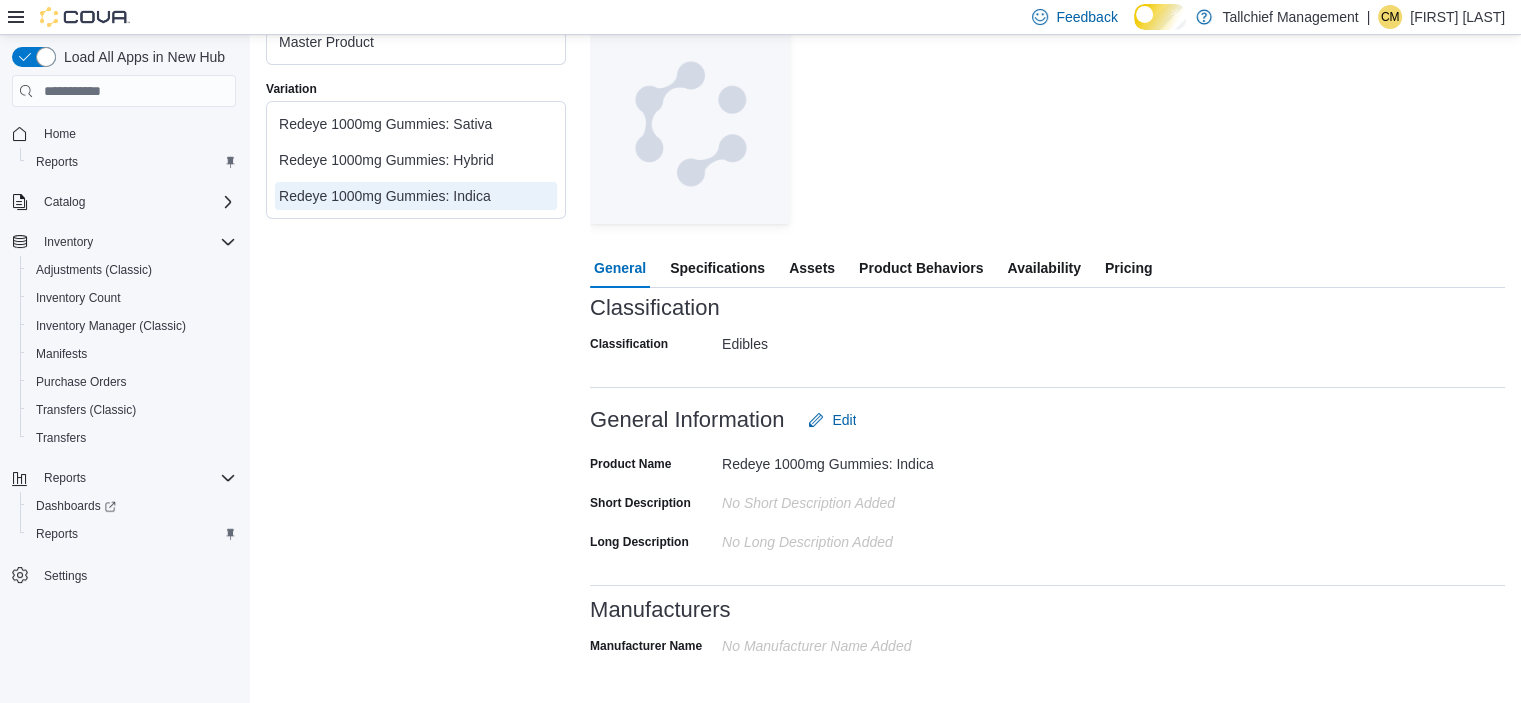 scroll, scrollTop: 0, scrollLeft: 0, axis: both 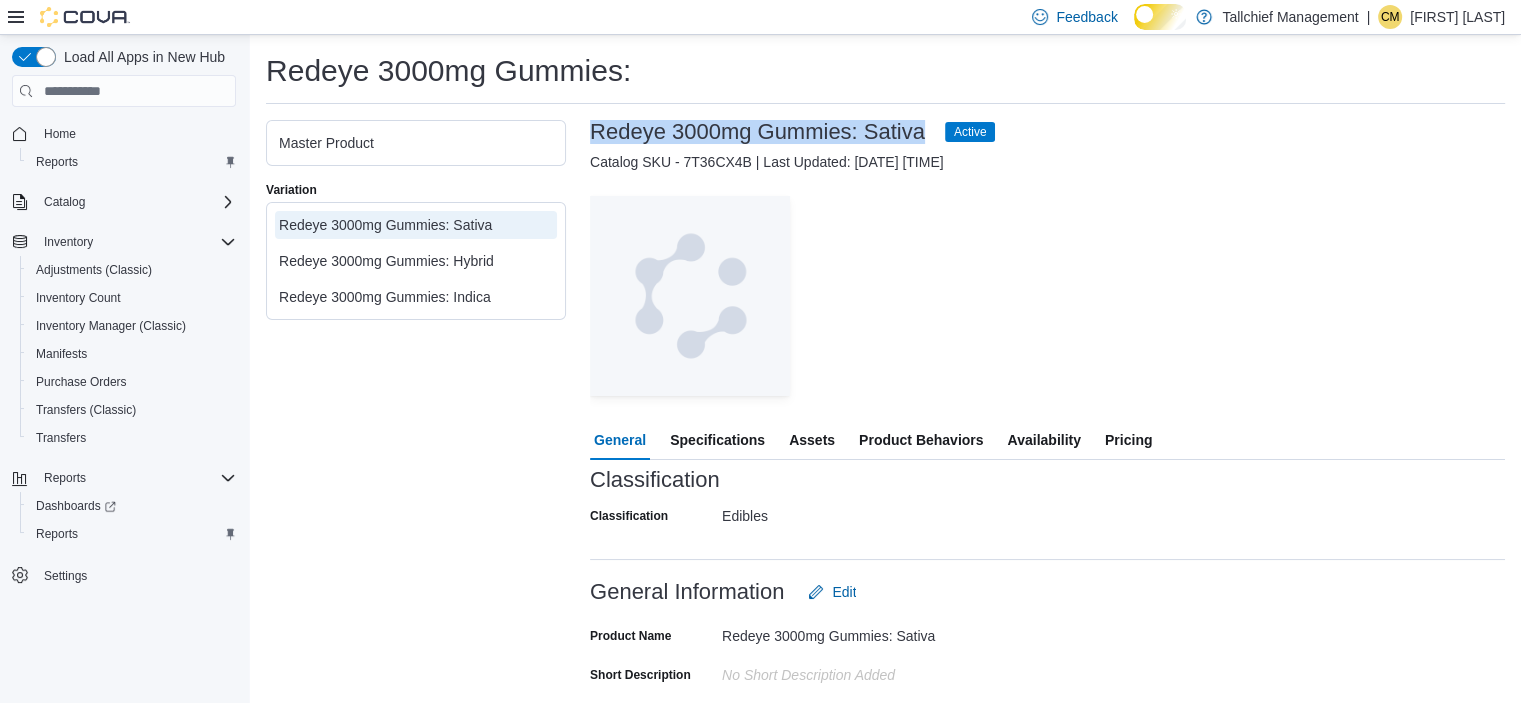 drag, startPoint x: 592, startPoint y: 135, endPoint x: 1014, endPoint y: 142, distance: 422.05804 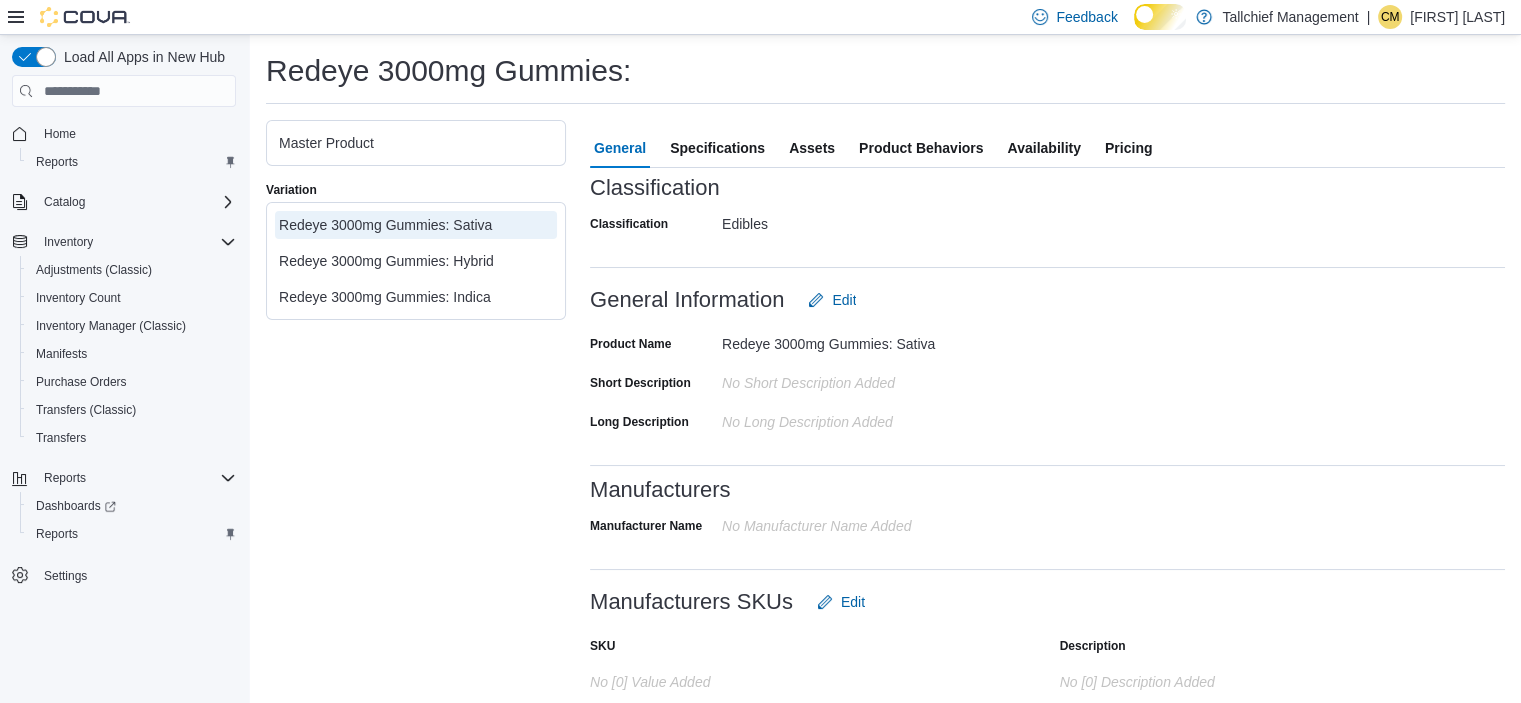 scroll, scrollTop: 583, scrollLeft: 0, axis: vertical 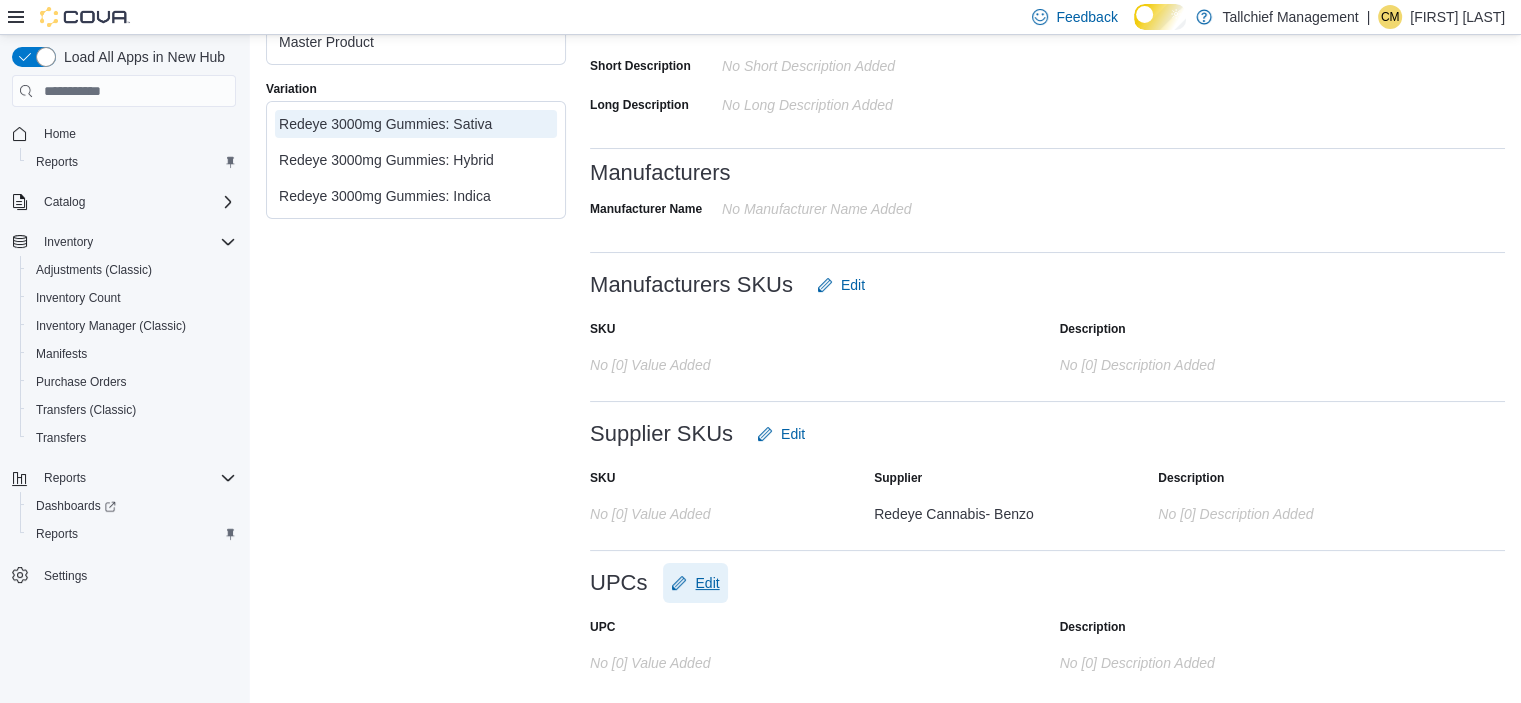 click on "Edit" at bounding box center (707, 583) 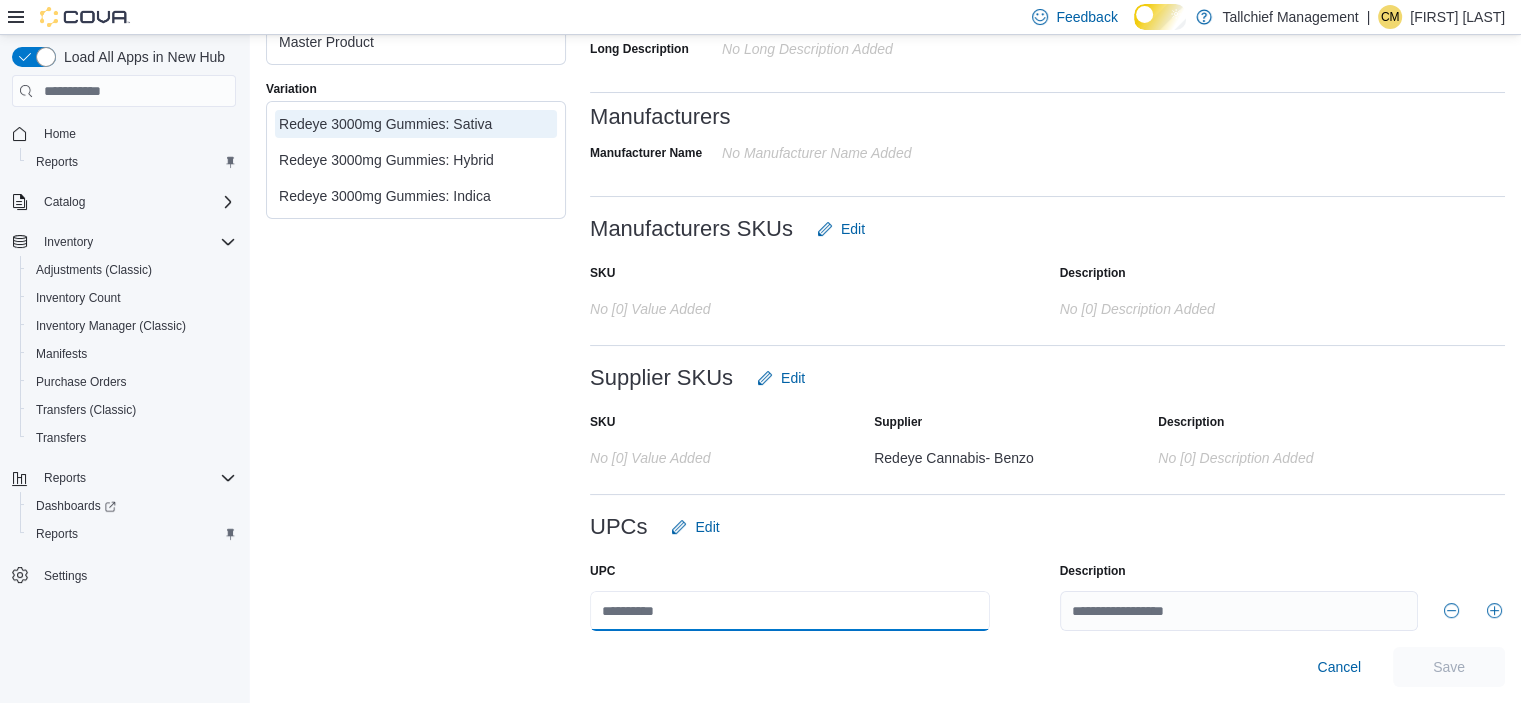 click at bounding box center (790, 611) 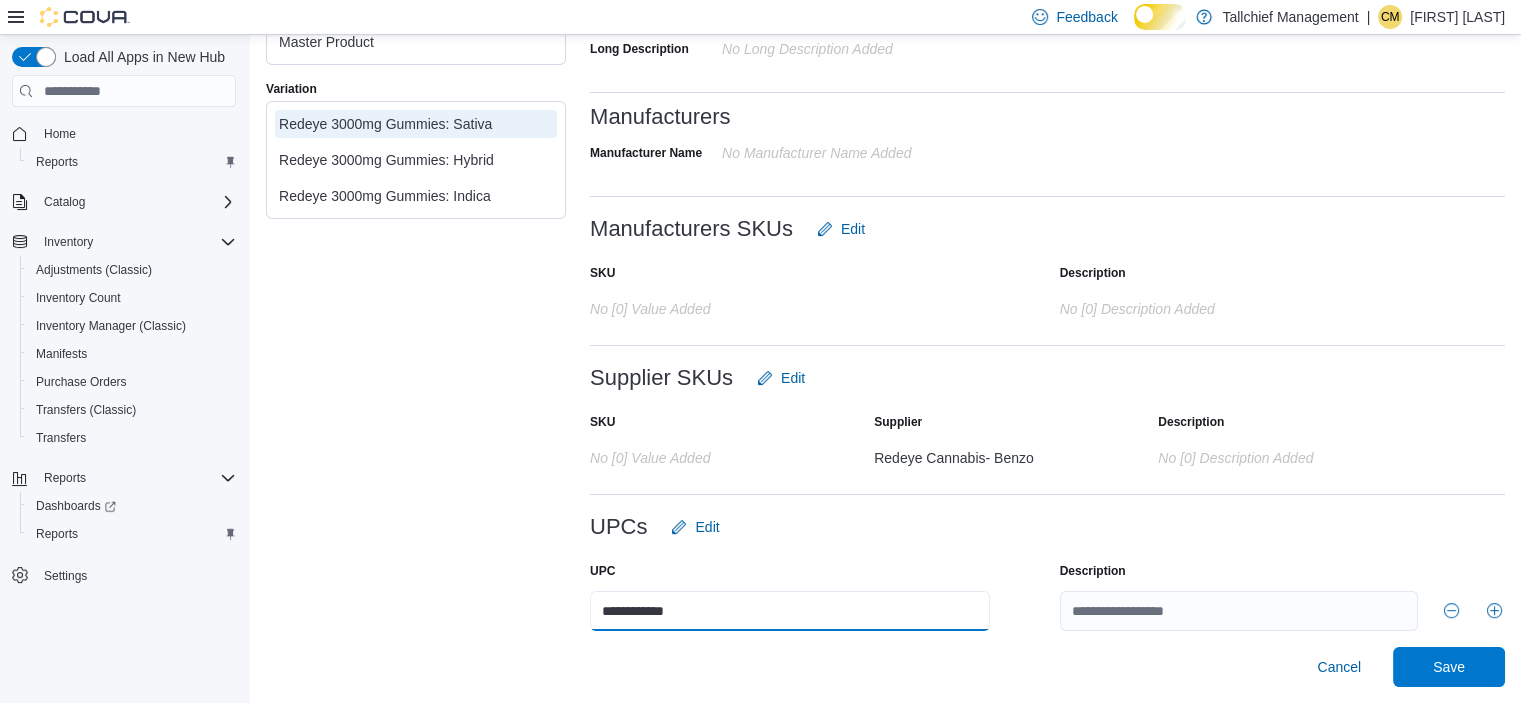 scroll, scrollTop: 635, scrollLeft: 0, axis: vertical 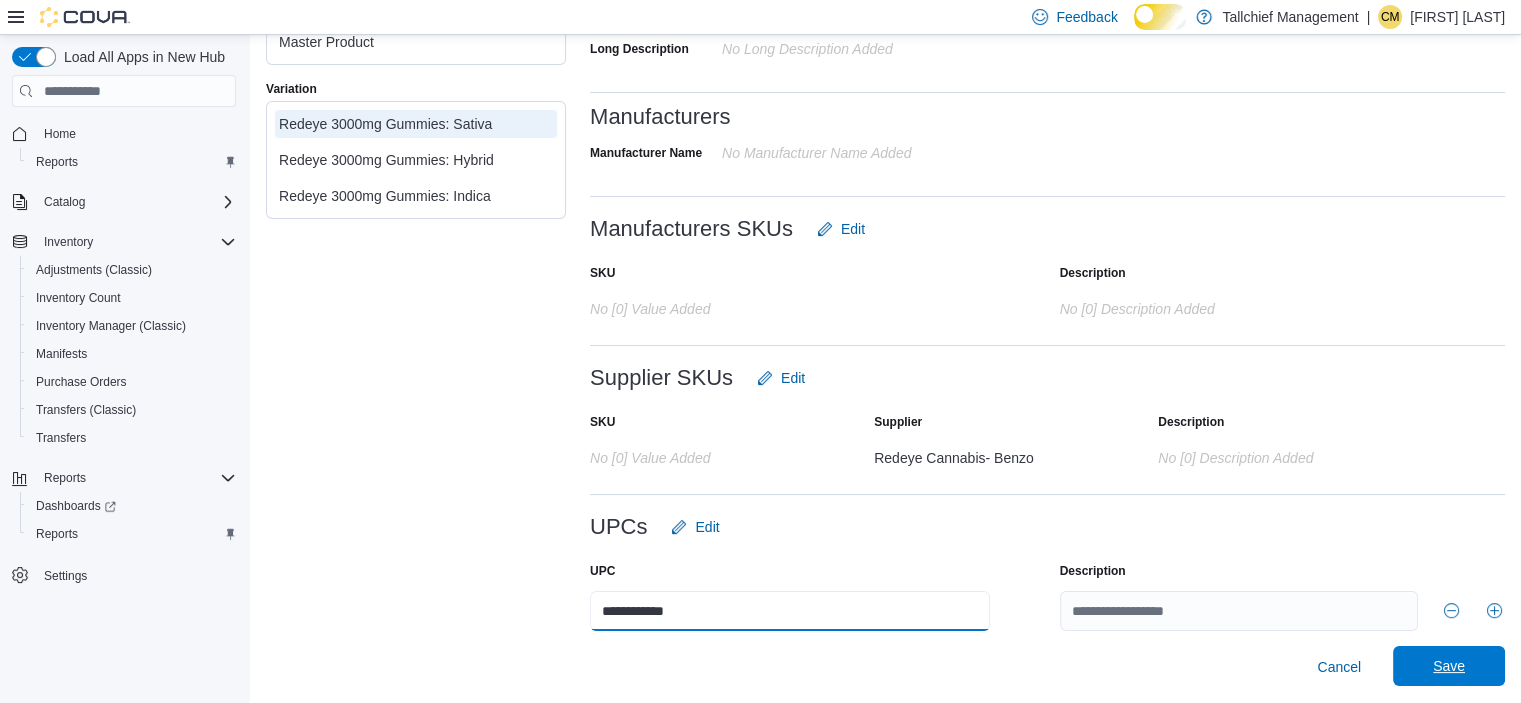 type on "**********" 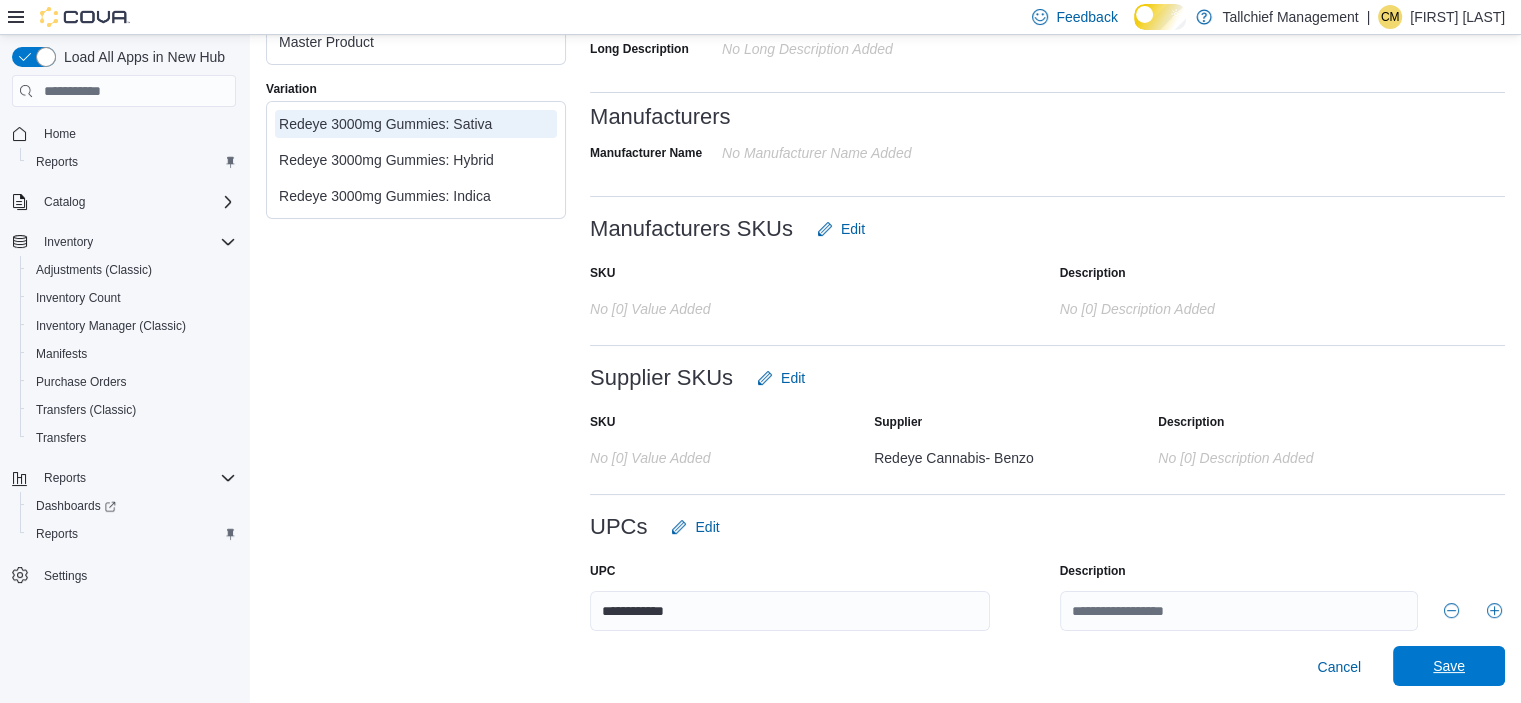 click on "Save" at bounding box center [1449, 666] 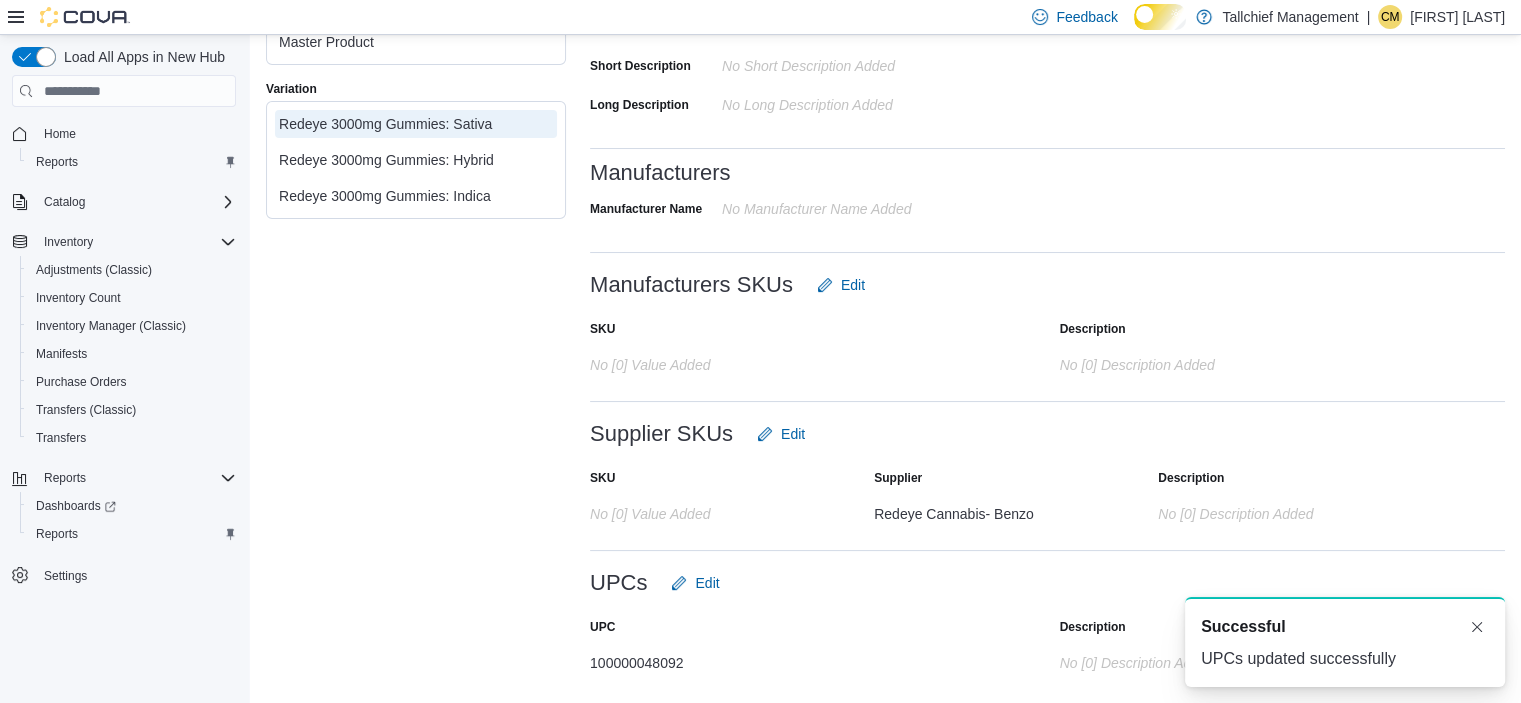 scroll, scrollTop: 0, scrollLeft: 0, axis: both 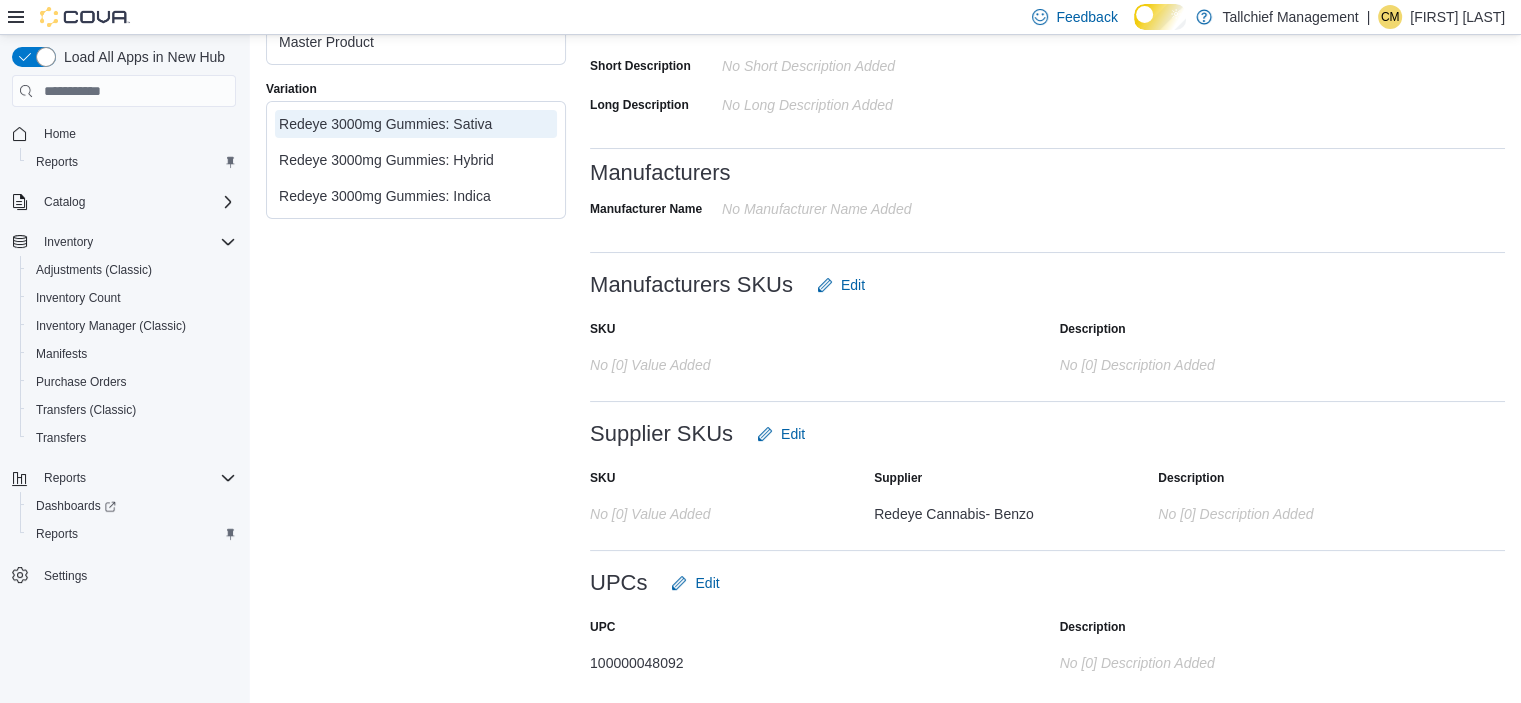 click on "Feedback Dark Mode Tallchief Management | CM Carmen Melendez" at bounding box center (760, 17) 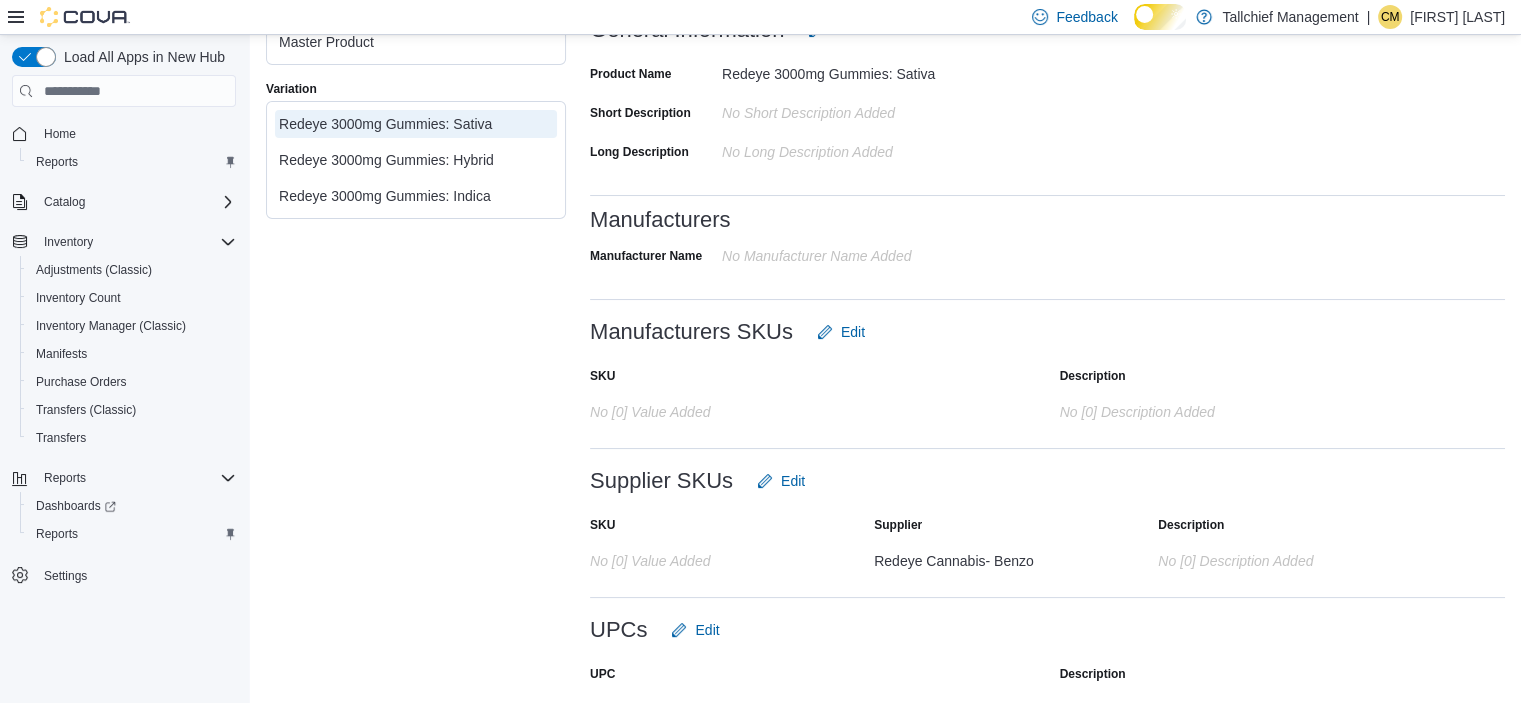 scroll, scrollTop: 283, scrollLeft: 0, axis: vertical 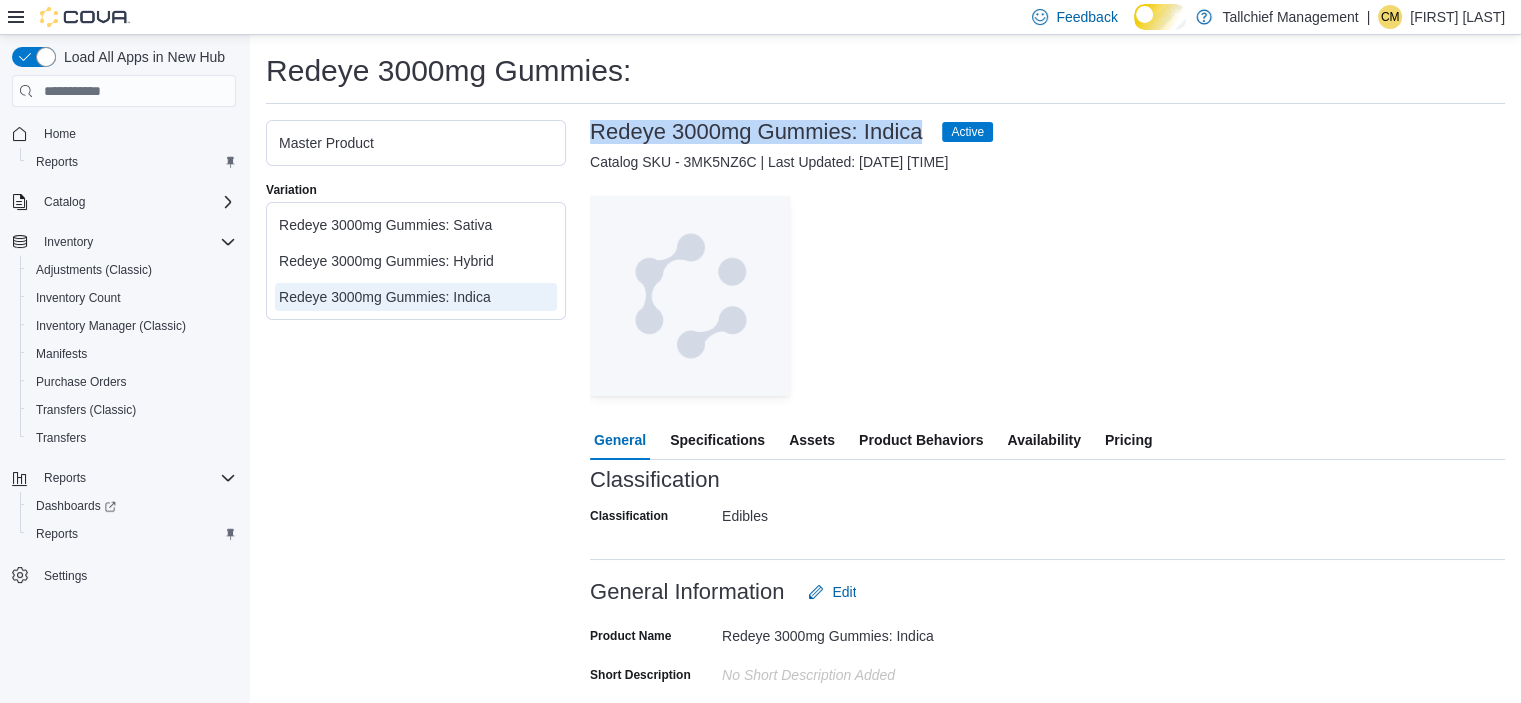 drag, startPoint x: 594, startPoint y: 136, endPoint x: 1013, endPoint y: 139, distance: 419.01074 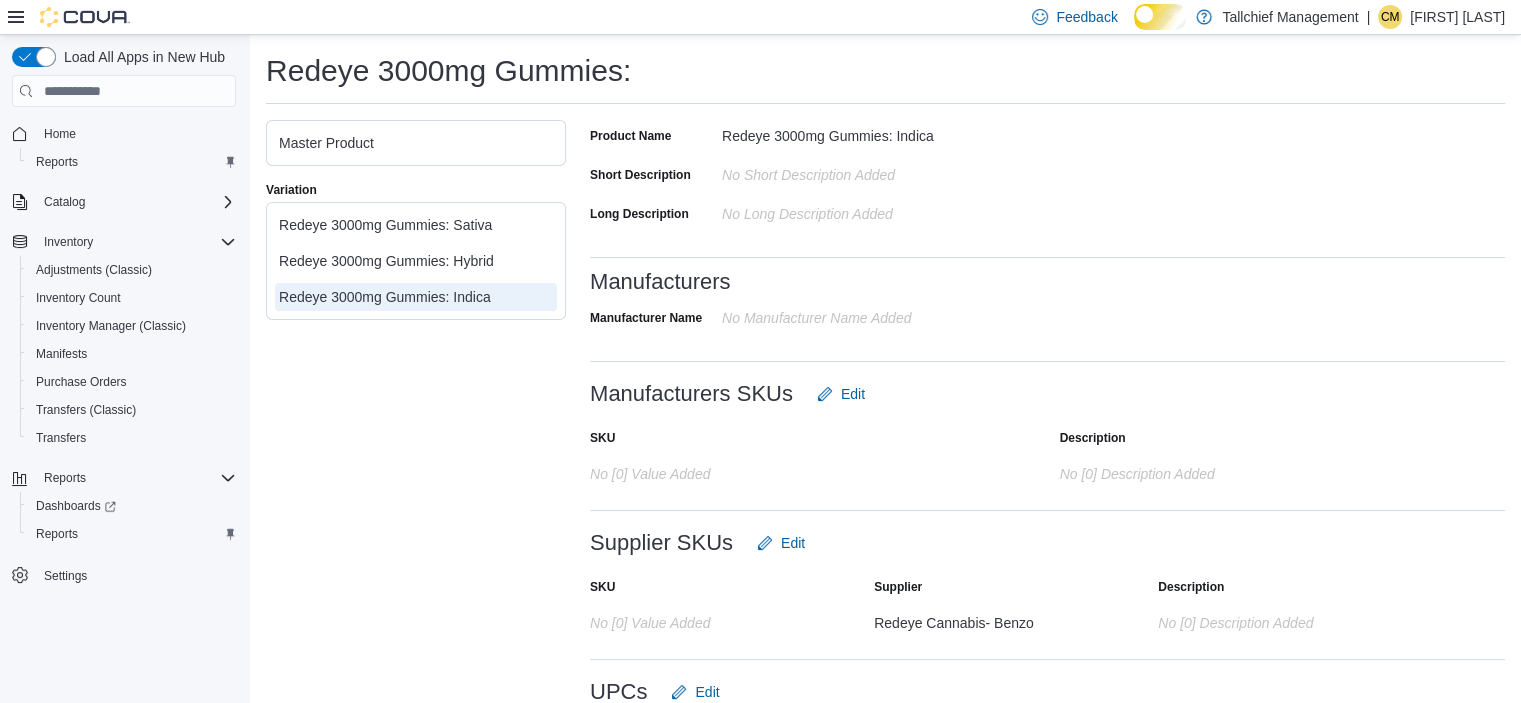 scroll, scrollTop: 583, scrollLeft: 0, axis: vertical 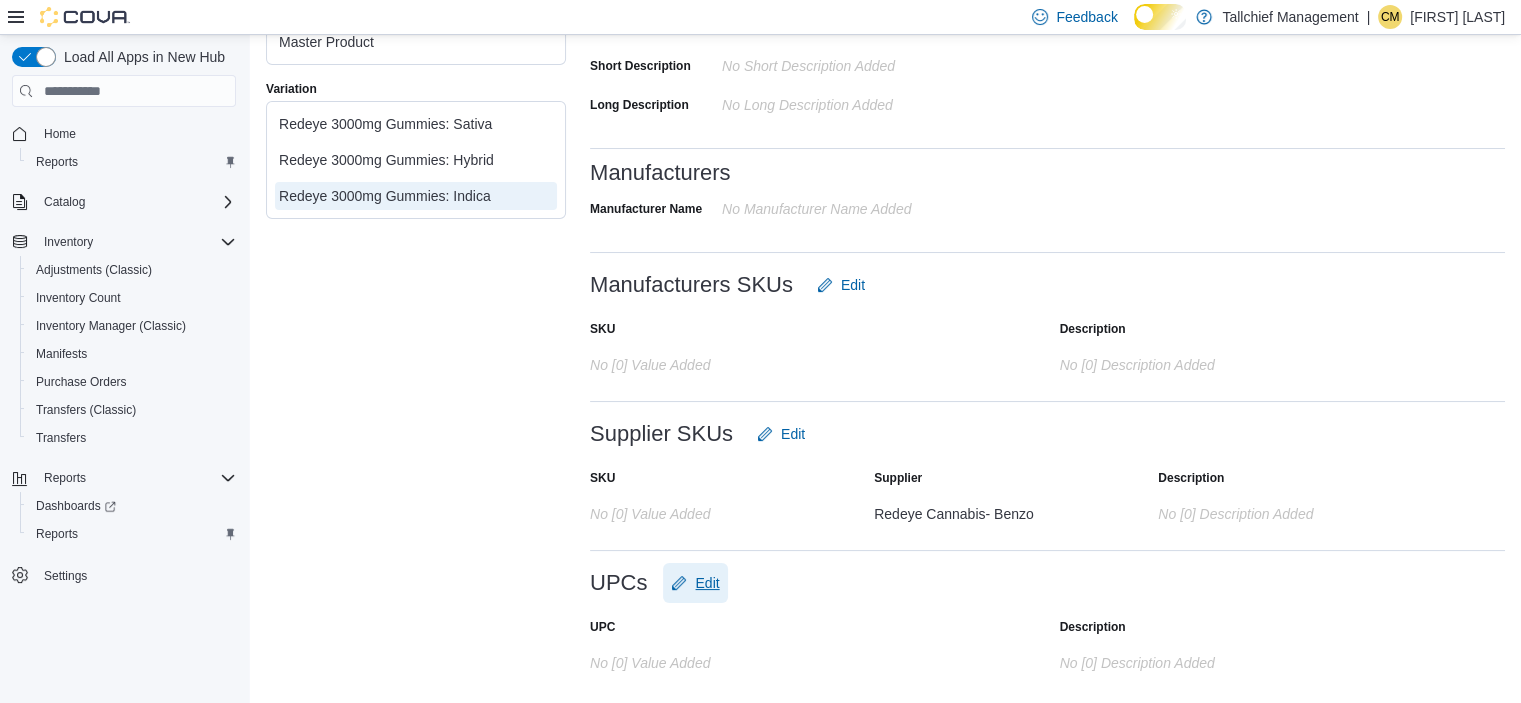 click on "Edit" at bounding box center [707, 583] 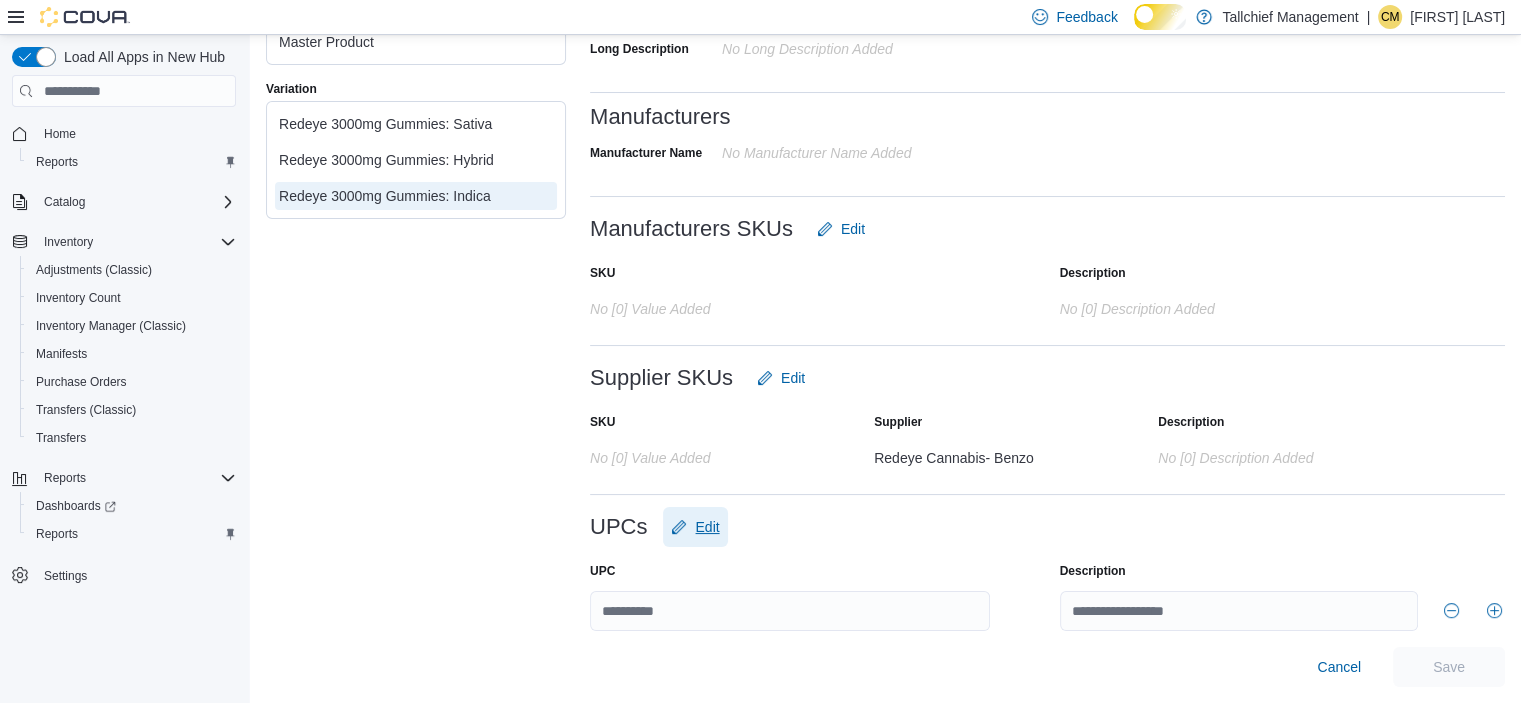 scroll, scrollTop: 635, scrollLeft: 0, axis: vertical 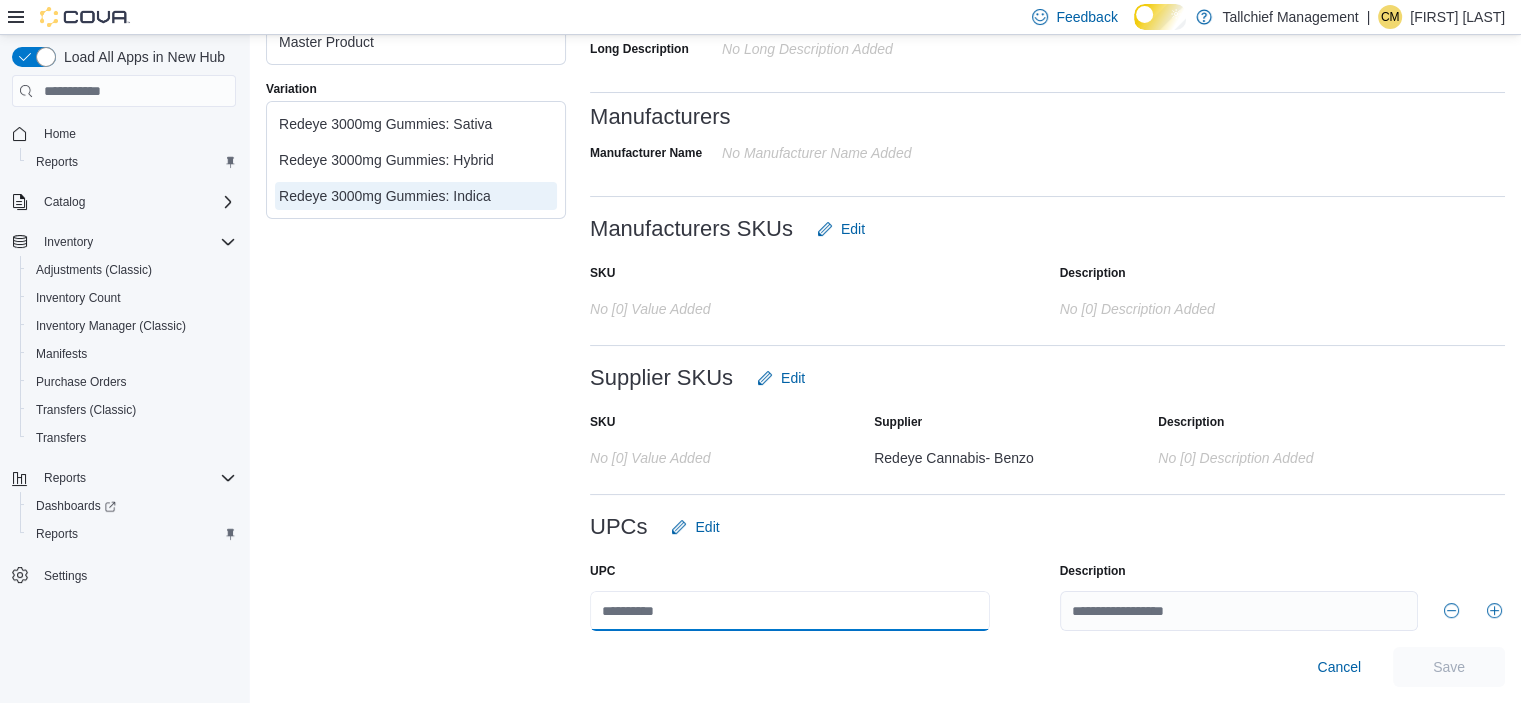 click at bounding box center [790, 611] 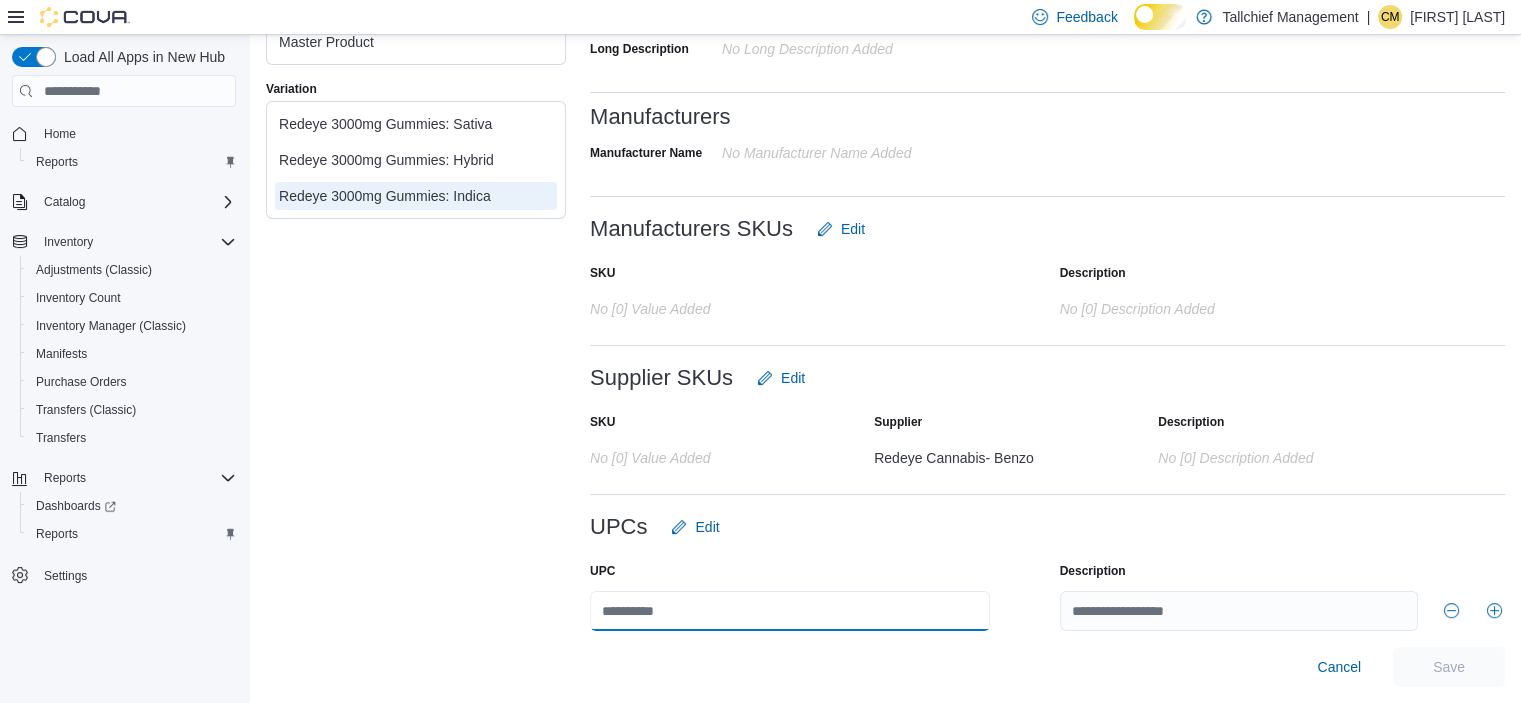 paste on "**********" 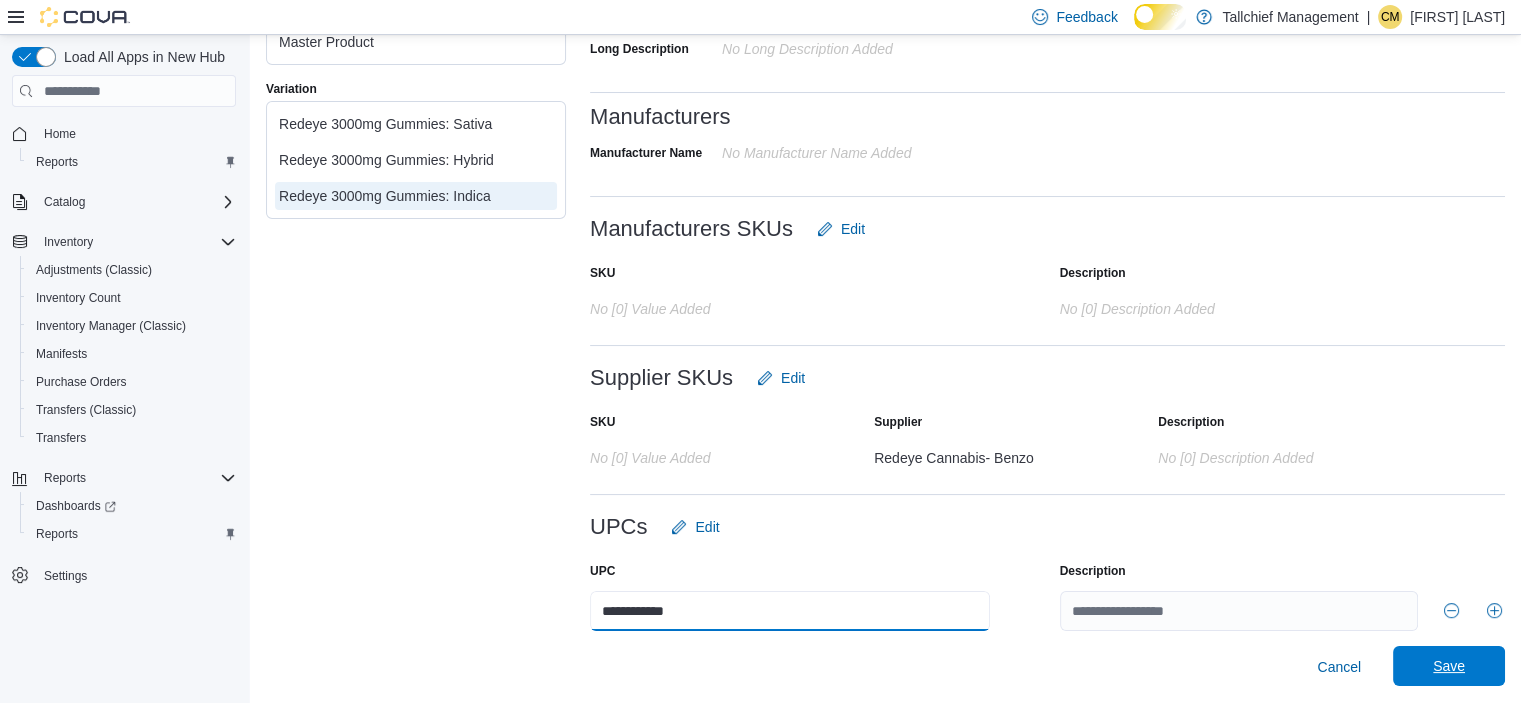 type on "**********" 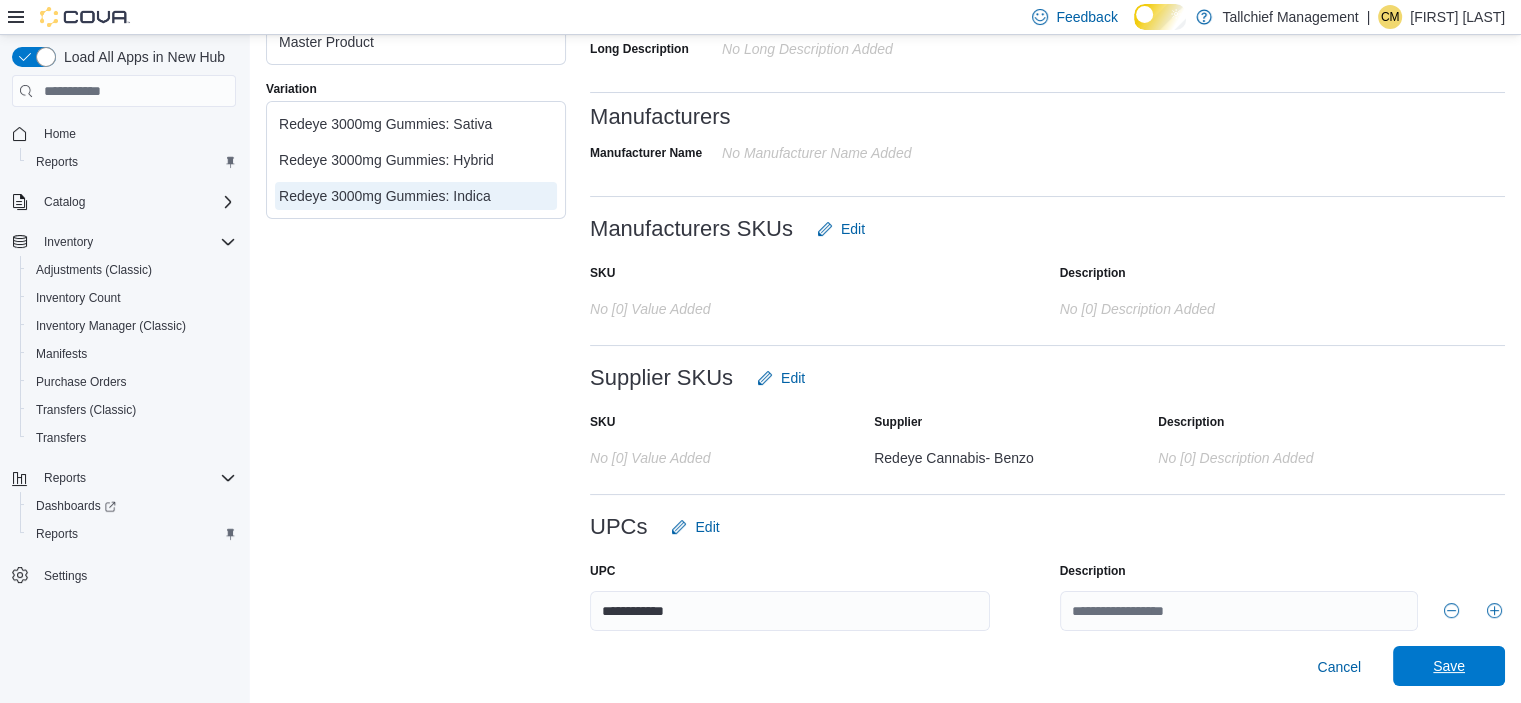 click on "Save" at bounding box center (1449, 666) 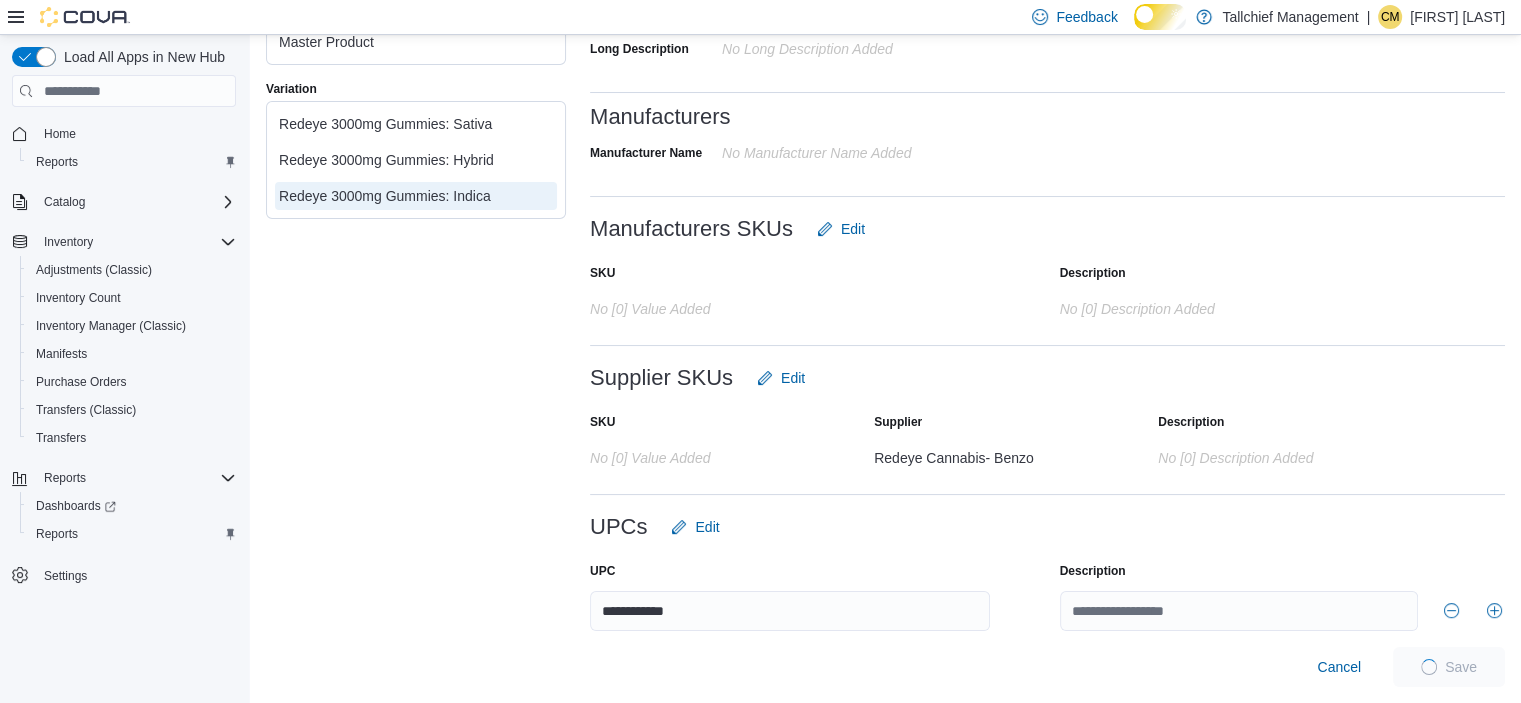 scroll, scrollTop: 0, scrollLeft: 0, axis: both 